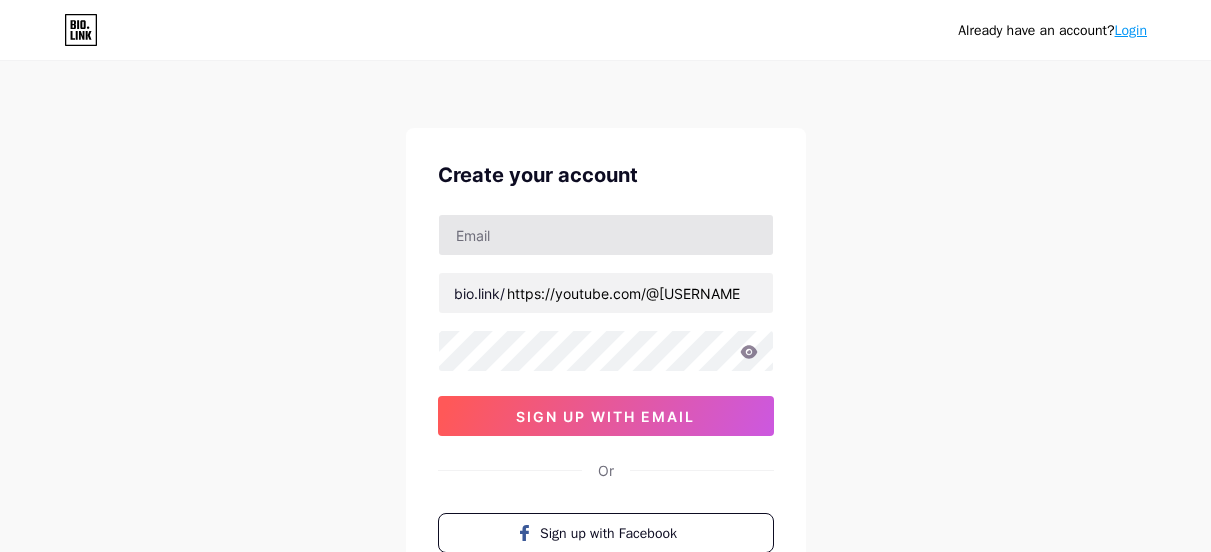 scroll, scrollTop: 0, scrollLeft: 0, axis: both 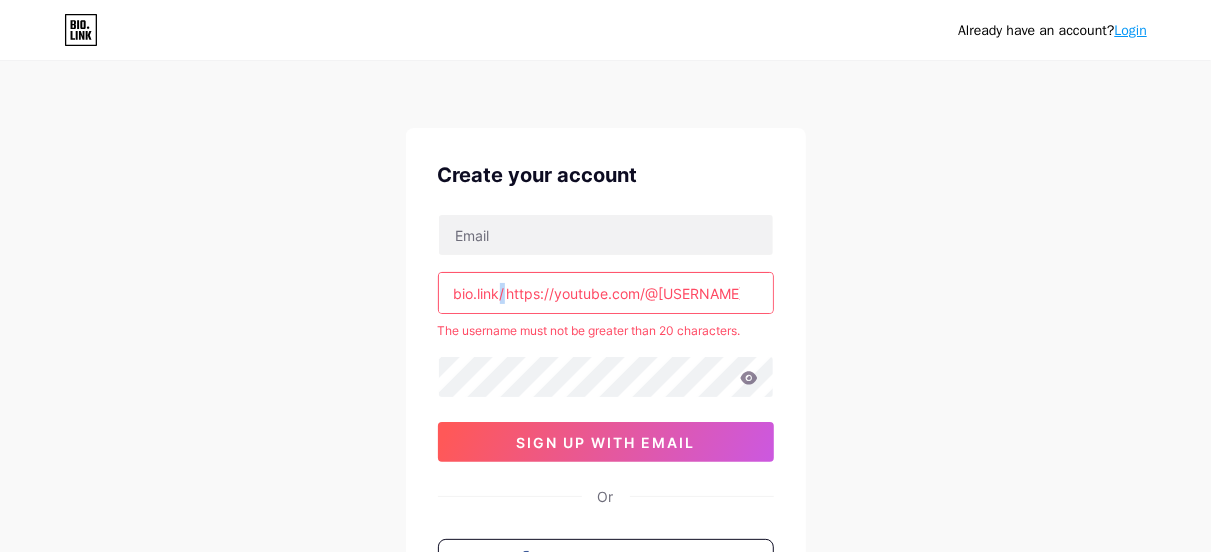 drag, startPoint x: 501, startPoint y: 292, endPoint x: 651, endPoint y: 311, distance: 151.19855 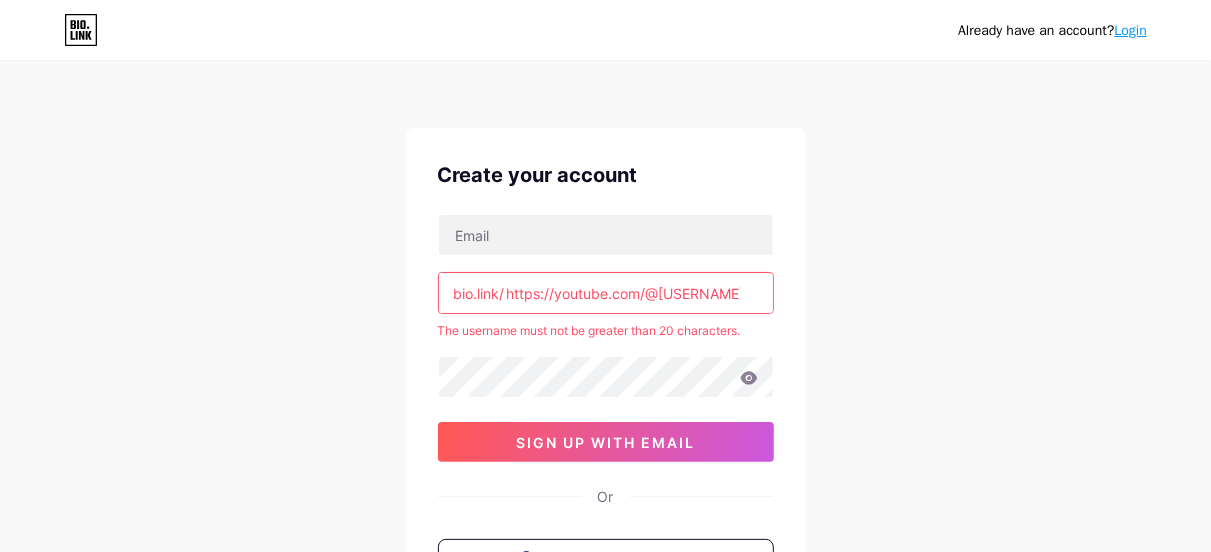 click on "https://youtube.com/@[USERNAME]?si=[ID]  https://www.facebook.com/profile.php?id=[ID]  https://www.instagram.com/[USERNAME]?igsh=[ID] https://www.tiktok.com/@[USERNAME]?_t=[ID]" at bounding box center (606, 293) 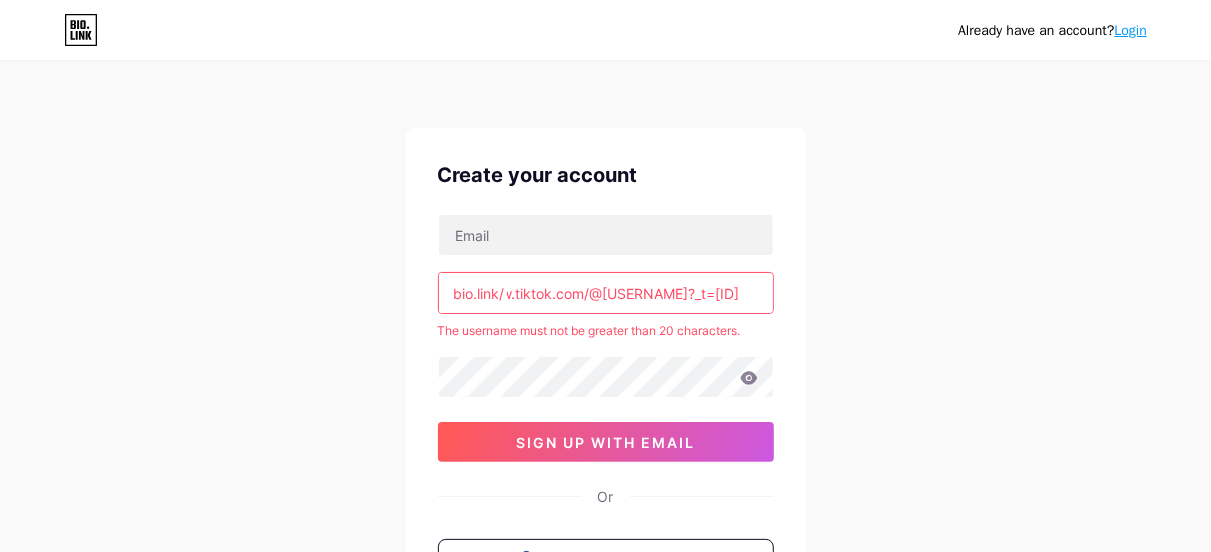 scroll, scrollTop: 0, scrollLeft: 1432, axis: horizontal 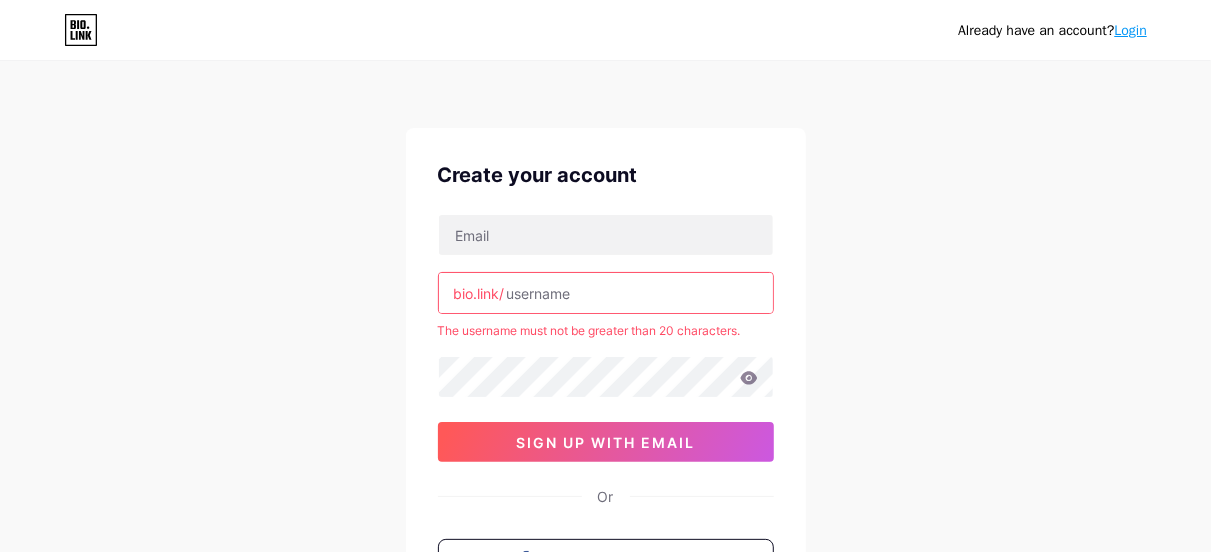 type on "a" 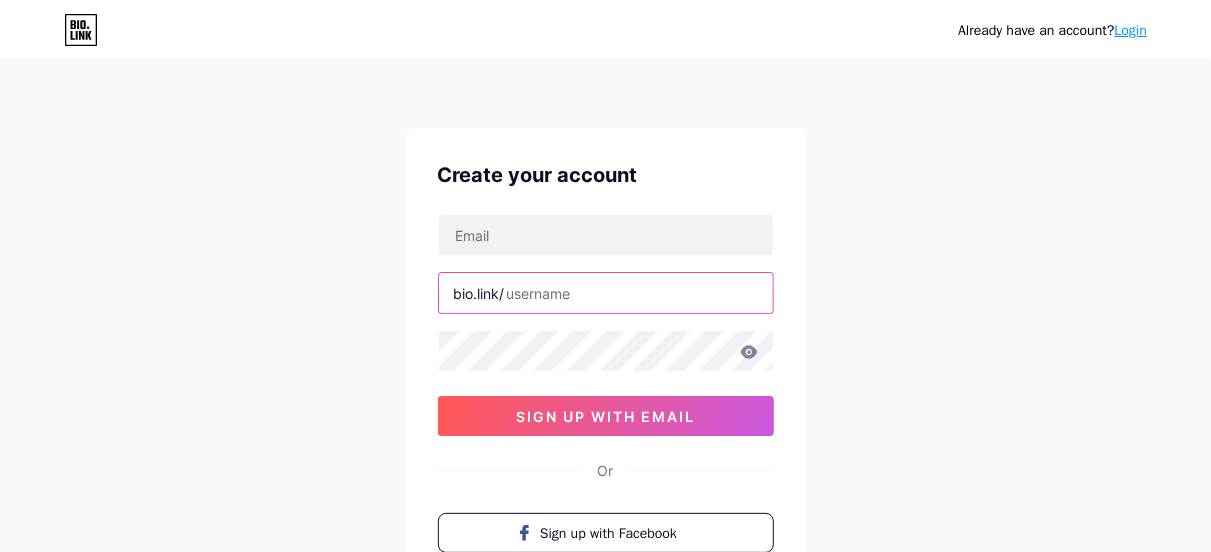type on "m" 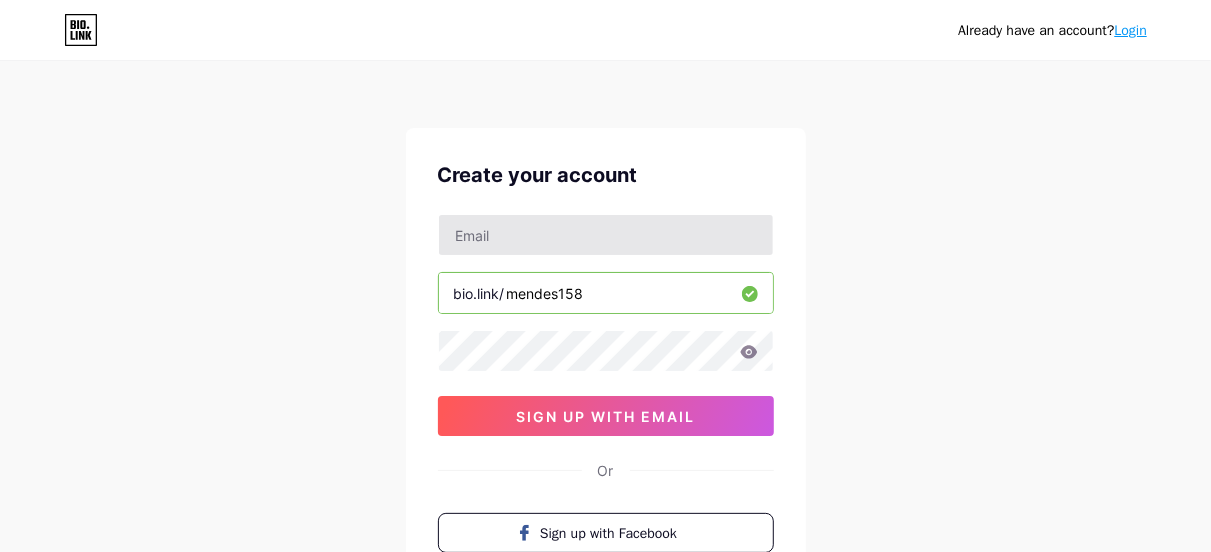 type on "mendes158" 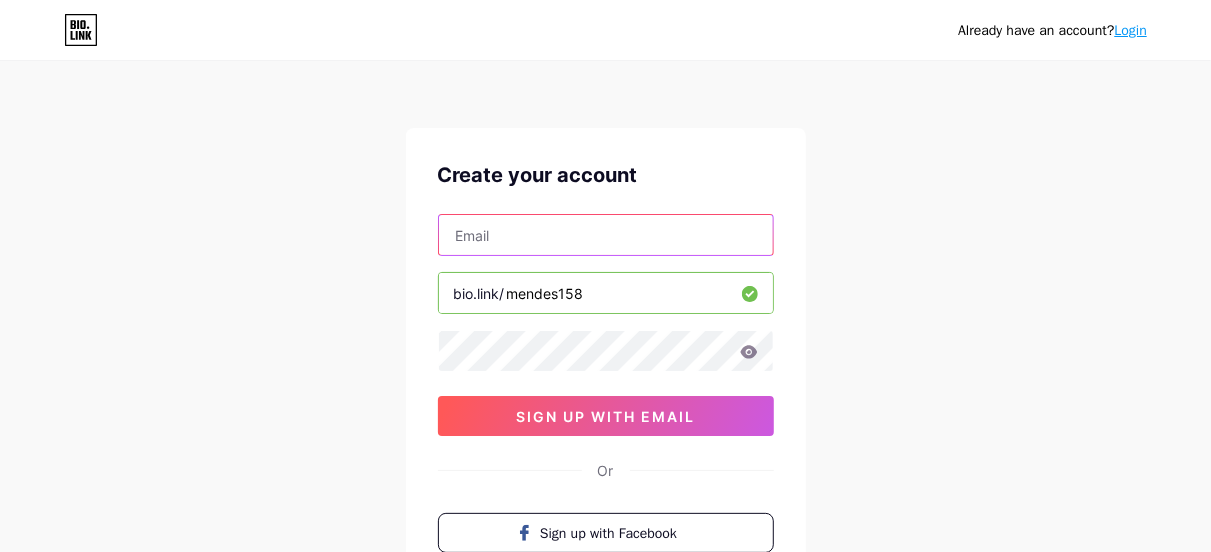 click at bounding box center [606, 235] 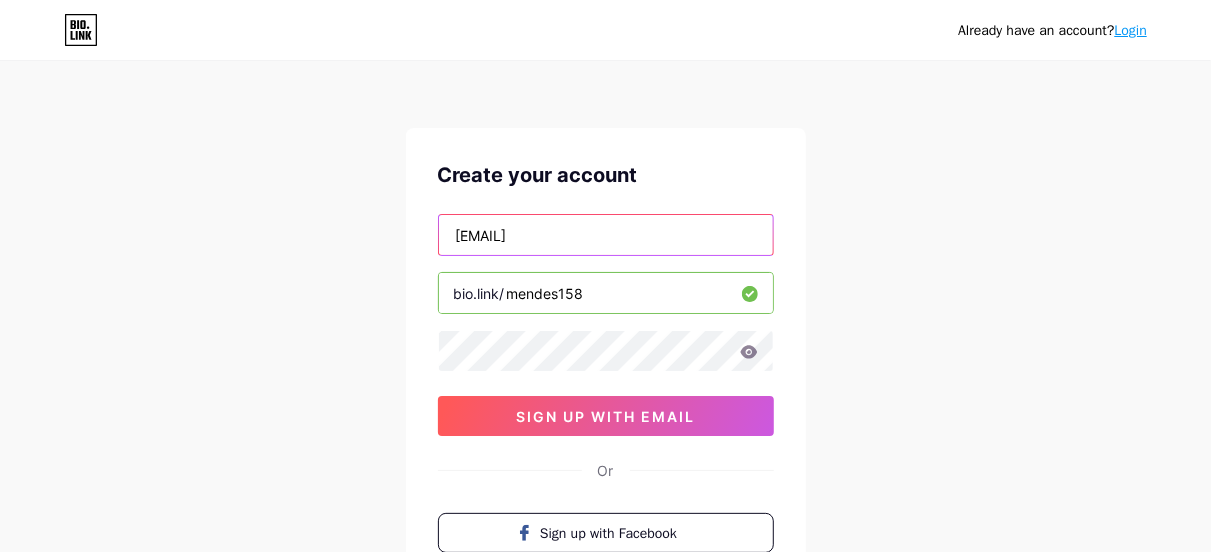 type on "[EMAIL]" 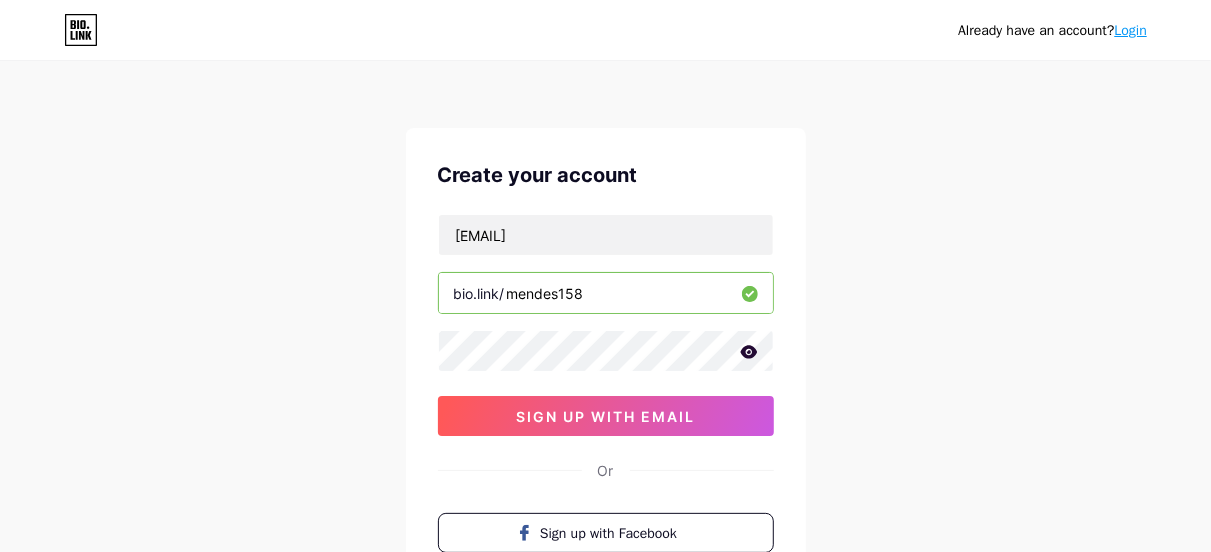 click 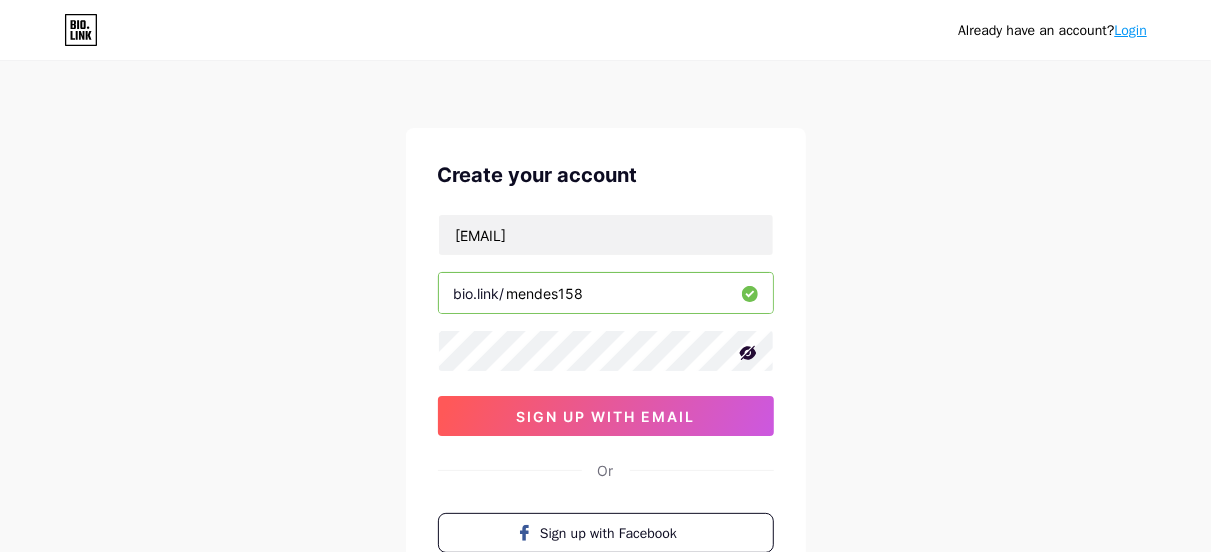 click 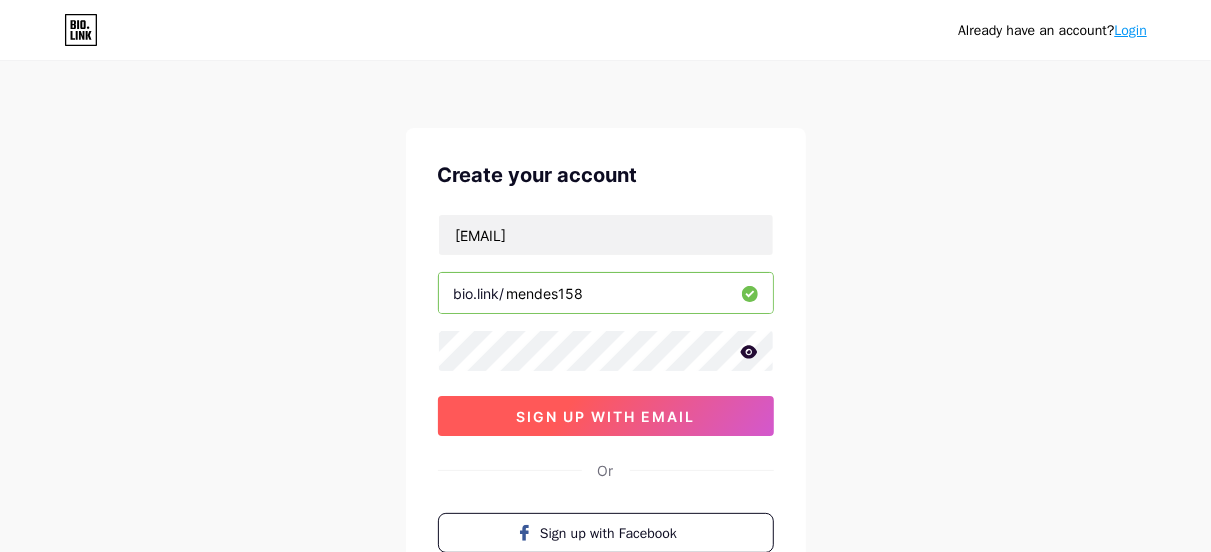 click on "sign up with email" at bounding box center [606, 416] 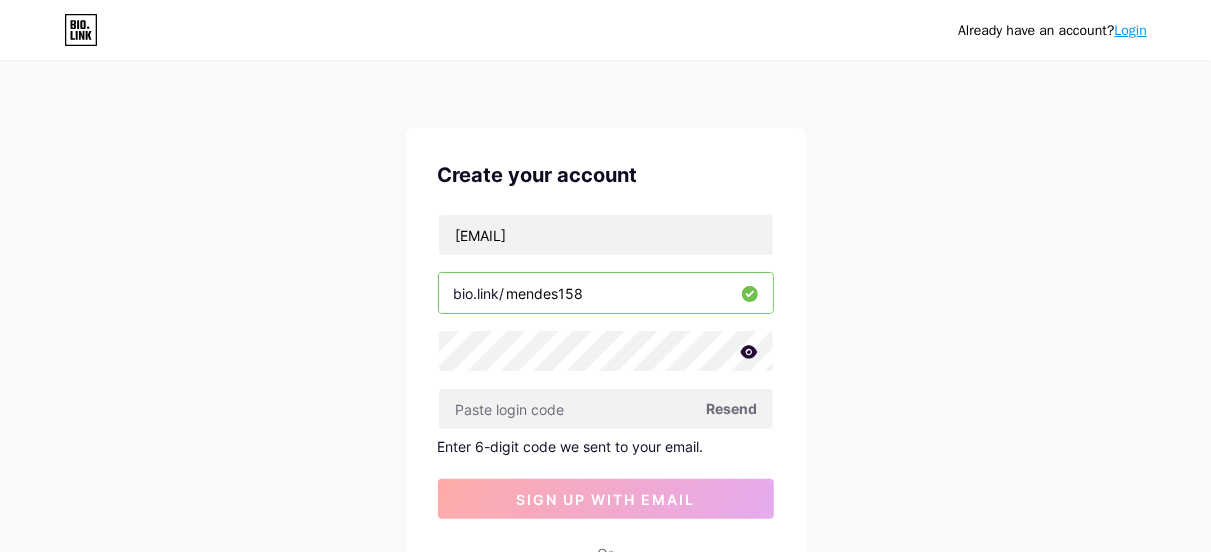 click on "Already have an account?  Login   Create your account     [EMAIL]     bio.link/   [USERNAME]                 Resend     Enter 6-digit code we sent to your email.         sign up with email         Or       Sign up with Facebook
Sign up with Apple
By signing up, you agree to our  Terms of Service  and  Privacy Policy ." at bounding box center [605, 424] 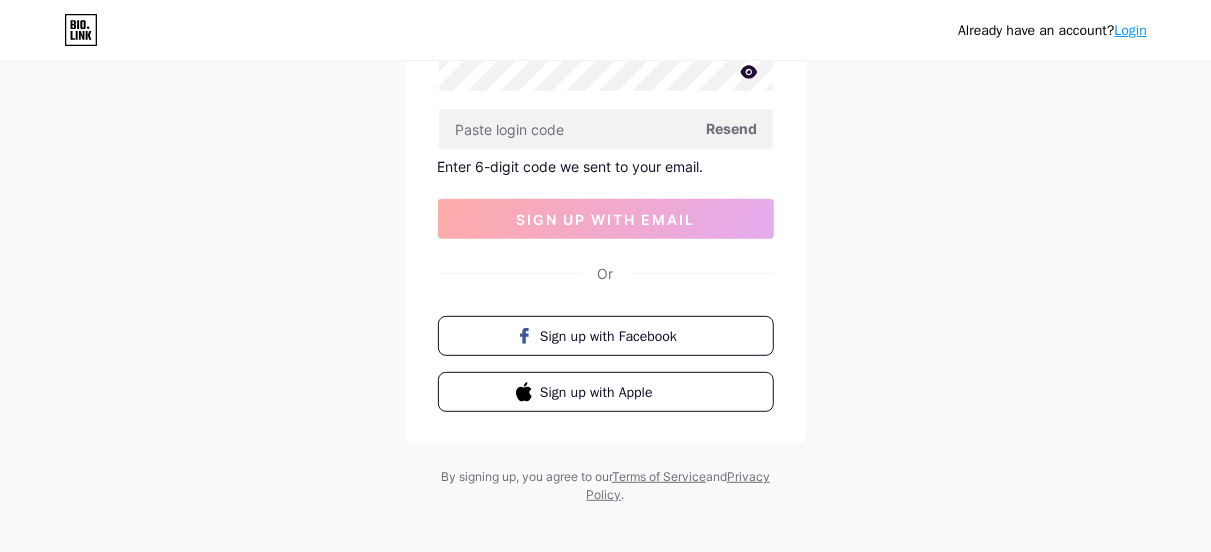 scroll, scrollTop: 293, scrollLeft: 0, axis: vertical 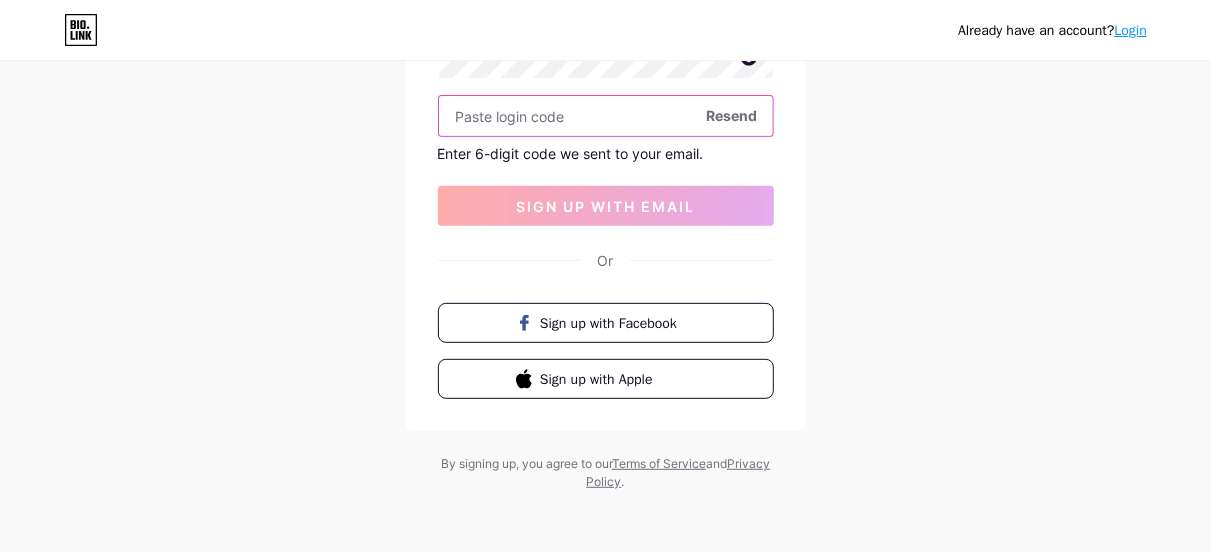 click at bounding box center (606, 116) 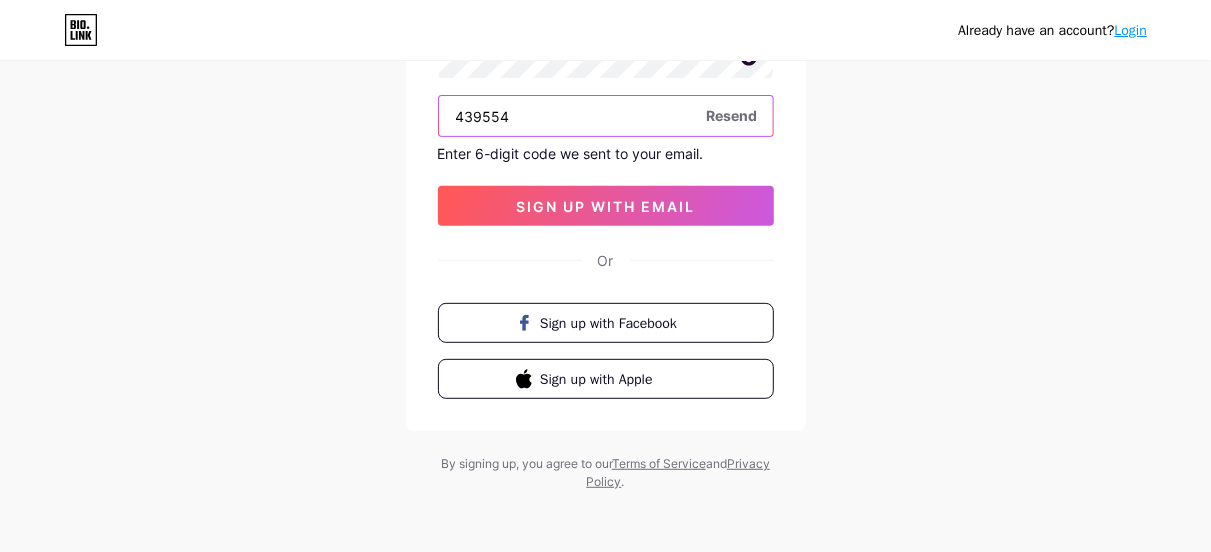 type on "439554" 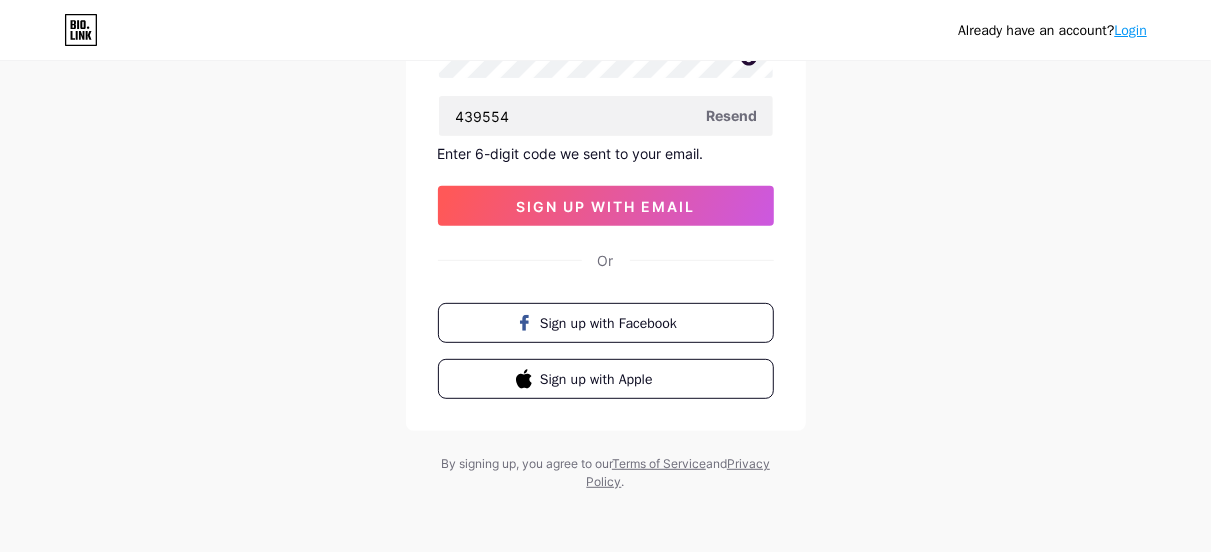 click on "Resend" at bounding box center [732, 115] 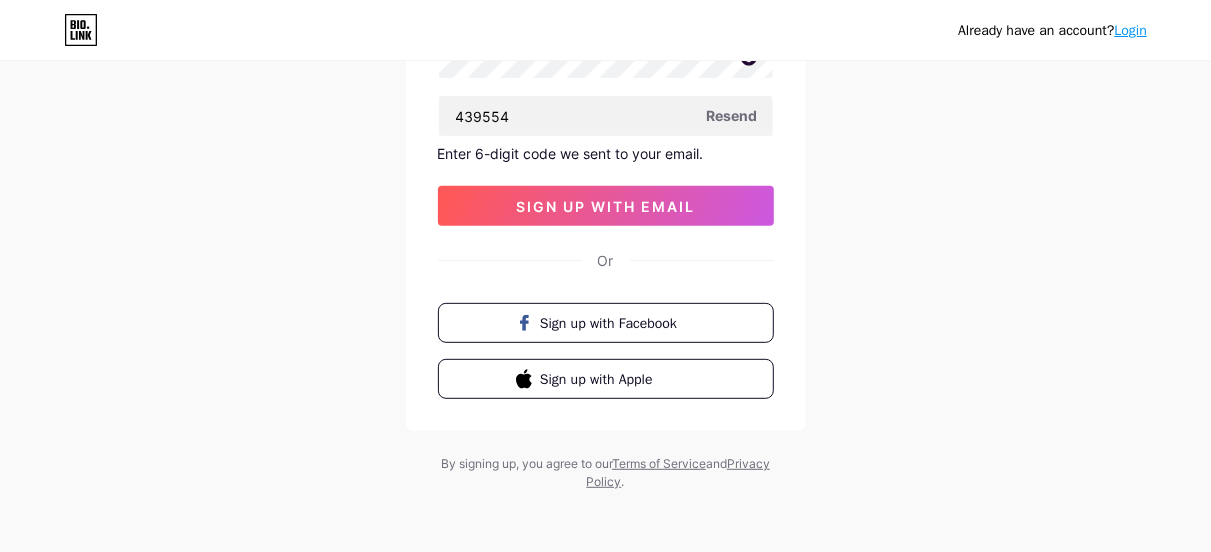 click on "Create your account     [EMAIL]     bio.link/   [USERNAME]               [NUMBER]   Resend     Enter 6-digit code we sent to your email.     [ID]     sign up with email         Or" at bounding box center [606, 133] 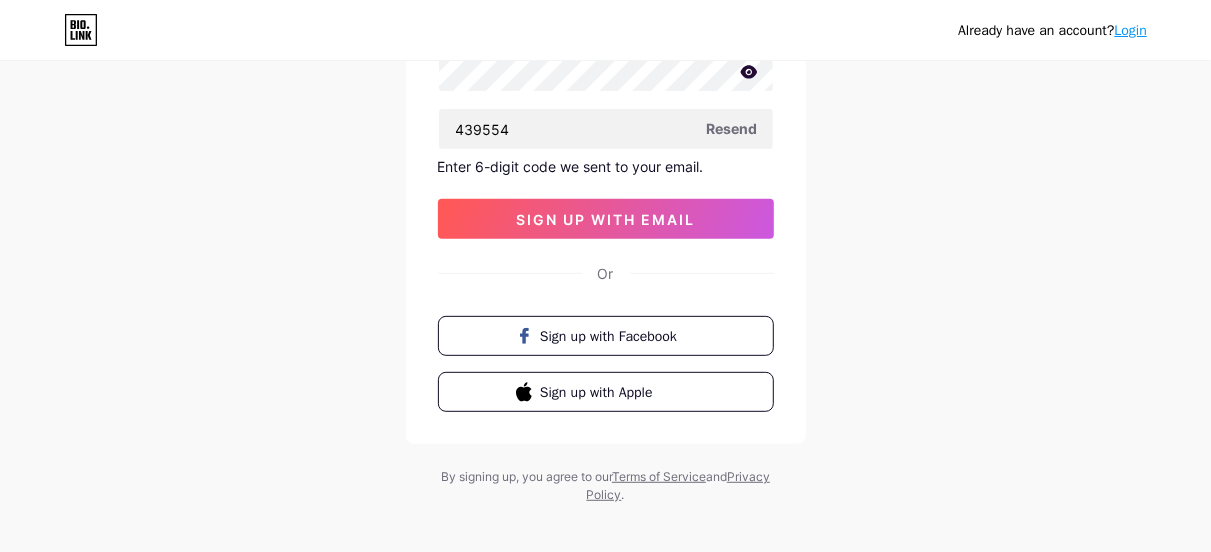 scroll, scrollTop: 293, scrollLeft: 0, axis: vertical 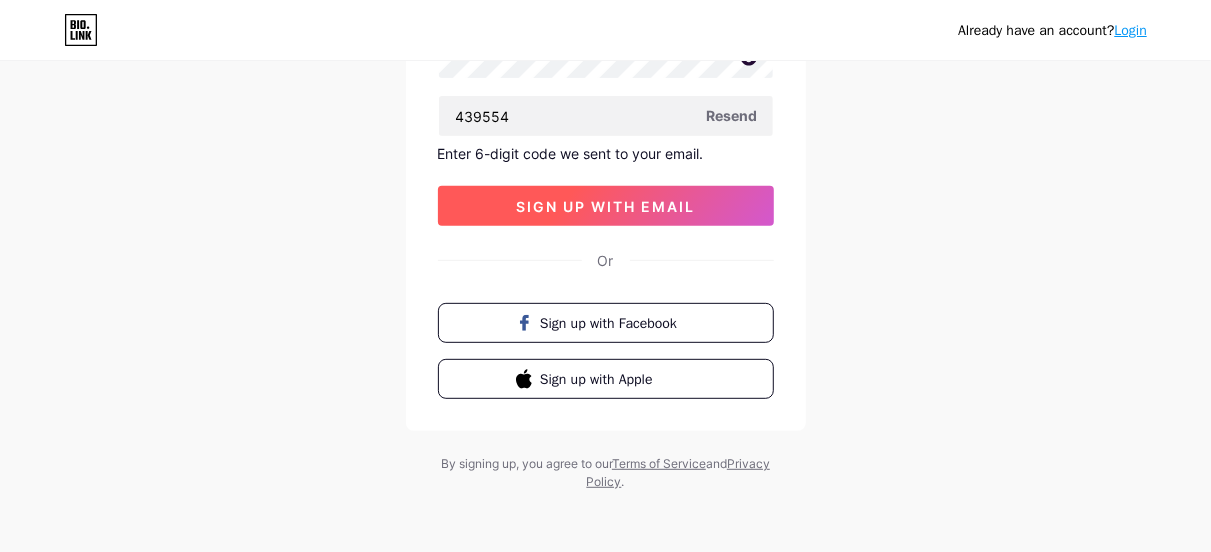 click on "sign up with email" at bounding box center (606, 206) 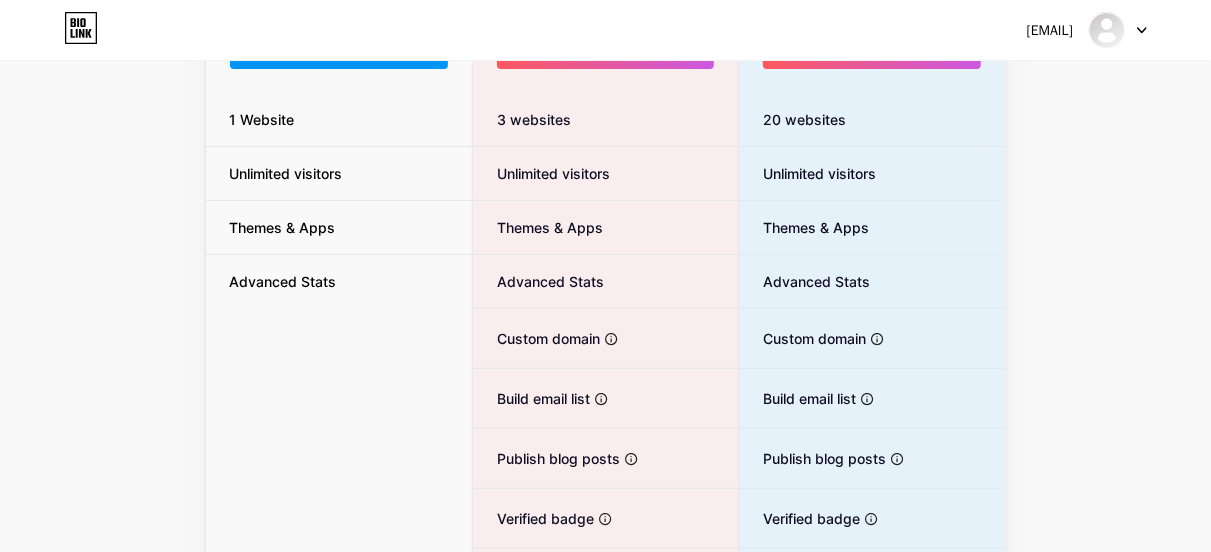 scroll, scrollTop: 0, scrollLeft: 0, axis: both 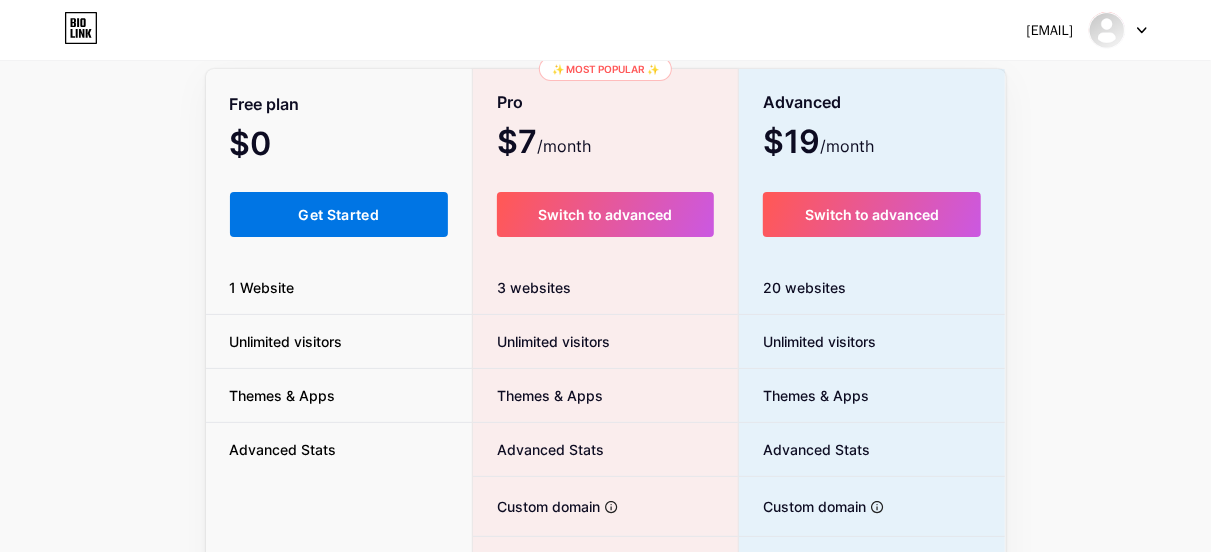 click on "Get Started" at bounding box center [339, 214] 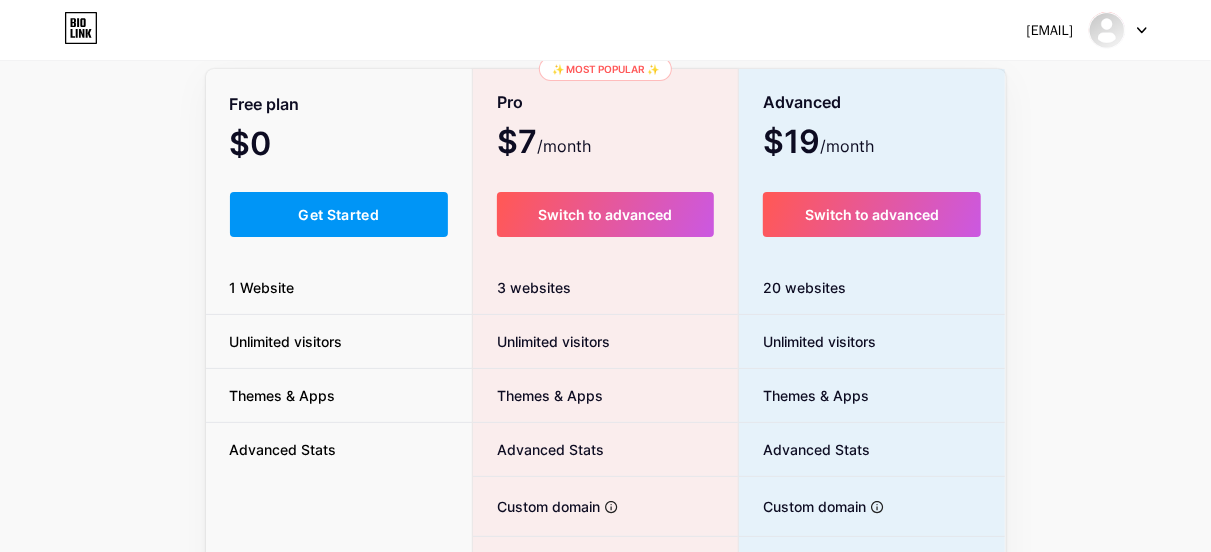 scroll, scrollTop: 0, scrollLeft: 0, axis: both 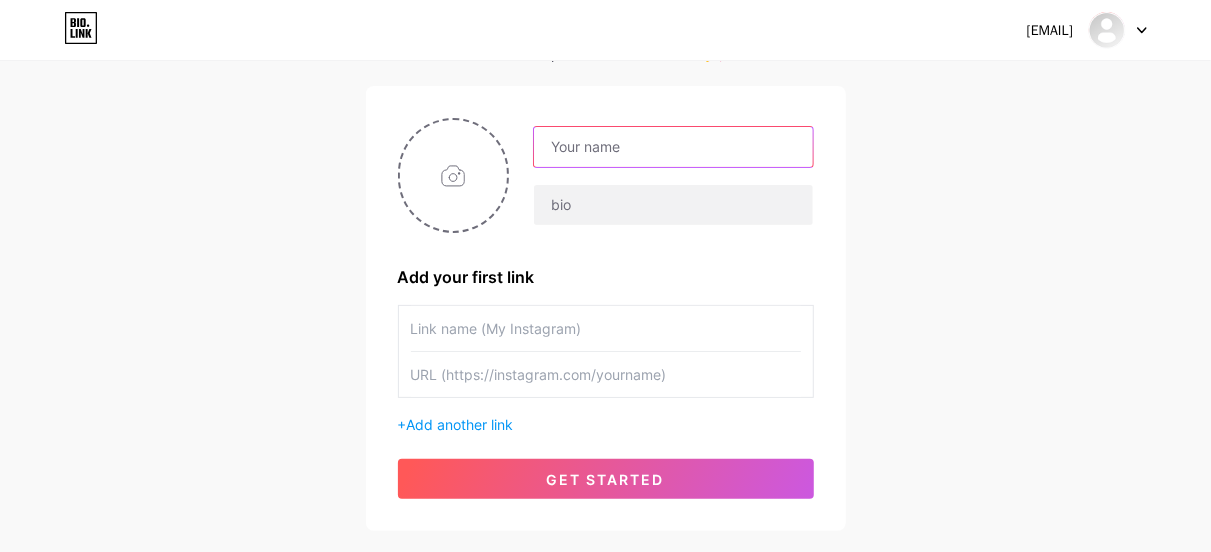 click at bounding box center [673, 147] 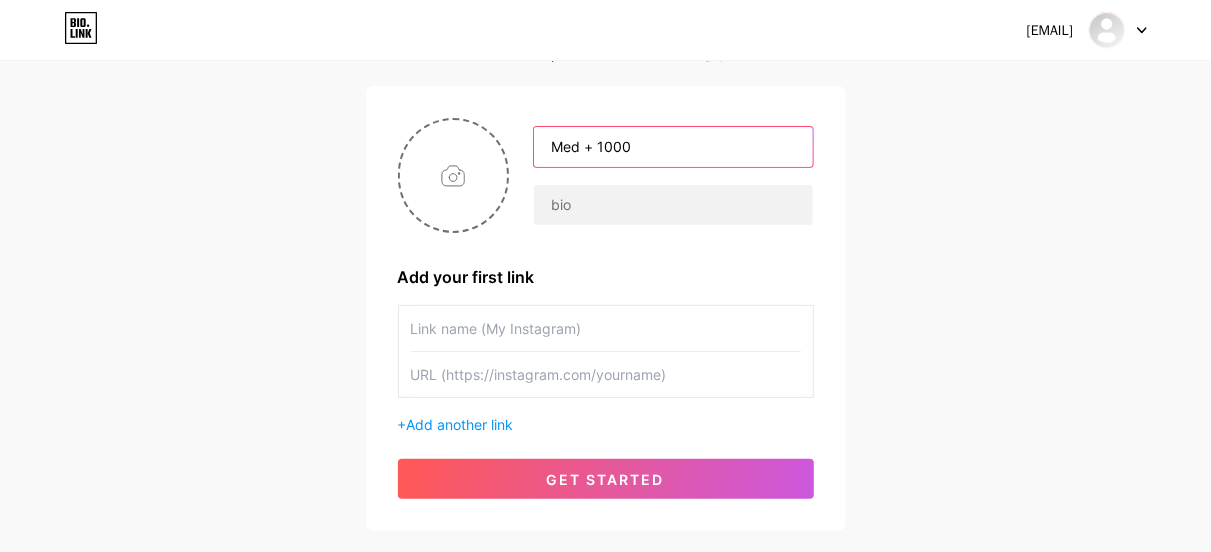 type on "Med + 1000" 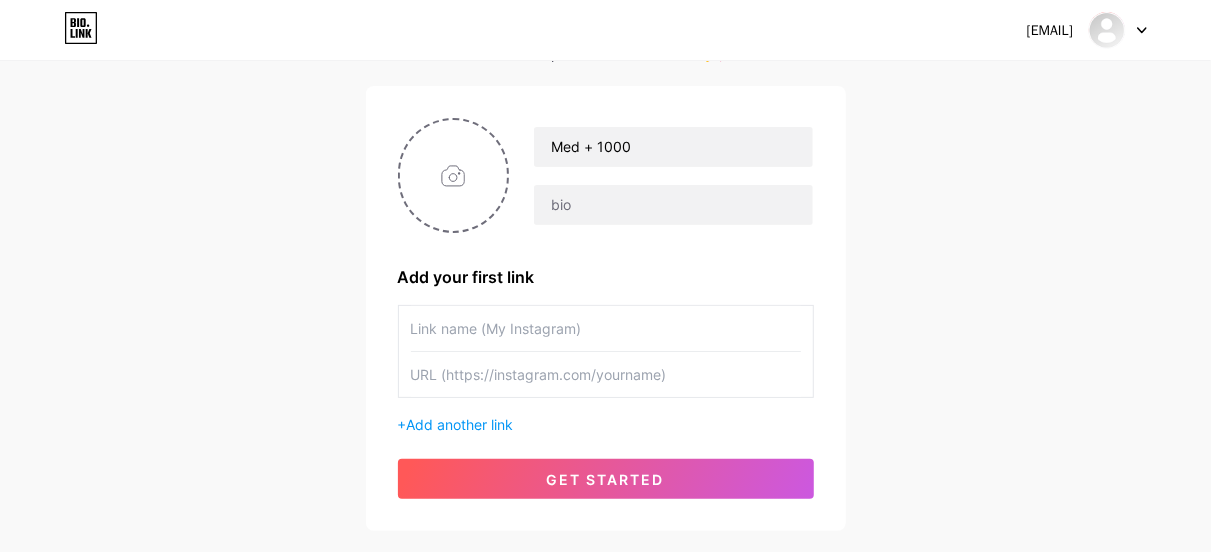 click at bounding box center [606, 328] 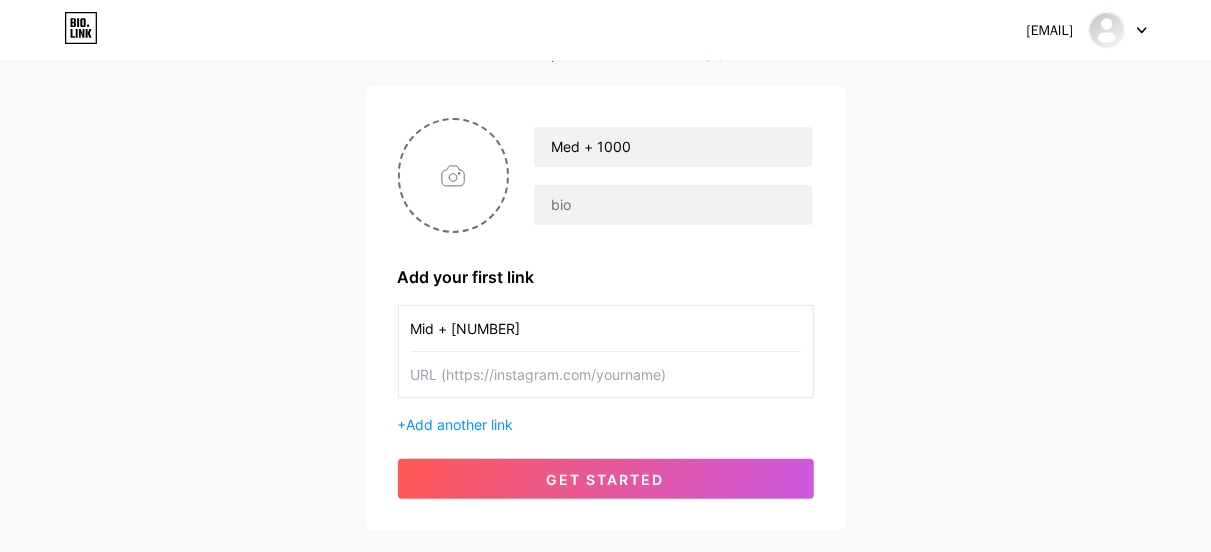 type on "Mid + [NUMBER]" 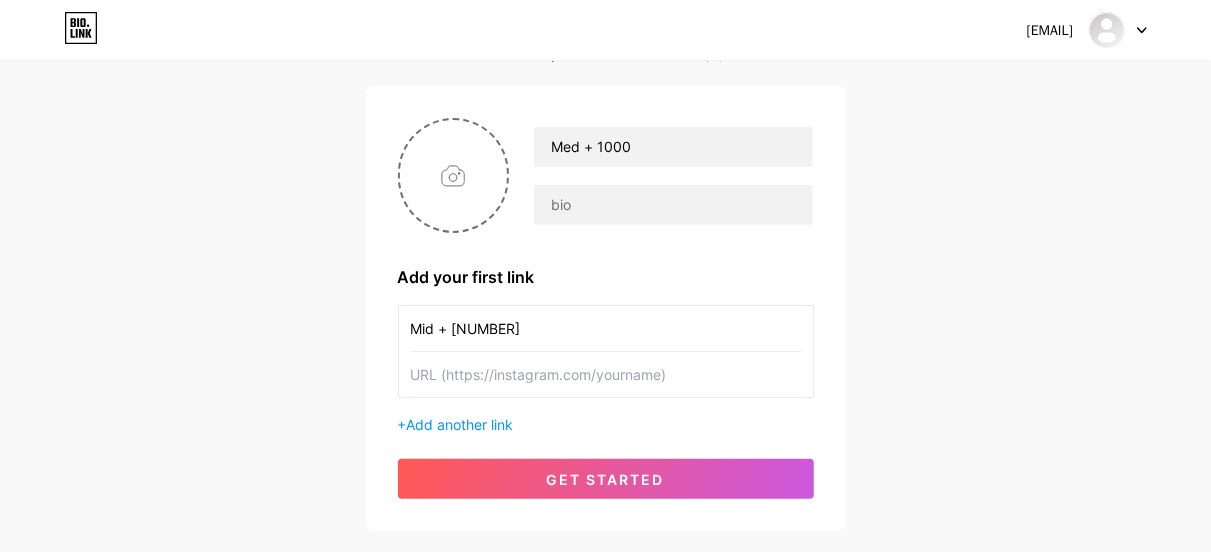 paste on "https://www.instagram.com/[USERNAME]?igsh=[ID]" 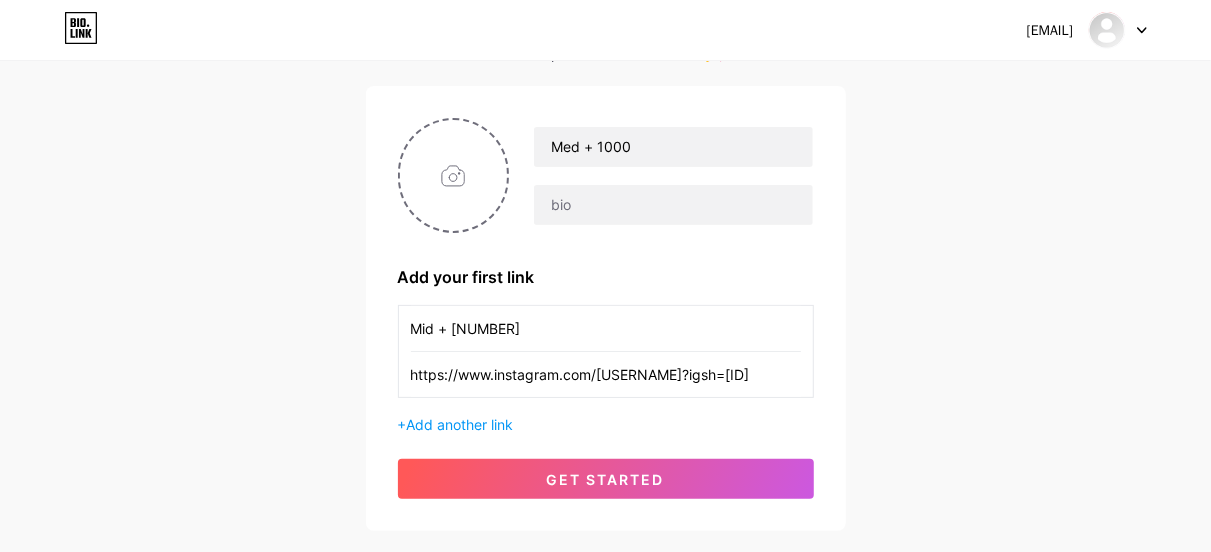 scroll, scrollTop: 0, scrollLeft: 44, axis: horizontal 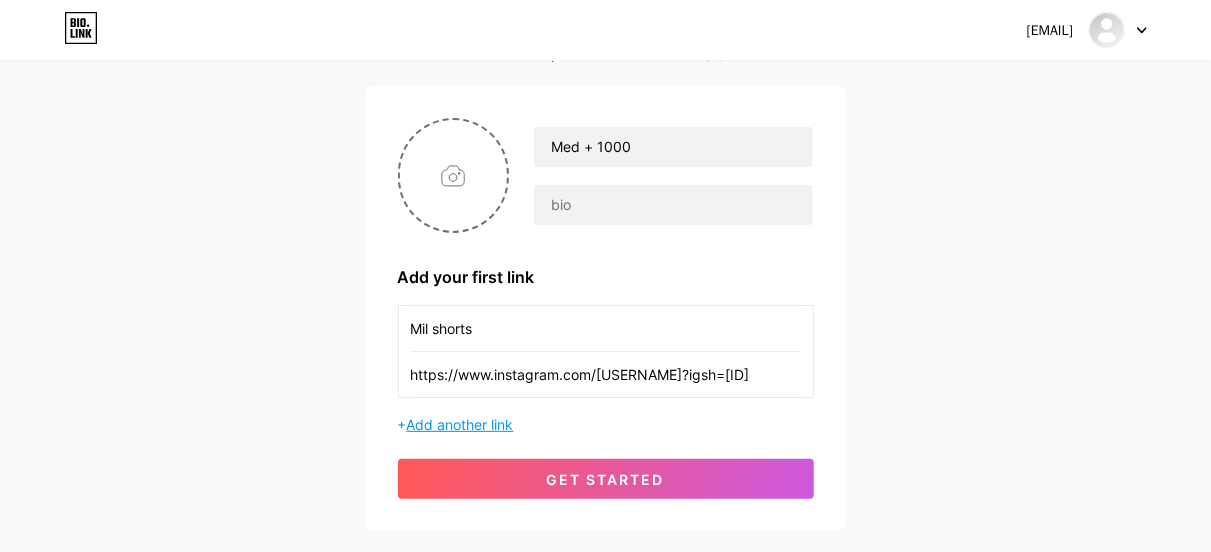 type on "Mil shorts" 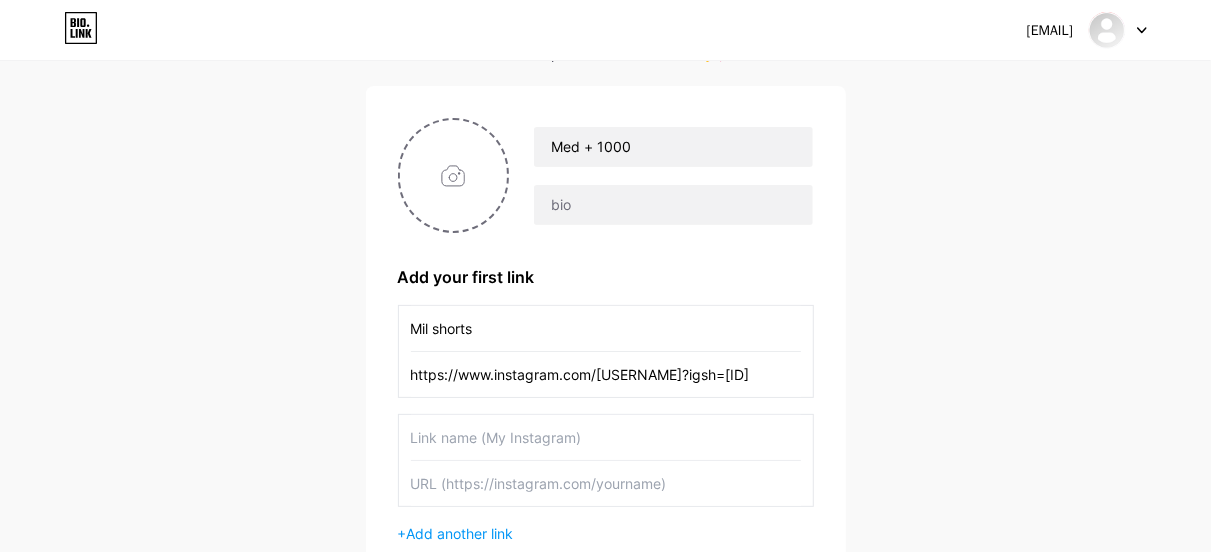 click at bounding box center [606, 437] 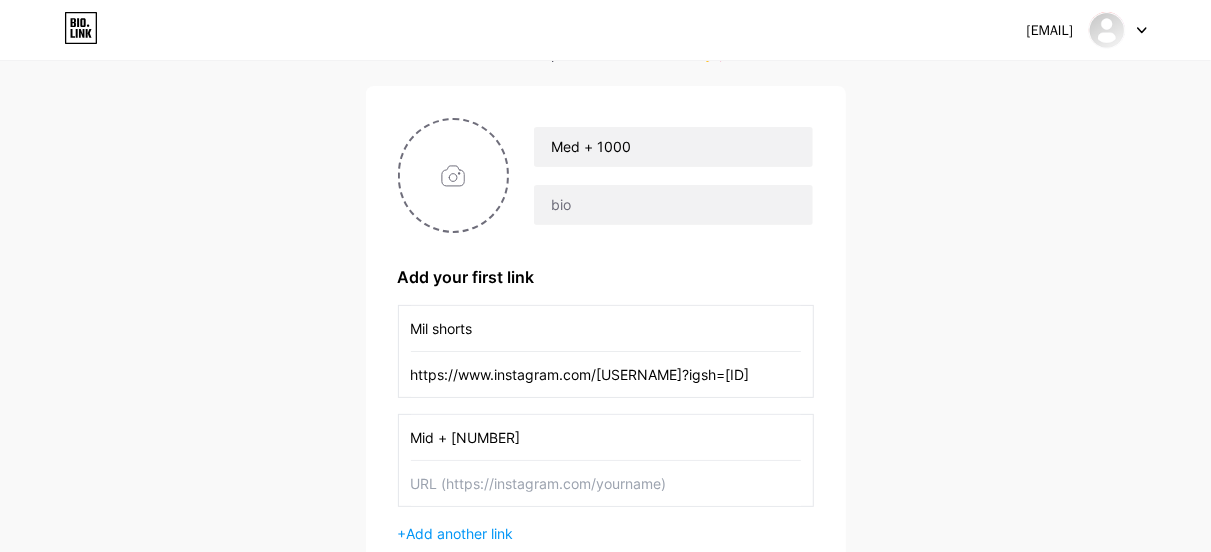 type on "Mid + [NUMBER]" 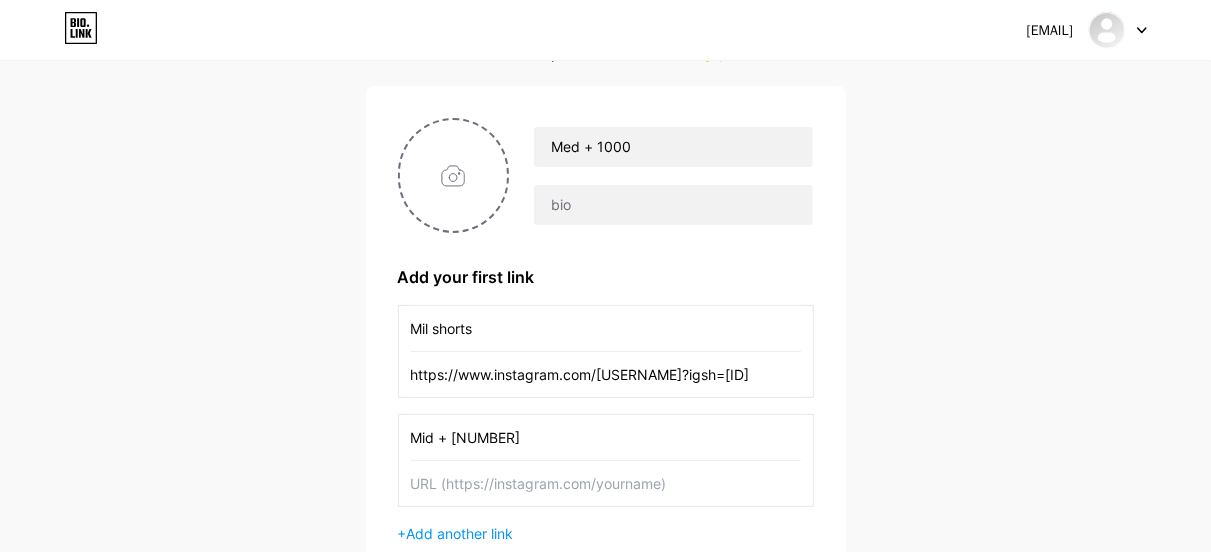 click at bounding box center (606, 483) 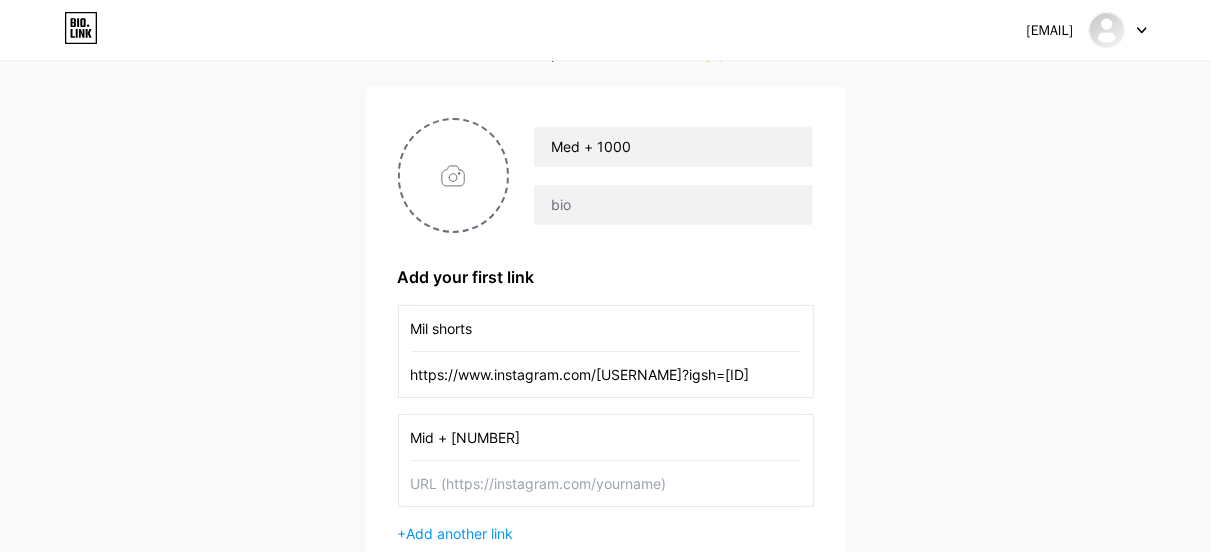 paste on "https://youtube.com/@[USERNAME]?si=[ID]" 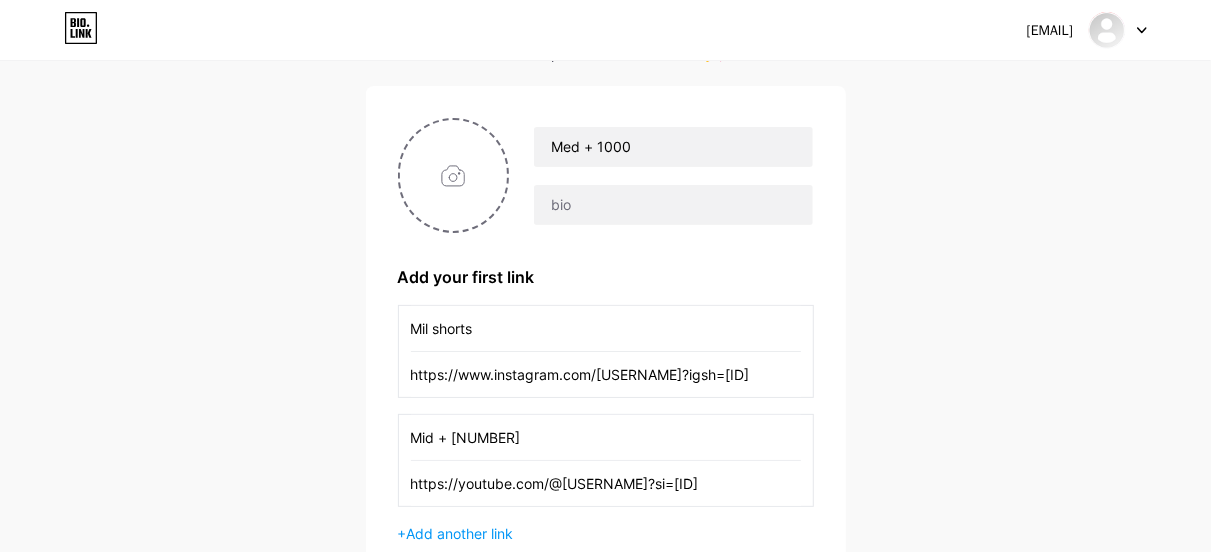 scroll, scrollTop: 0, scrollLeft: 39, axis: horizontal 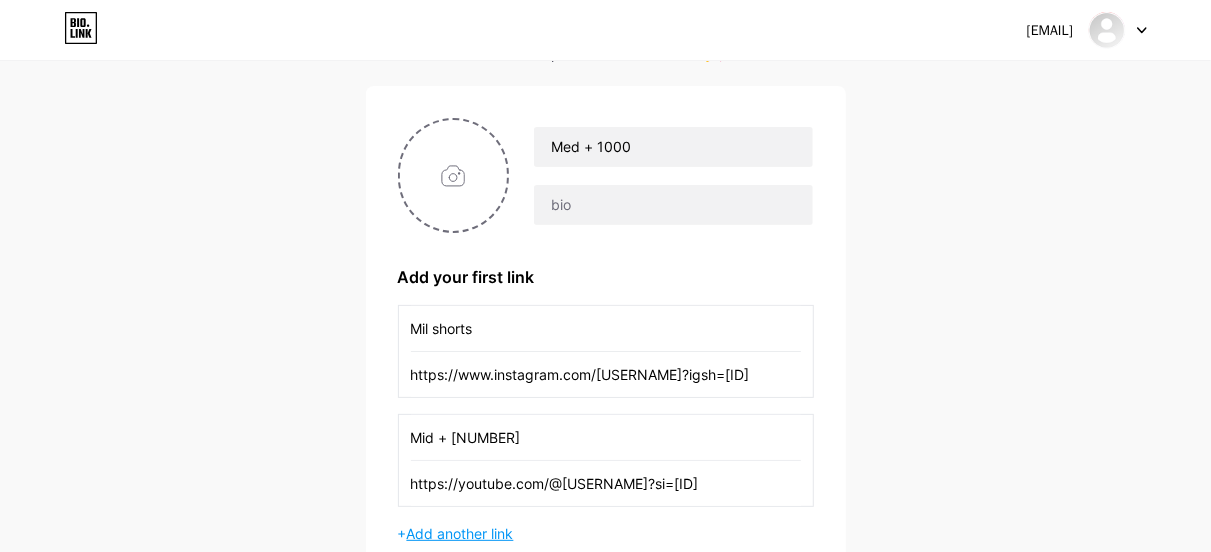 type on "https://youtube.com/@[USERNAME]?si=[ID]" 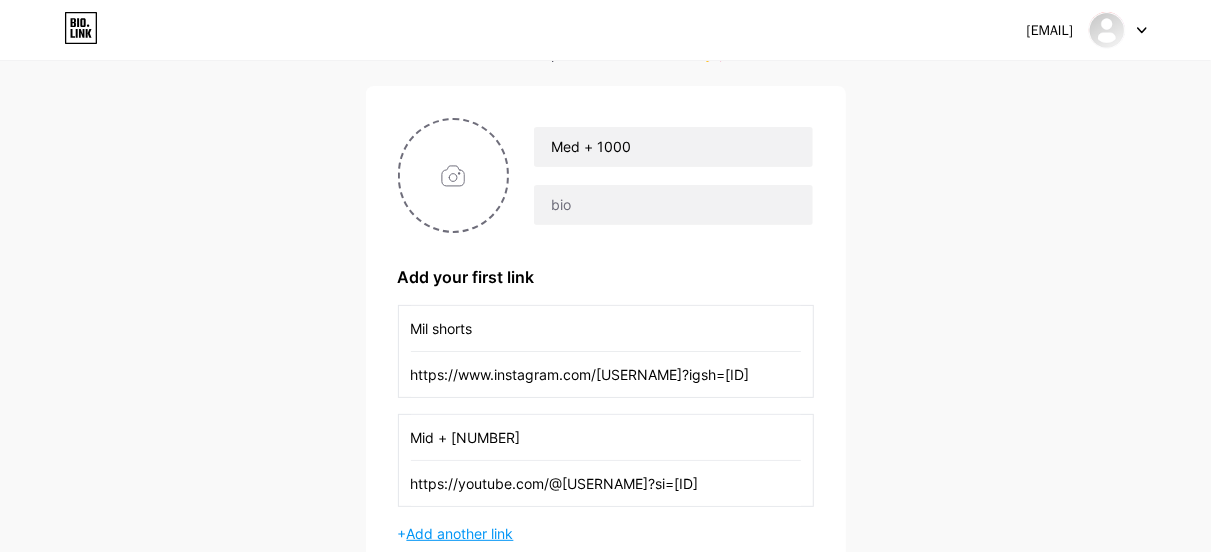 scroll, scrollTop: 0, scrollLeft: 0, axis: both 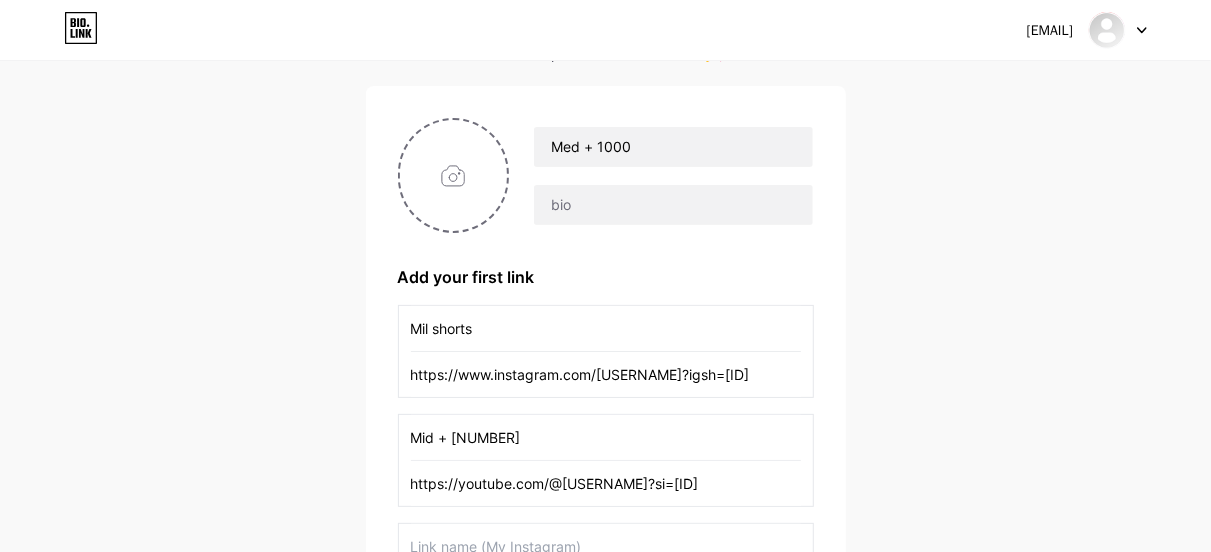 click at bounding box center (606, 546) 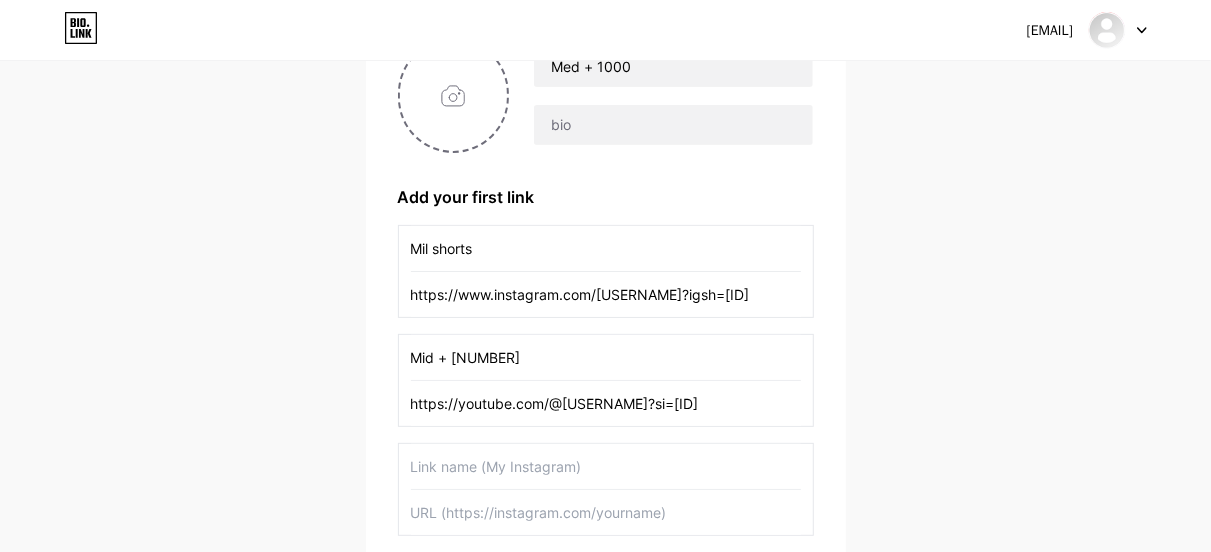 scroll, scrollTop: 238, scrollLeft: 0, axis: vertical 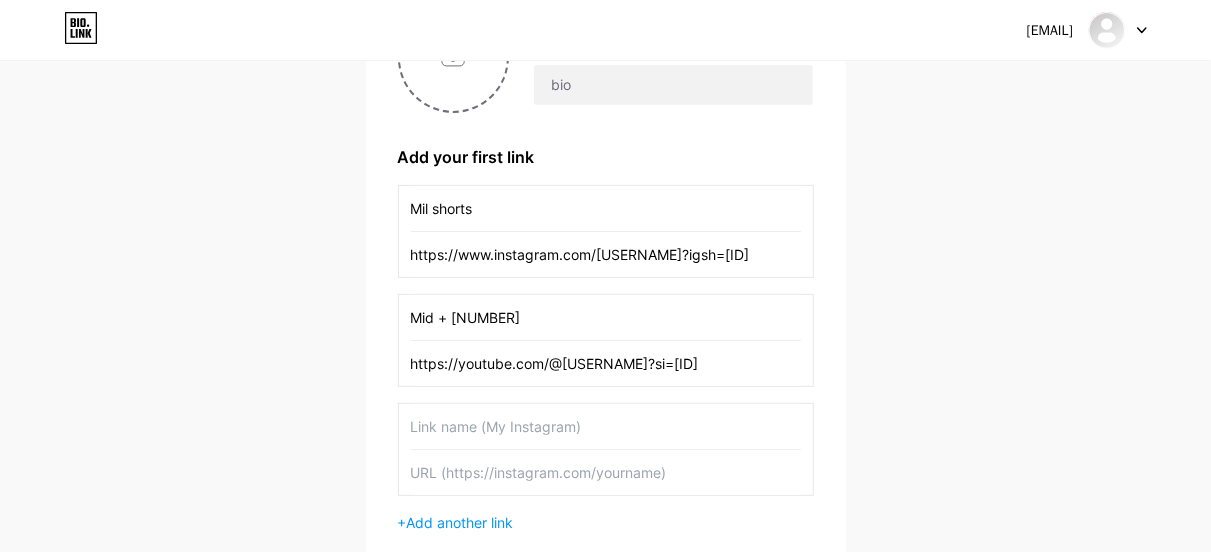click at bounding box center [606, 472] 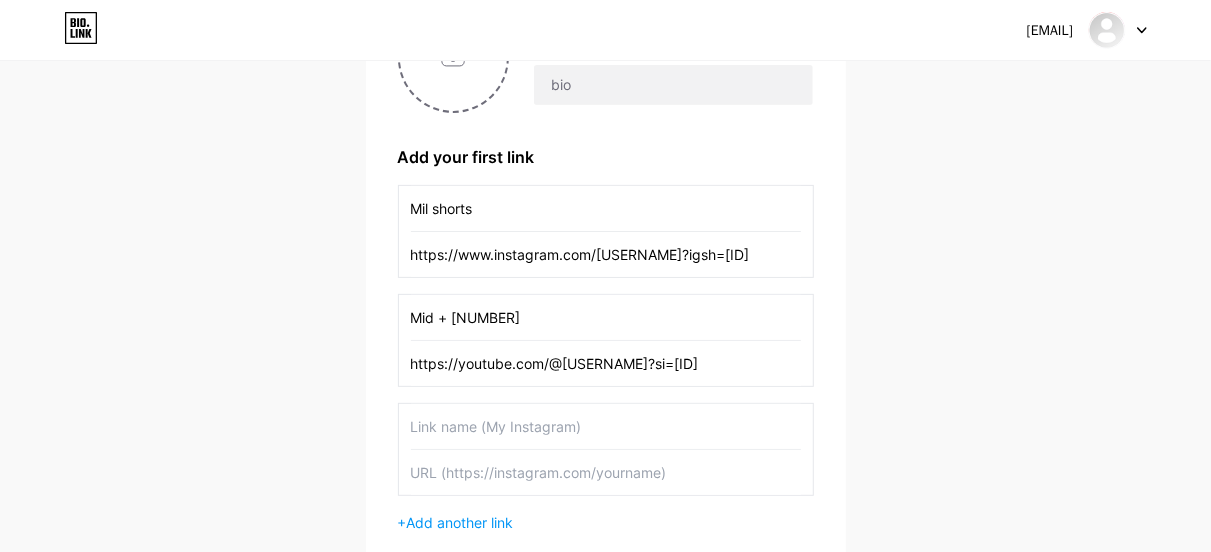 paste on "https://www.facebook.com/profile.php?id=[ID]" 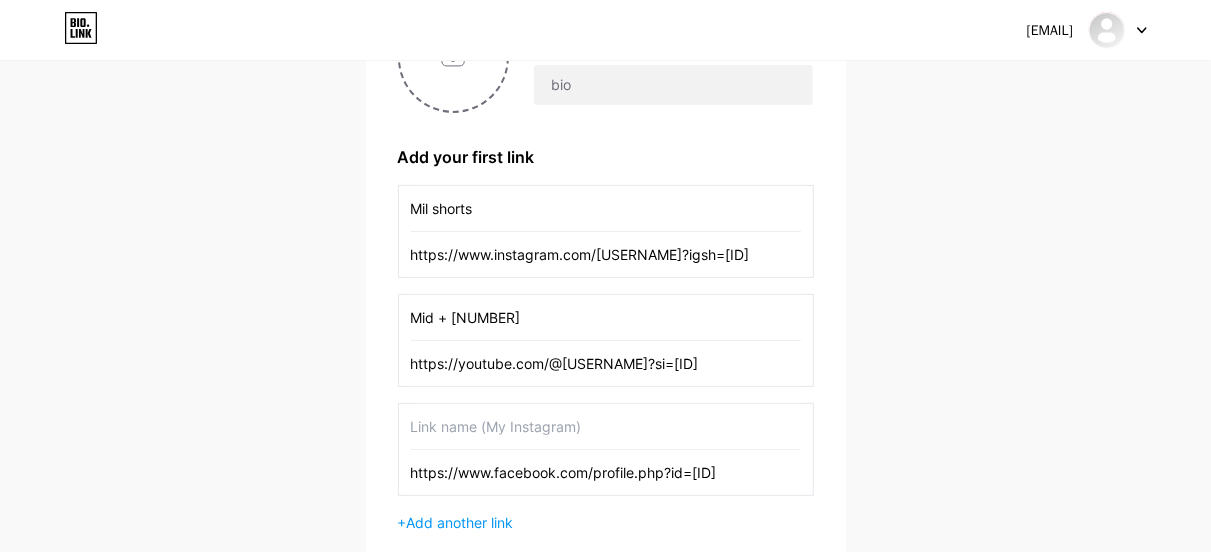 scroll, scrollTop: 0, scrollLeft: 5, axis: horizontal 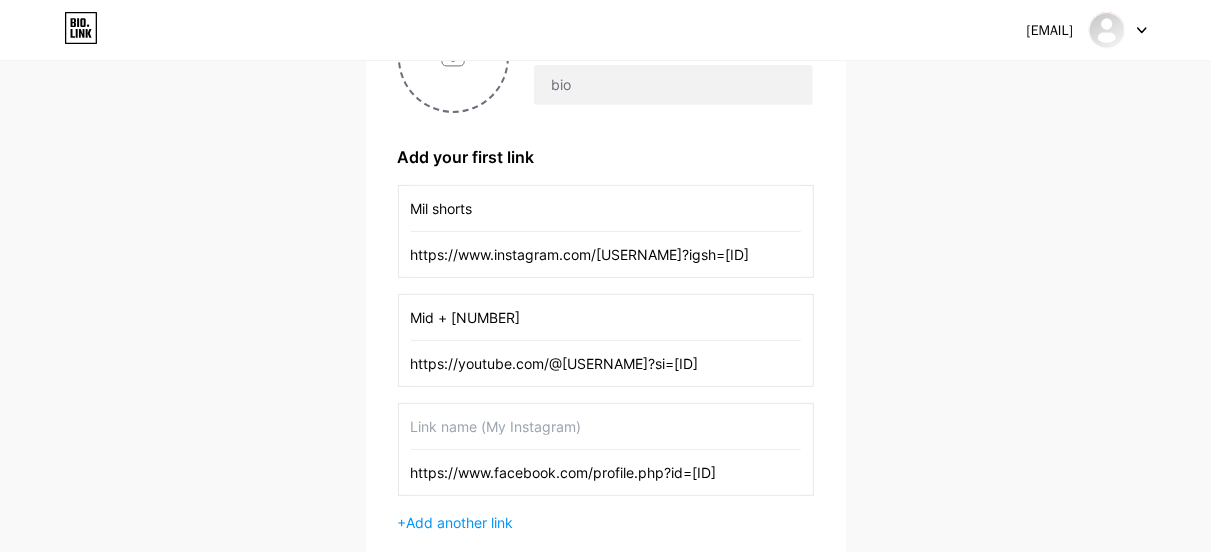 type on "https://www.facebook.com/profile.php?id=[ID]" 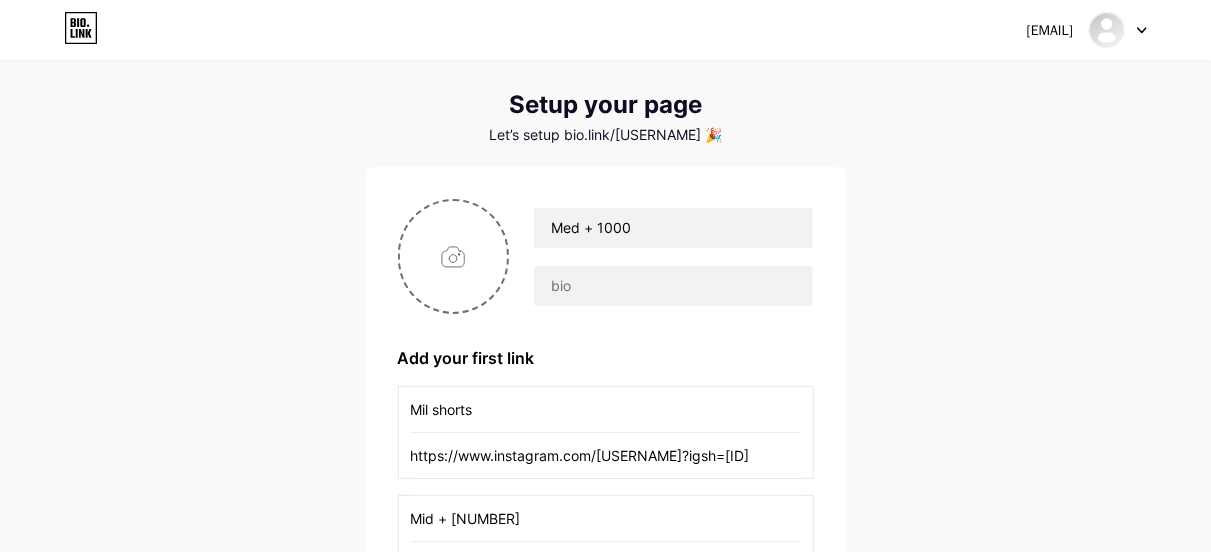 scroll, scrollTop: 36, scrollLeft: 0, axis: vertical 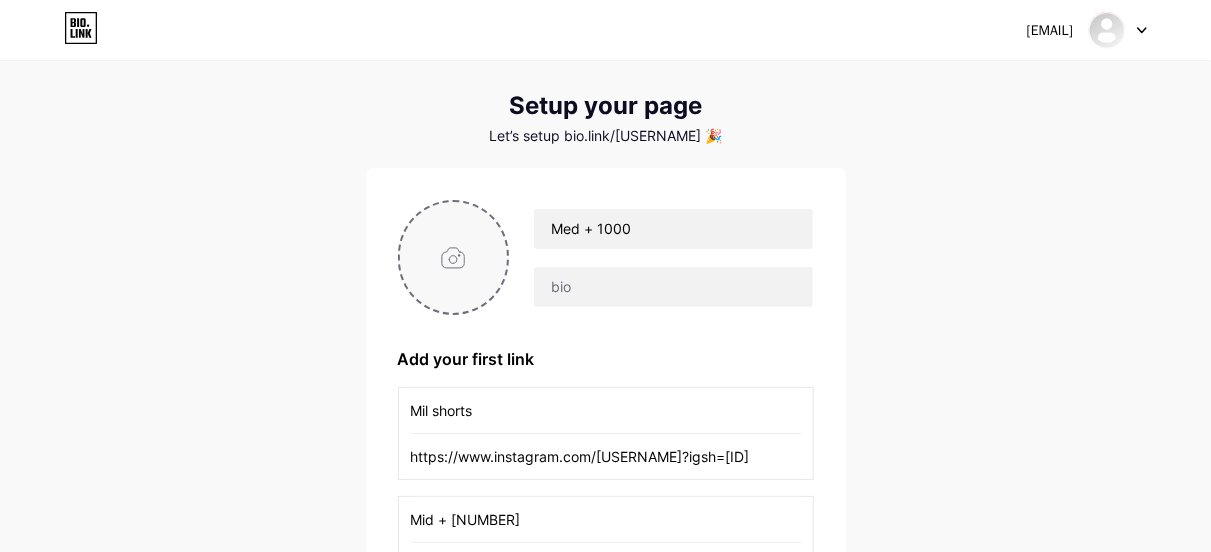 type on "Med + 1000" 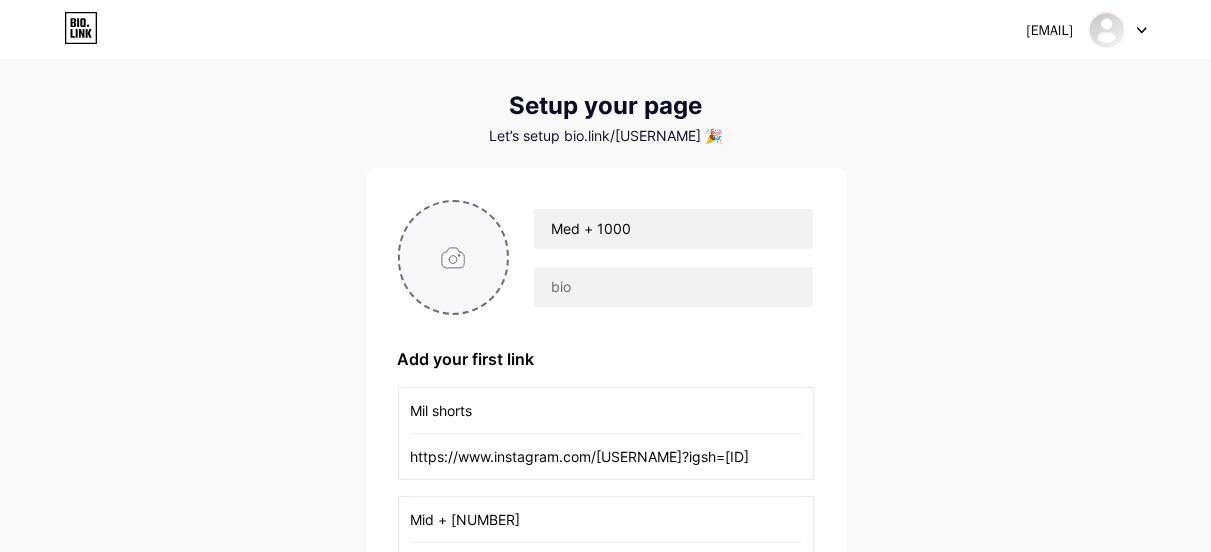 type on "C:\fakepath\20250804_1104_Microfone e Texto Dourado_remix_[ID].png" 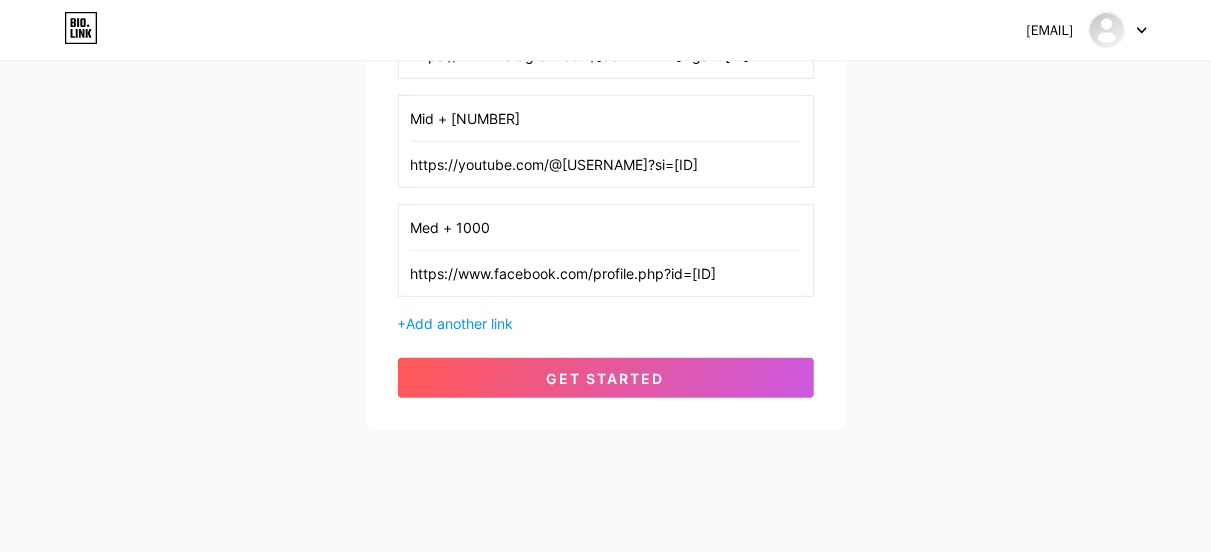 scroll, scrollTop: 456, scrollLeft: 0, axis: vertical 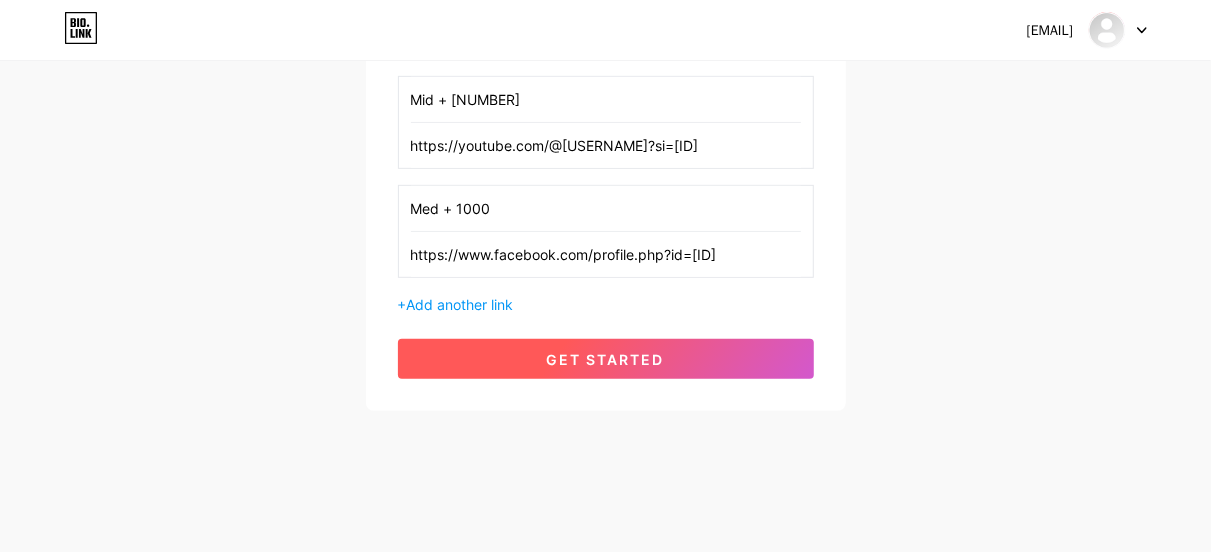 click on "get started" at bounding box center [606, 359] 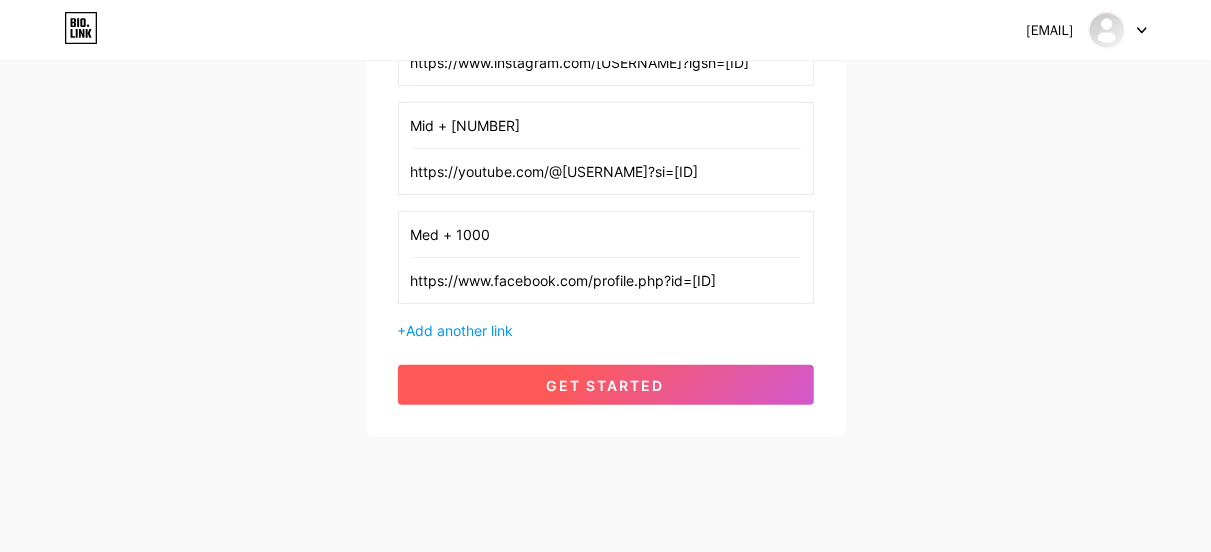 scroll, scrollTop: 482, scrollLeft: 0, axis: vertical 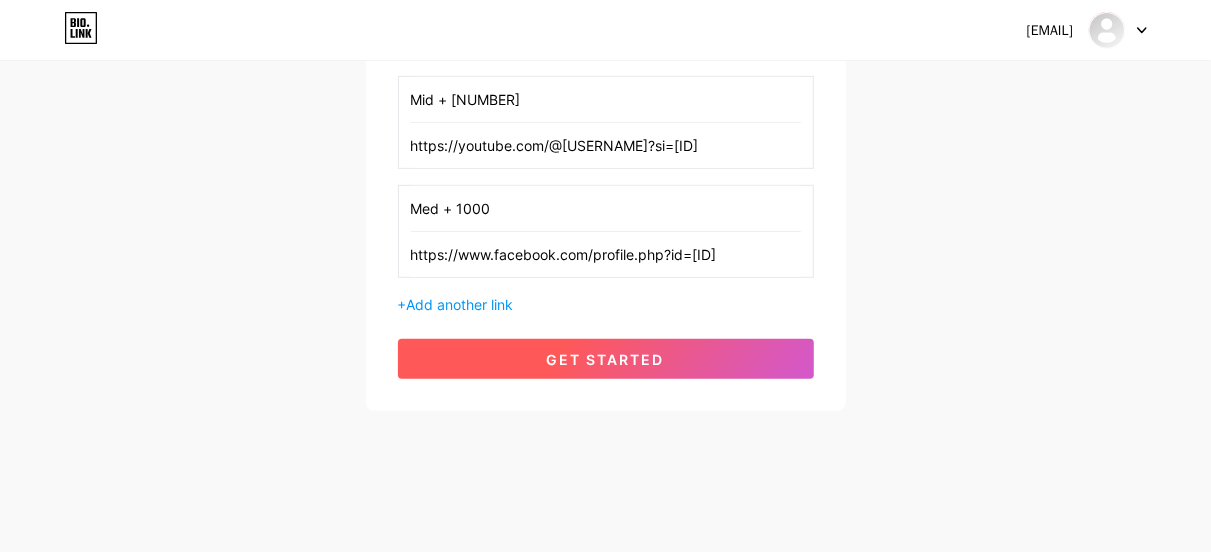 click on "get started" at bounding box center (606, 359) 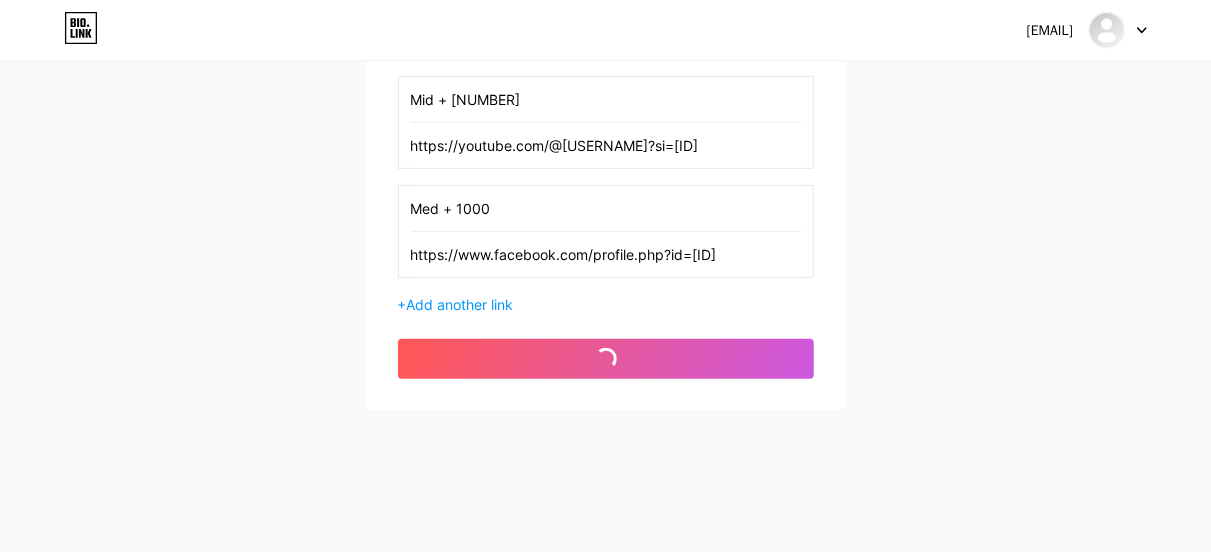 click on "[EMAIL]           Dashboard     Logout   Setup your page   Let’s setup bio.link/[USERNAME] 🎉             Please upload a profile image   Med + [NUMBER]       Please upload a profile image   Add your first link   Mil shorts   https://www.instagram.com/[USERNAME]?igsh=[ID]   Mid + [NUMBER]   https://youtube.com/@[USERNAME]?si=[ID]   Med + [NUMBER]   https://www.facebook.com/profile.php?id=[ID]
+  Add another link     get started" at bounding box center [605, -4] 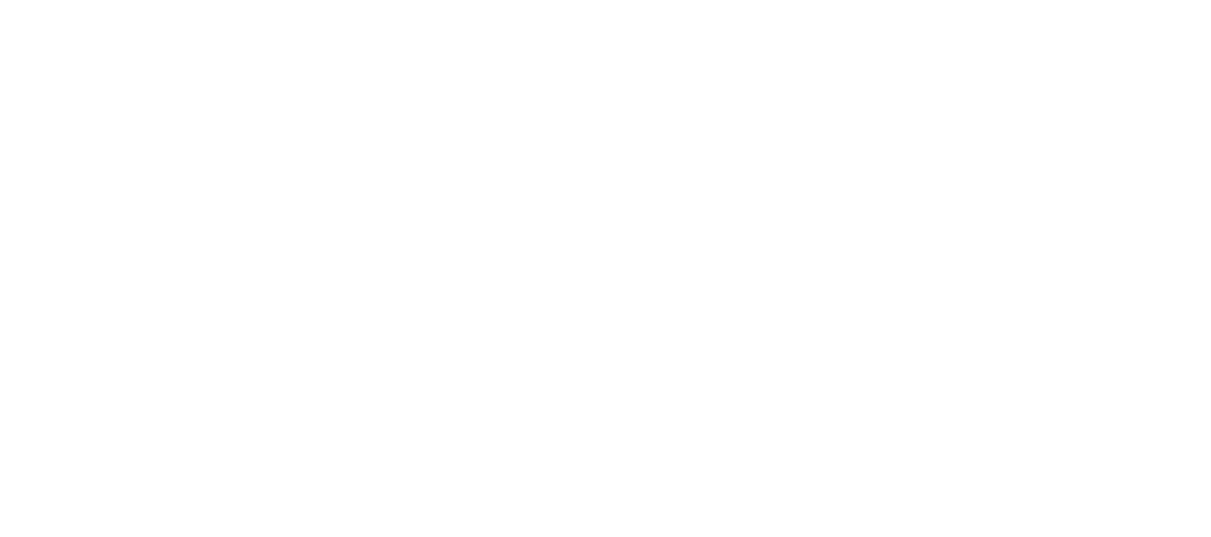 scroll, scrollTop: 0, scrollLeft: 0, axis: both 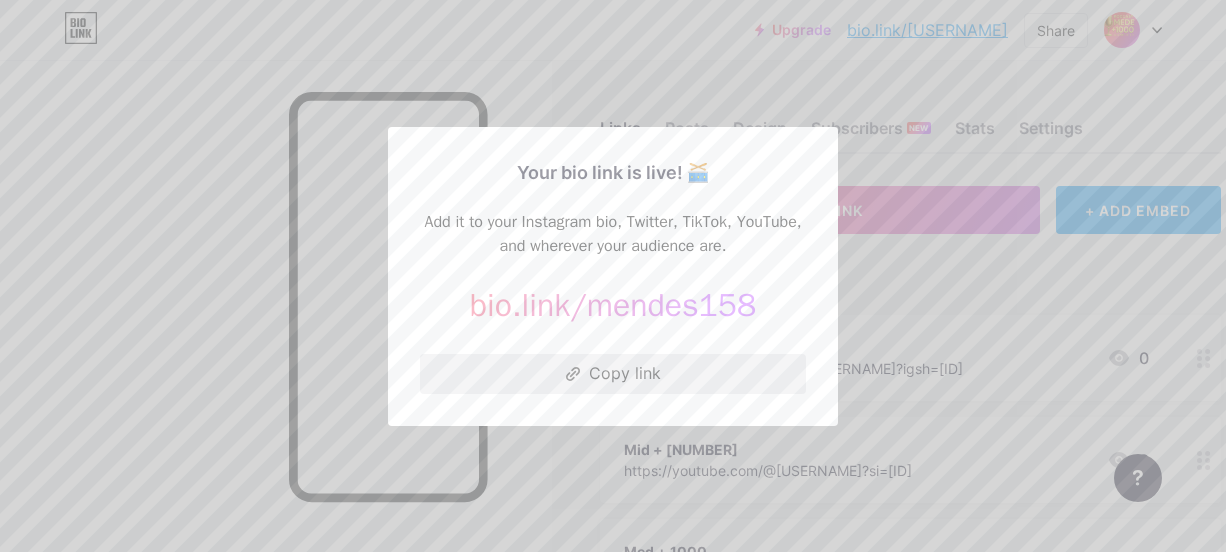 click on "Copy link" at bounding box center [613, 374] 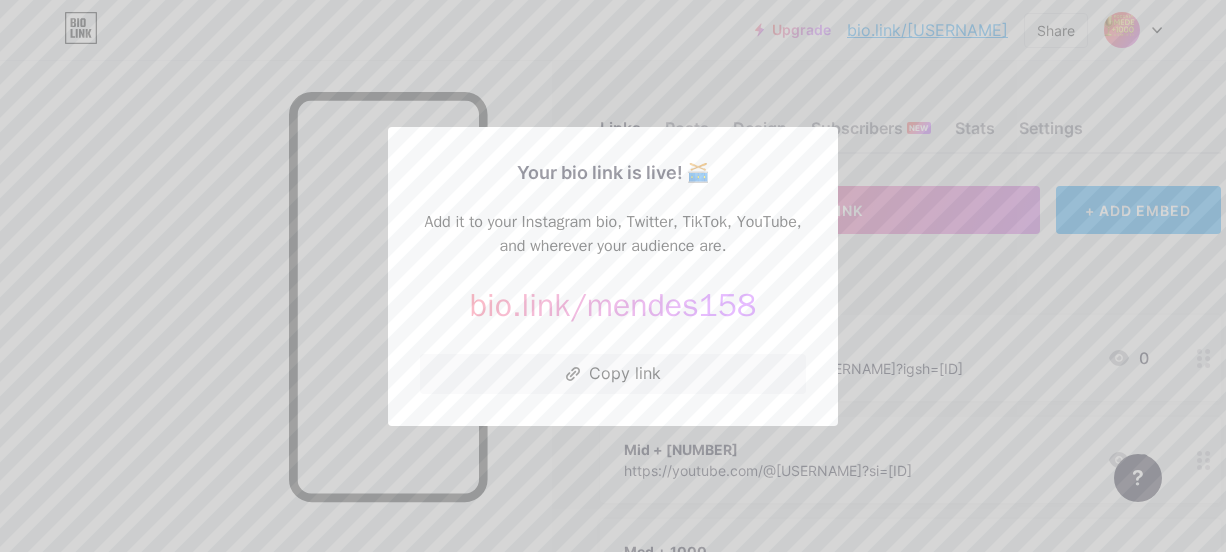 click at bounding box center (613, 276) 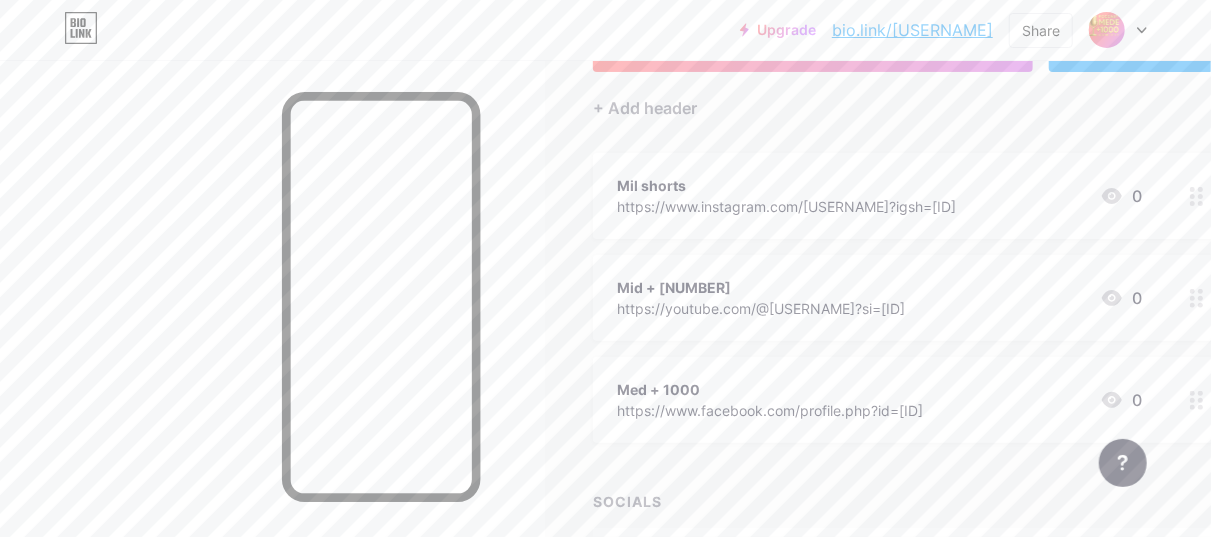 scroll, scrollTop: 143, scrollLeft: 0, axis: vertical 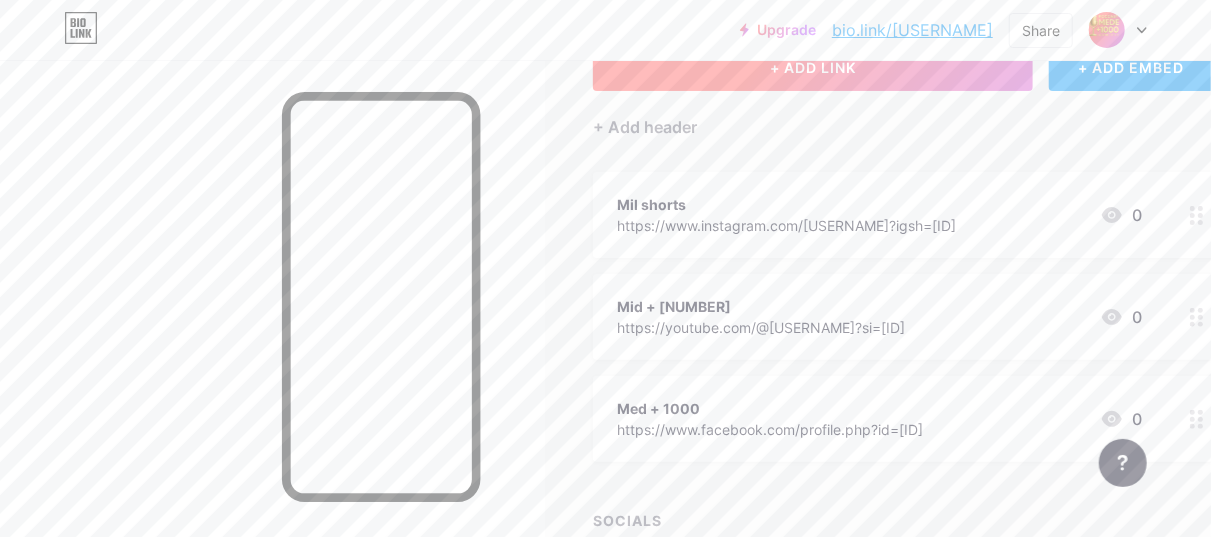 click on "+ ADD LINK" at bounding box center (813, 67) 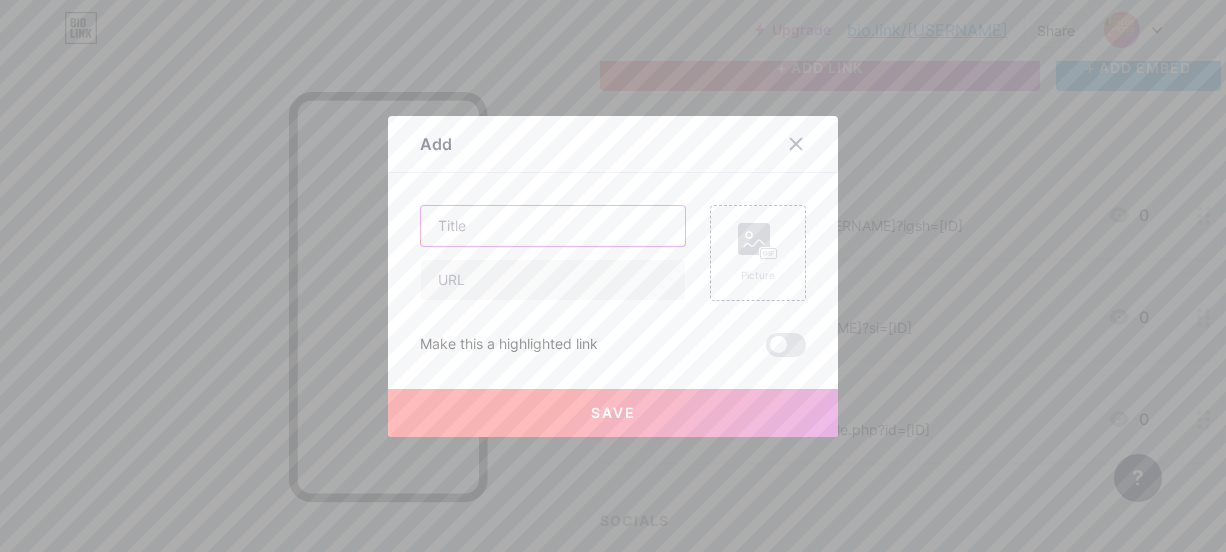 click at bounding box center [553, 226] 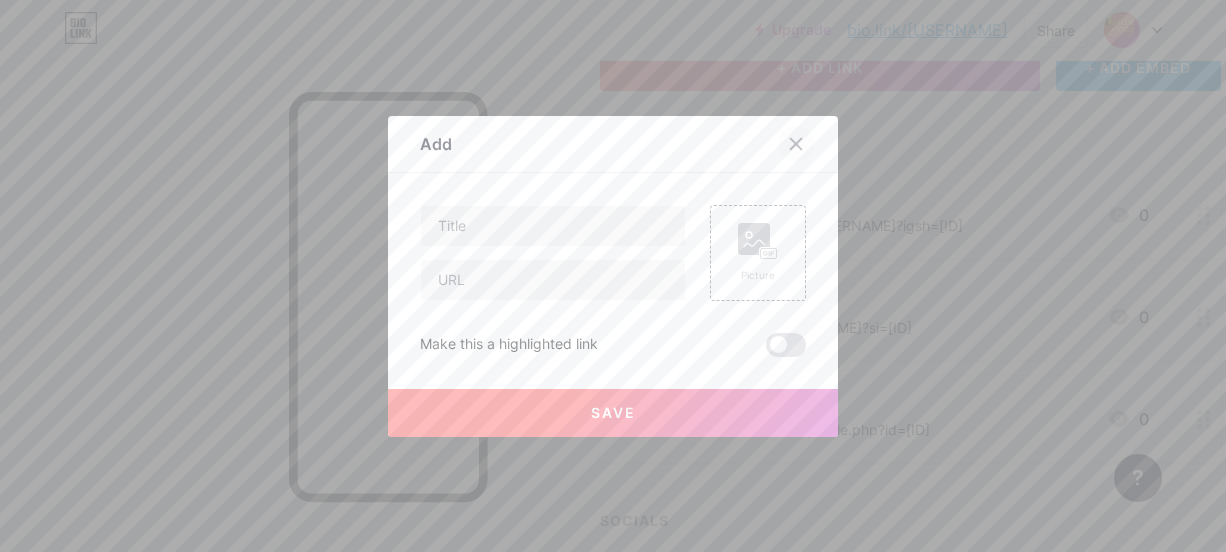 click 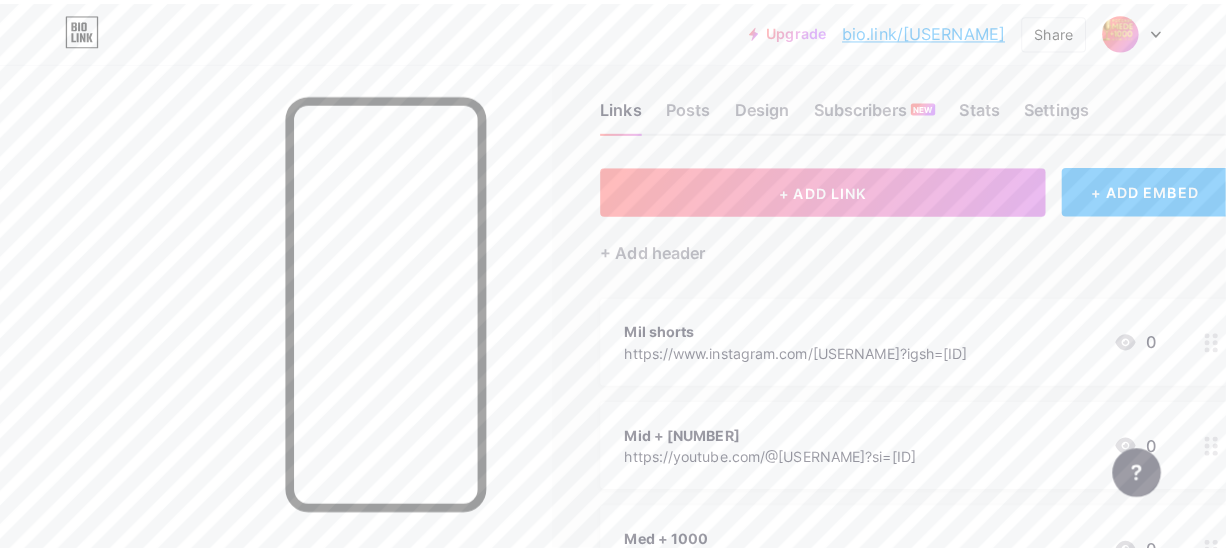 scroll, scrollTop: 10, scrollLeft: 0, axis: vertical 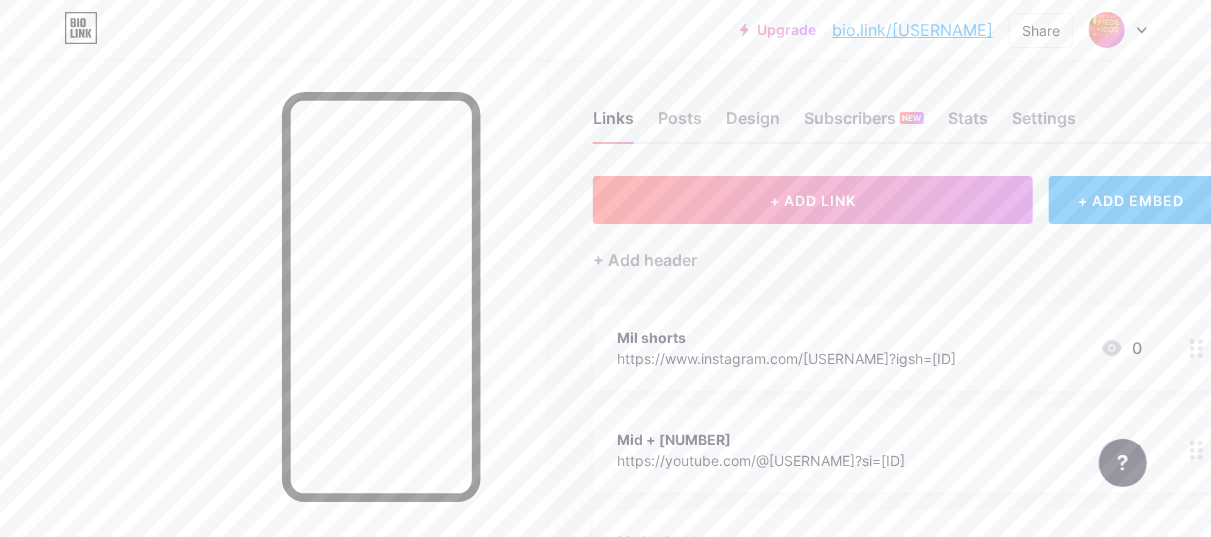 click on "+ ADD EMBED" at bounding box center [1131, 200] 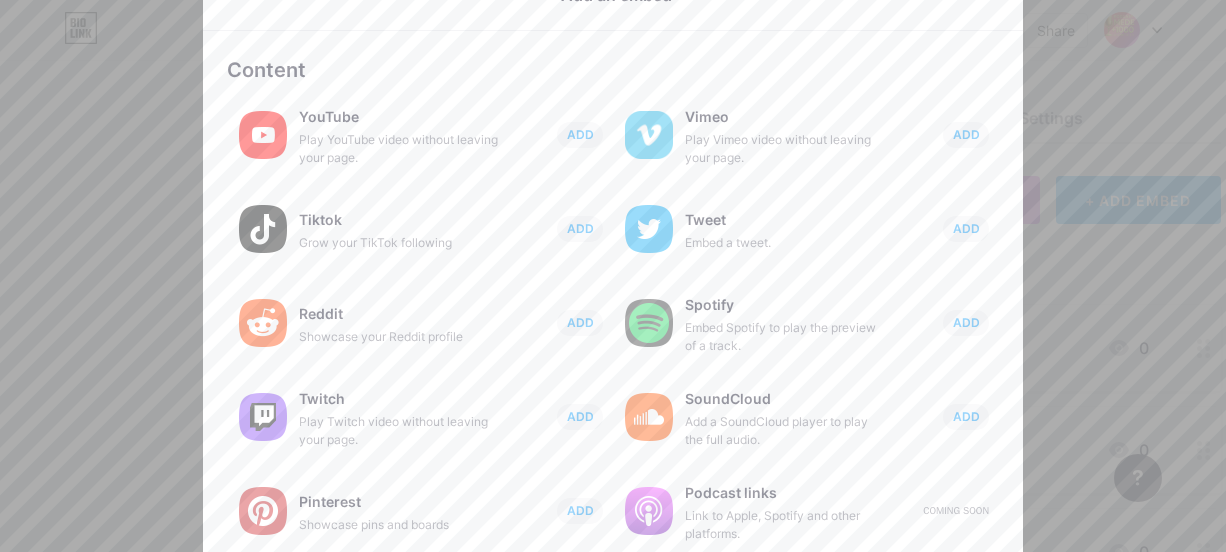scroll, scrollTop: 31, scrollLeft: 0, axis: vertical 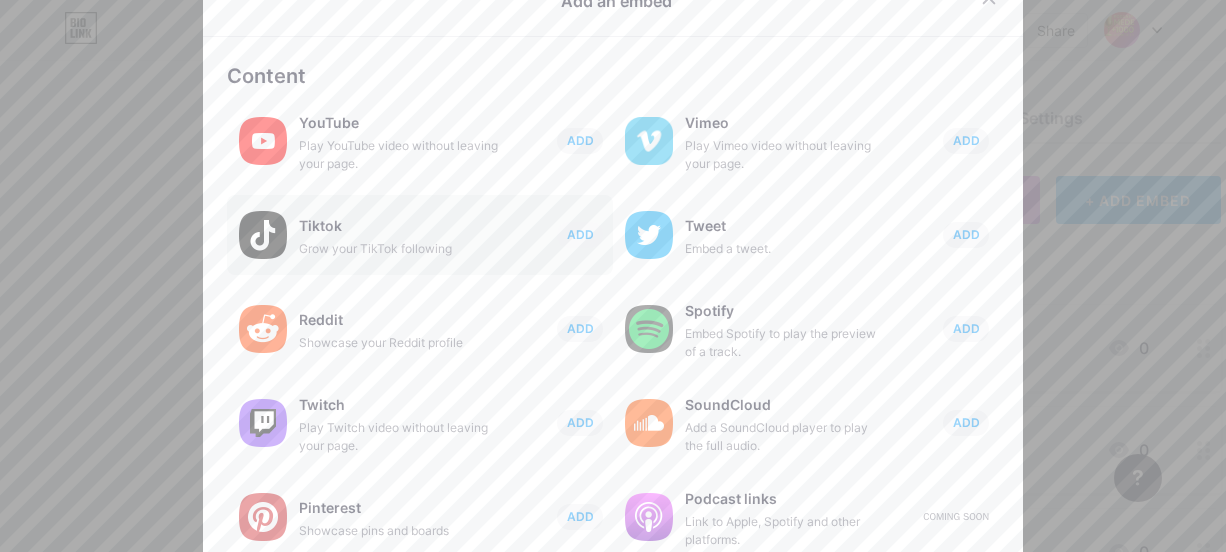 click on "Tiktok" at bounding box center [399, 226] 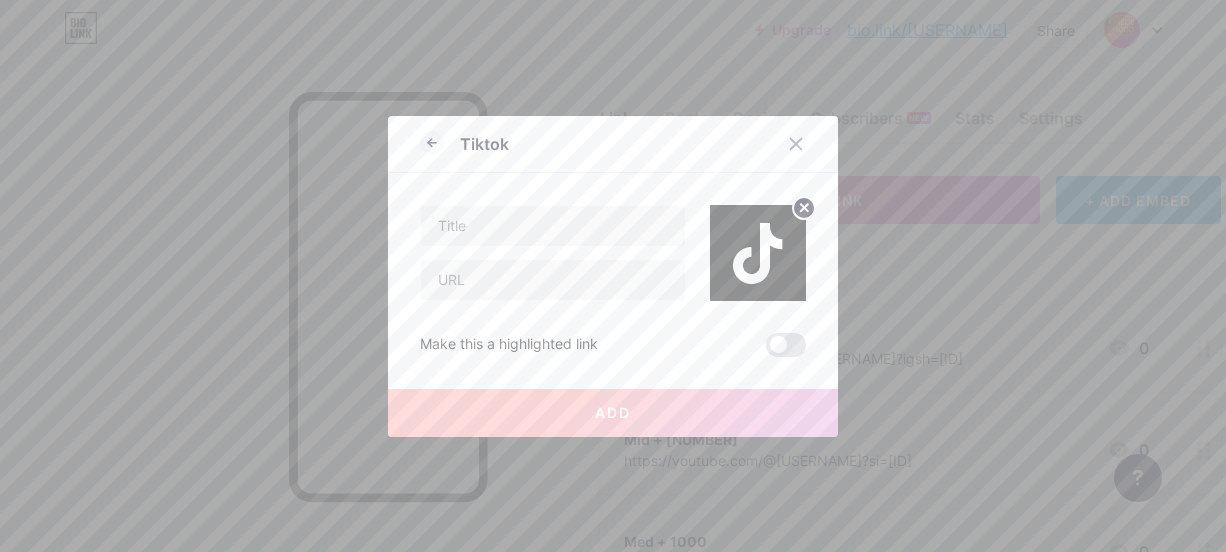 scroll, scrollTop: 0, scrollLeft: 0, axis: both 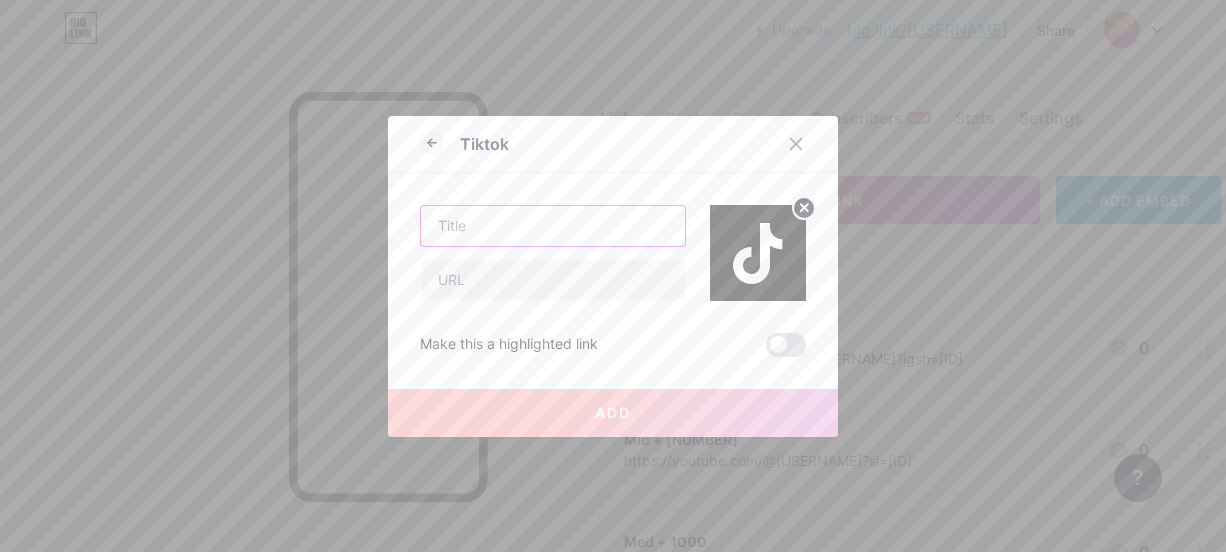 click at bounding box center (553, 226) 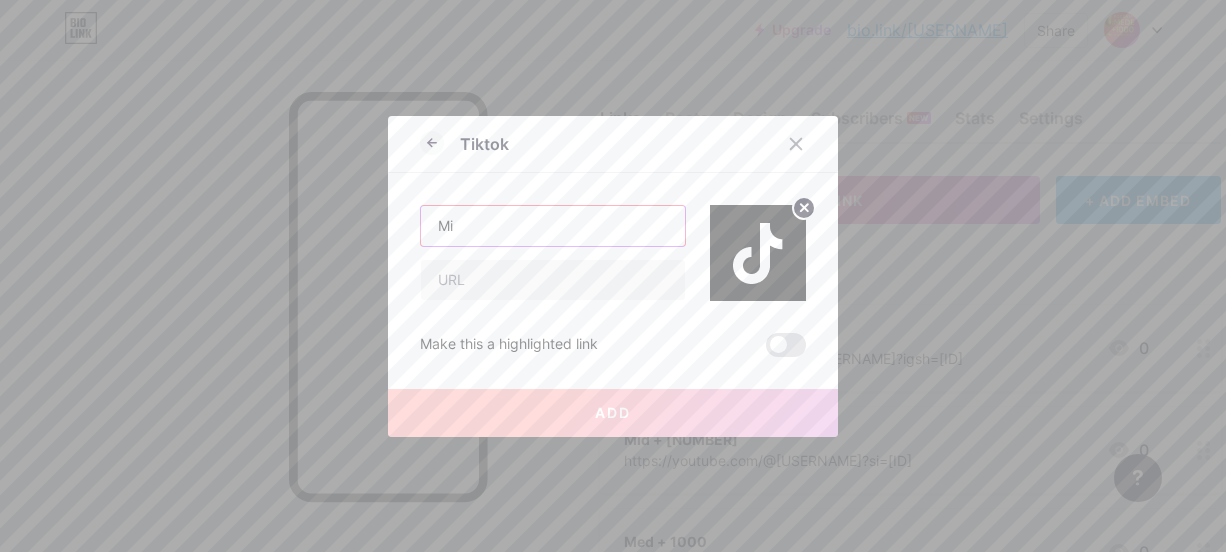 type on "M" 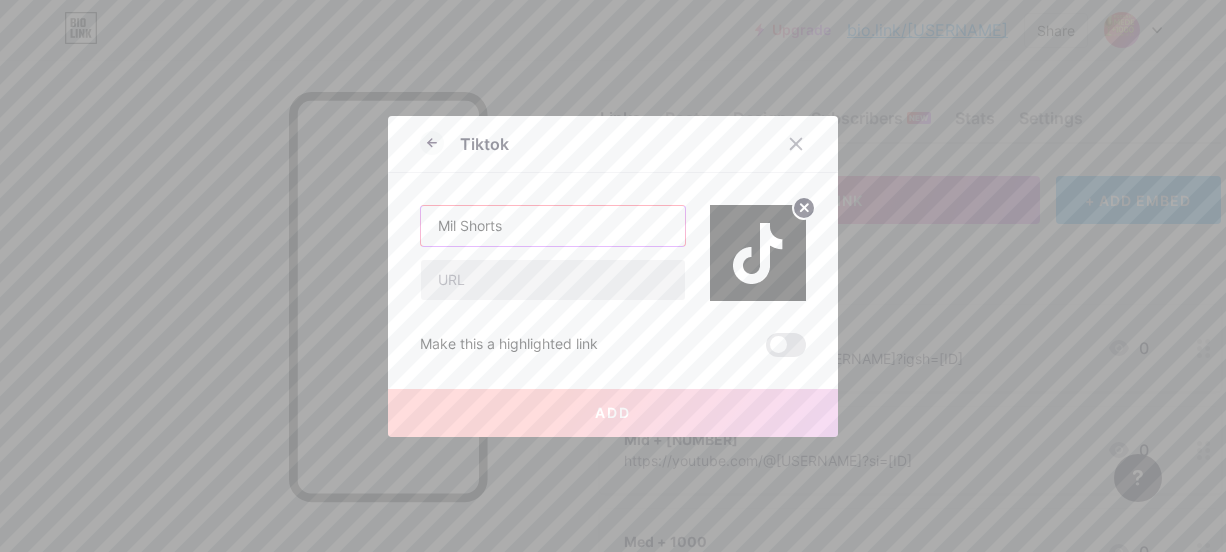 type on "Mil Shorts" 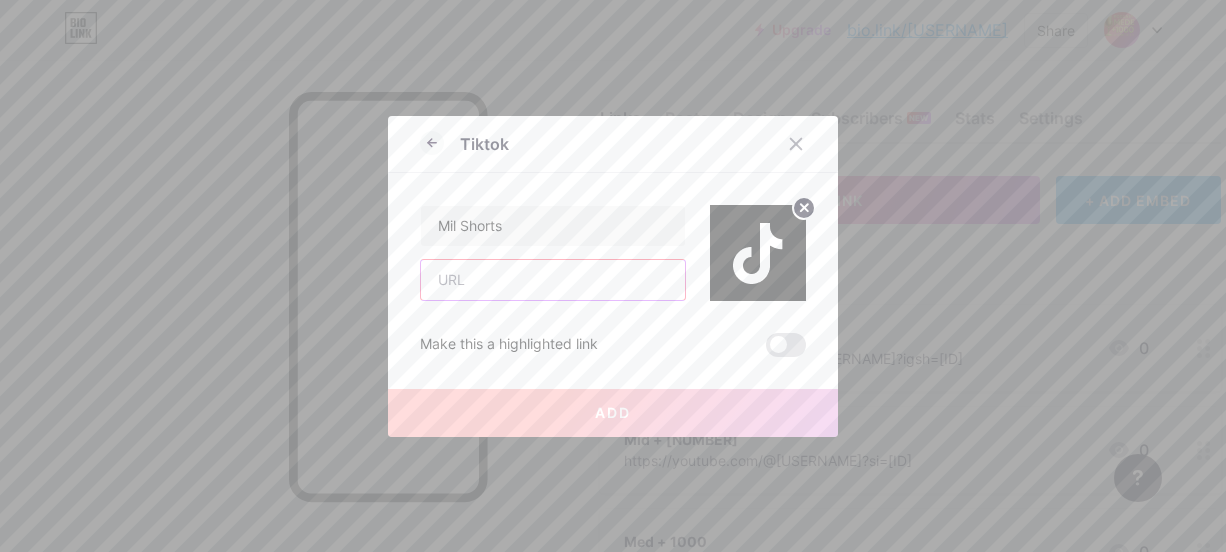 click at bounding box center (553, 280) 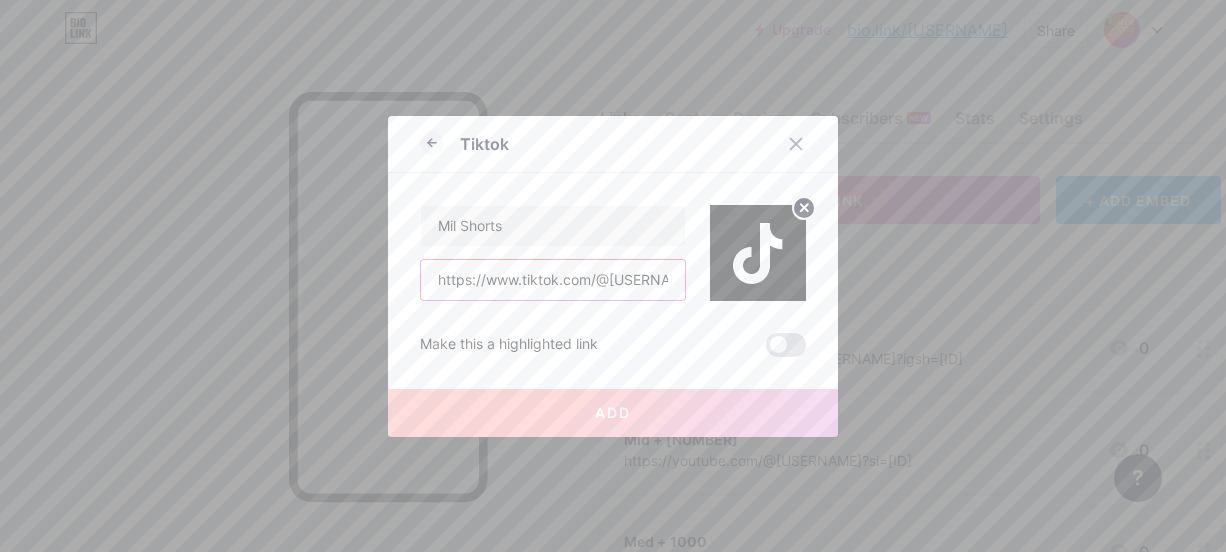 scroll, scrollTop: 0, scrollLeft: 192, axis: horizontal 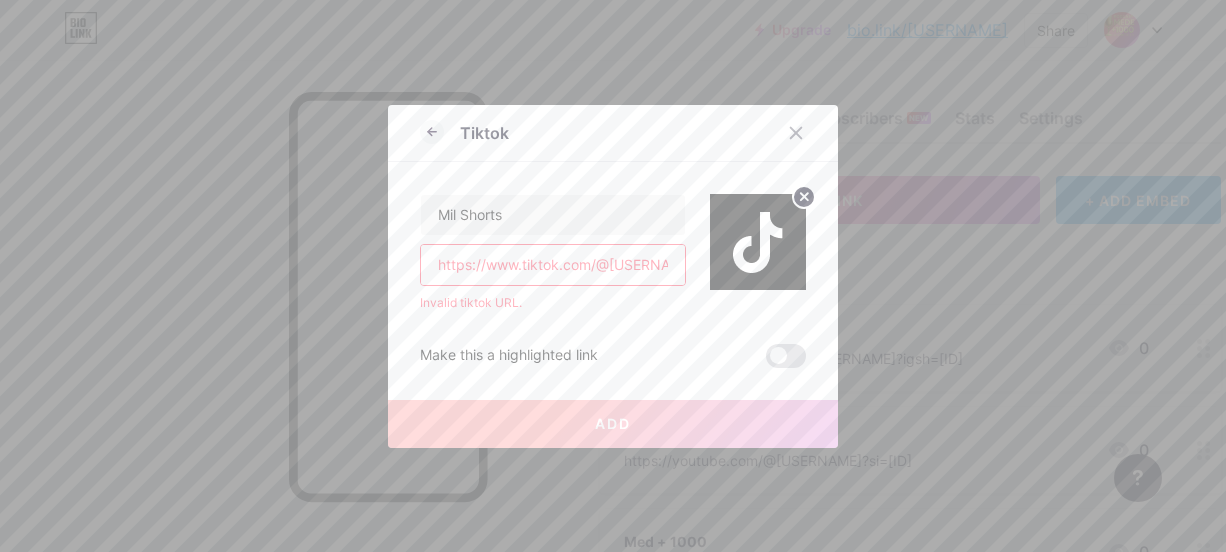 drag, startPoint x: 665, startPoint y: 267, endPoint x: 341, endPoint y: 290, distance: 324.81534 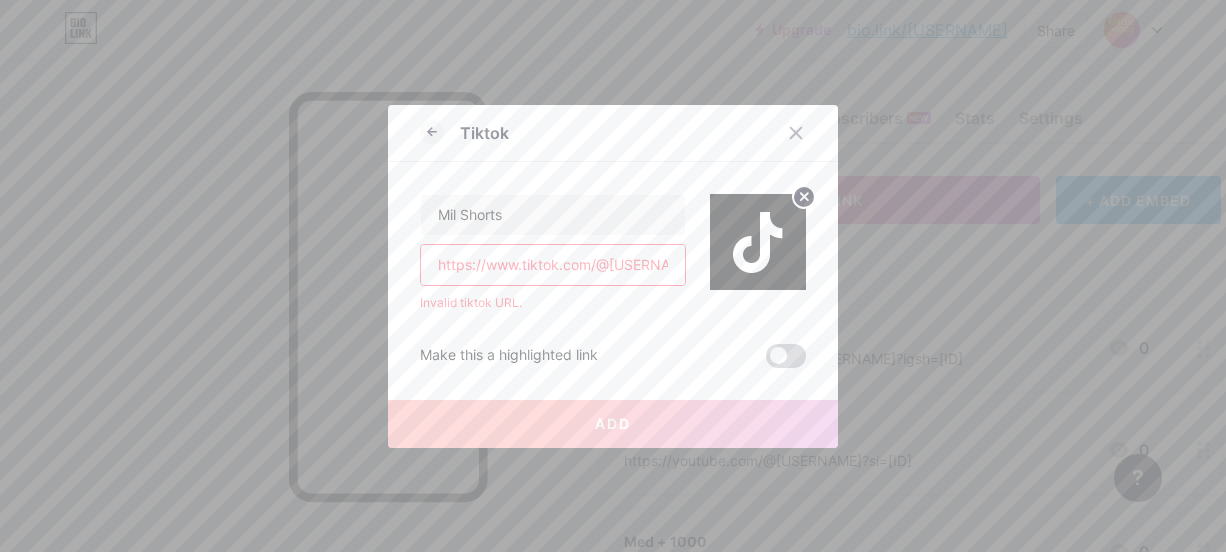 type on "https://www.tiktok.com/@[USERNAME]?_t=[ID]" 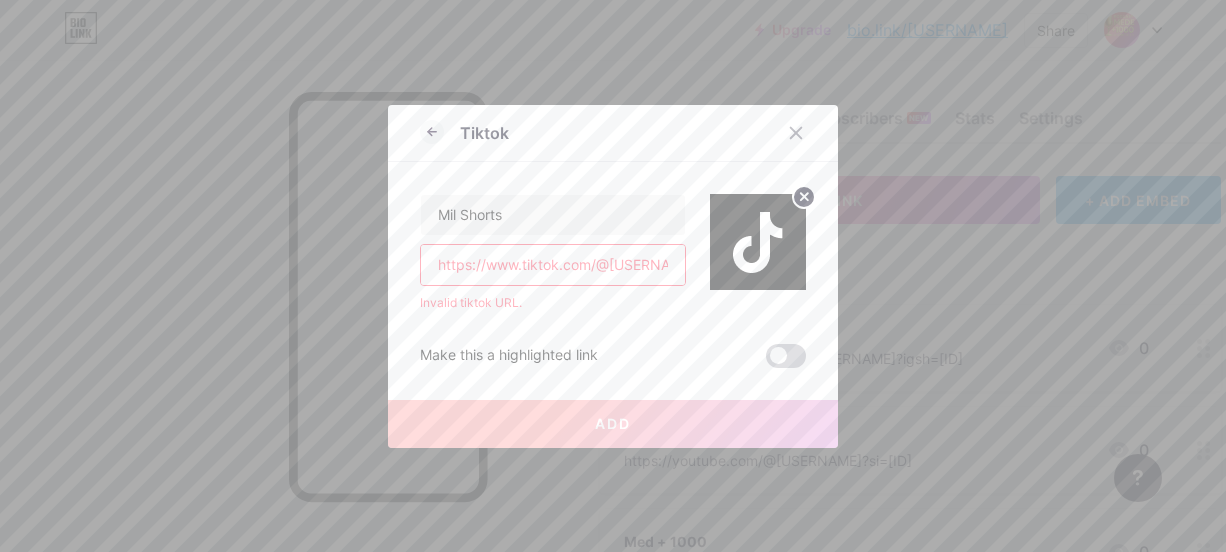 click at bounding box center [786, 356] 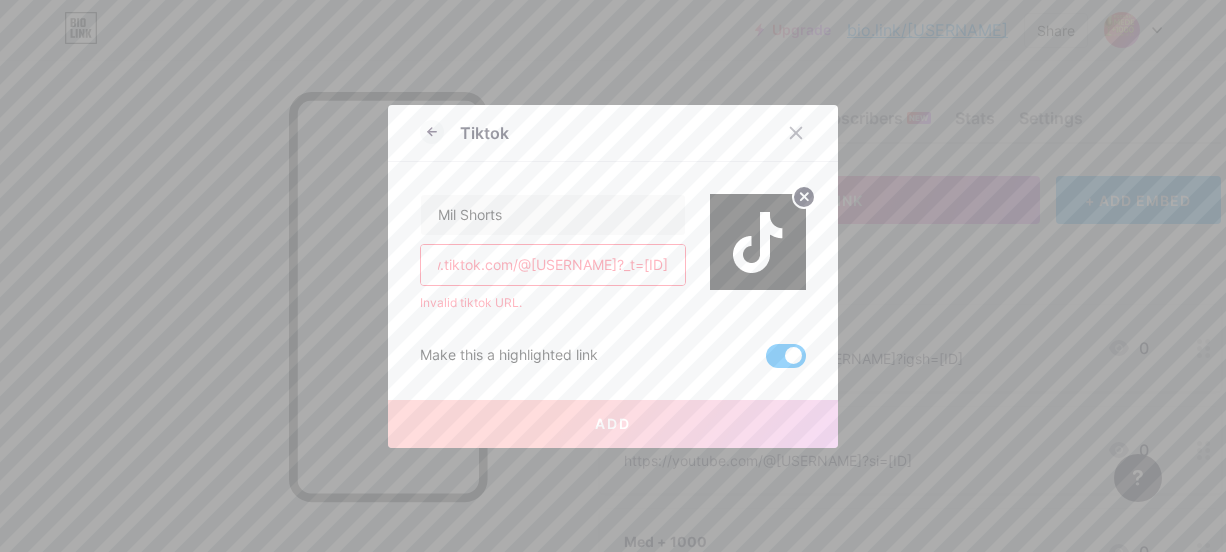scroll, scrollTop: 0, scrollLeft: 192, axis: horizontal 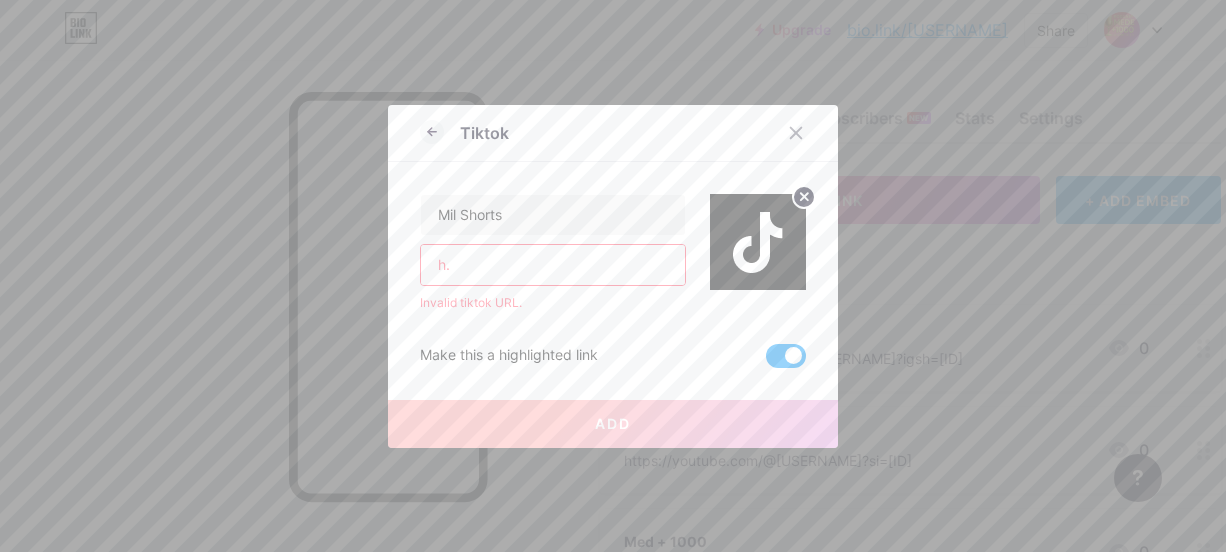 type on "h" 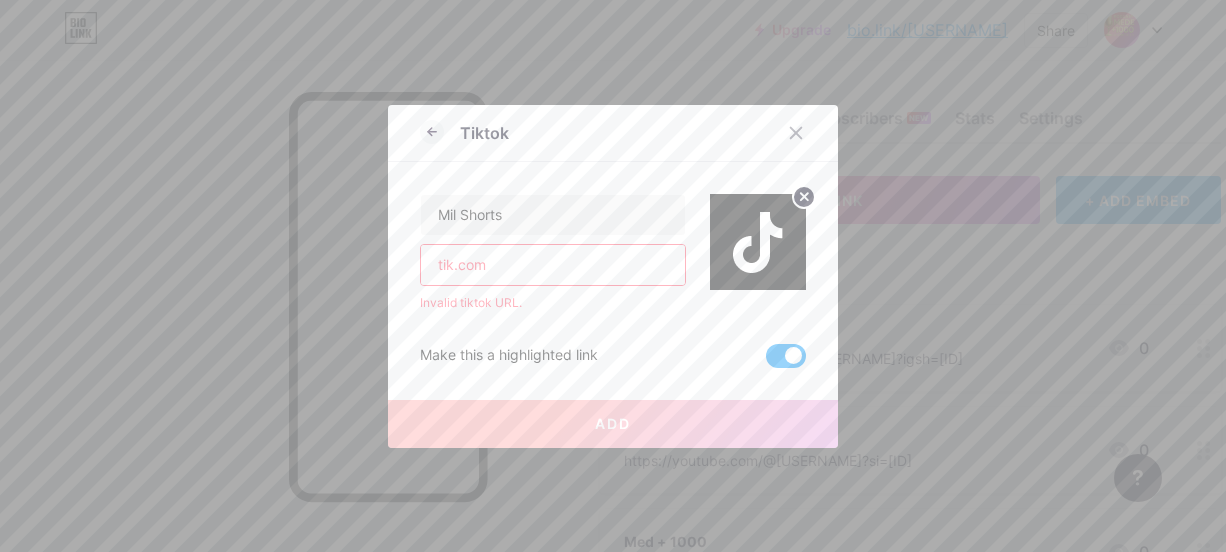 click on "tik.com" at bounding box center (553, 265) 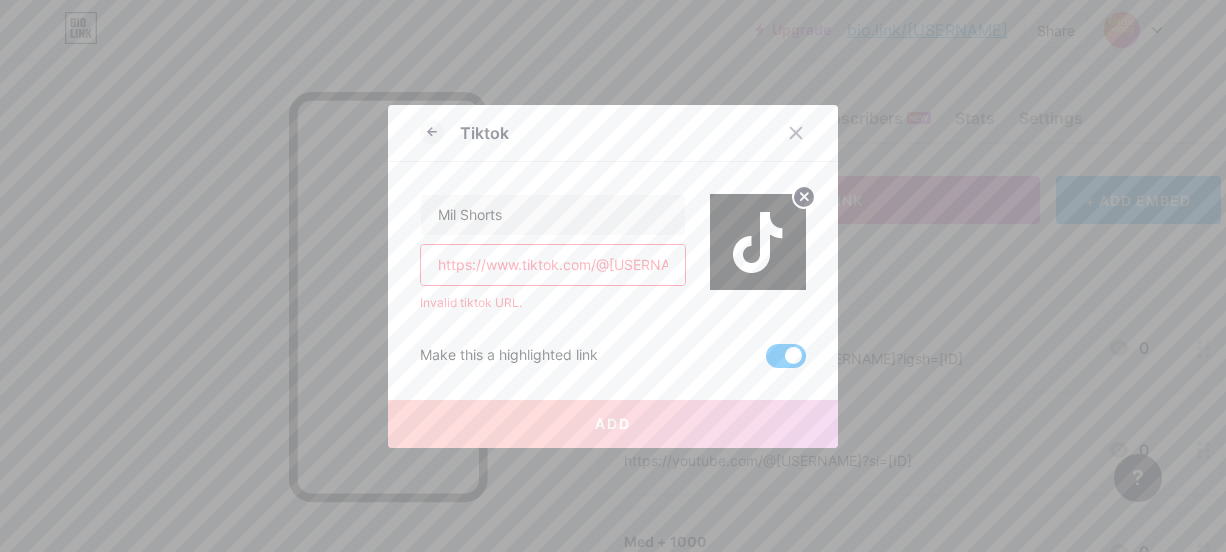 scroll, scrollTop: 0, scrollLeft: 192, axis: horizontal 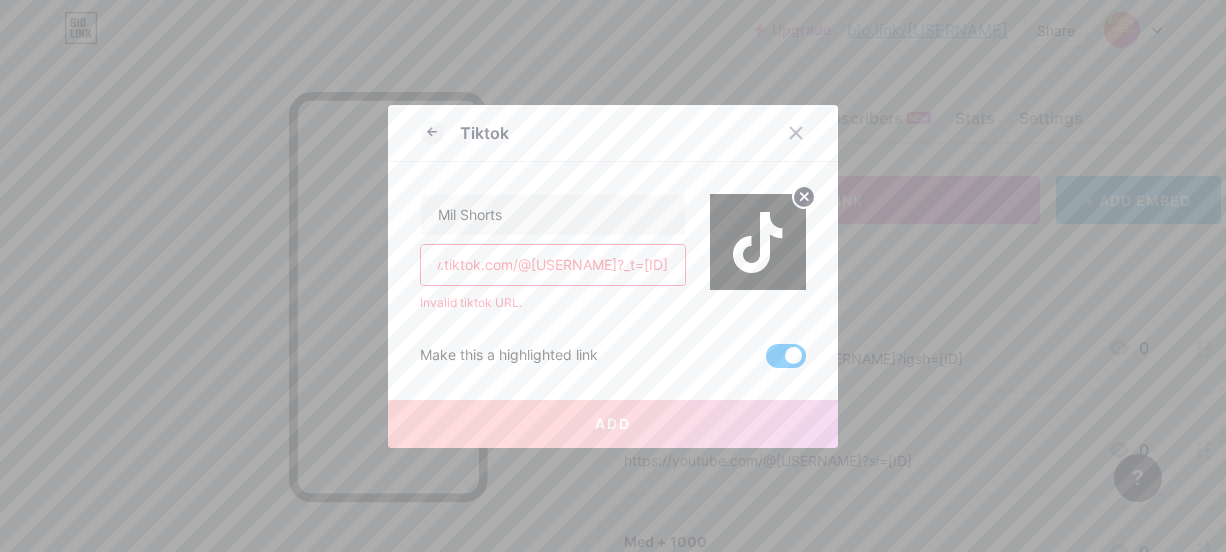 type on "https://www.tiktok.com/@[USERNAME]?_t=[ID]" 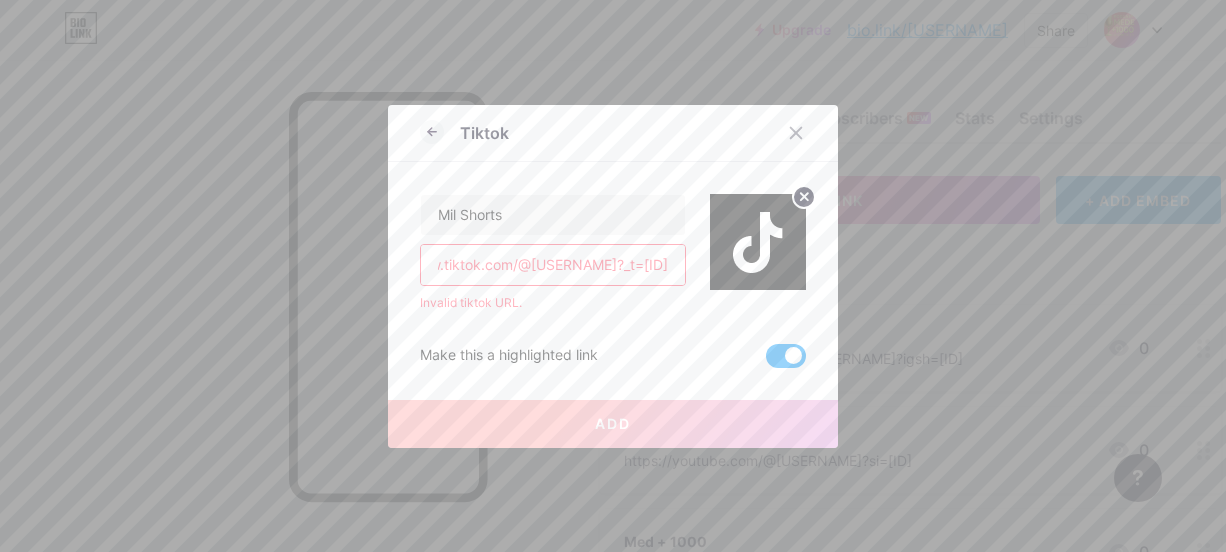 scroll, scrollTop: 0, scrollLeft: 0, axis: both 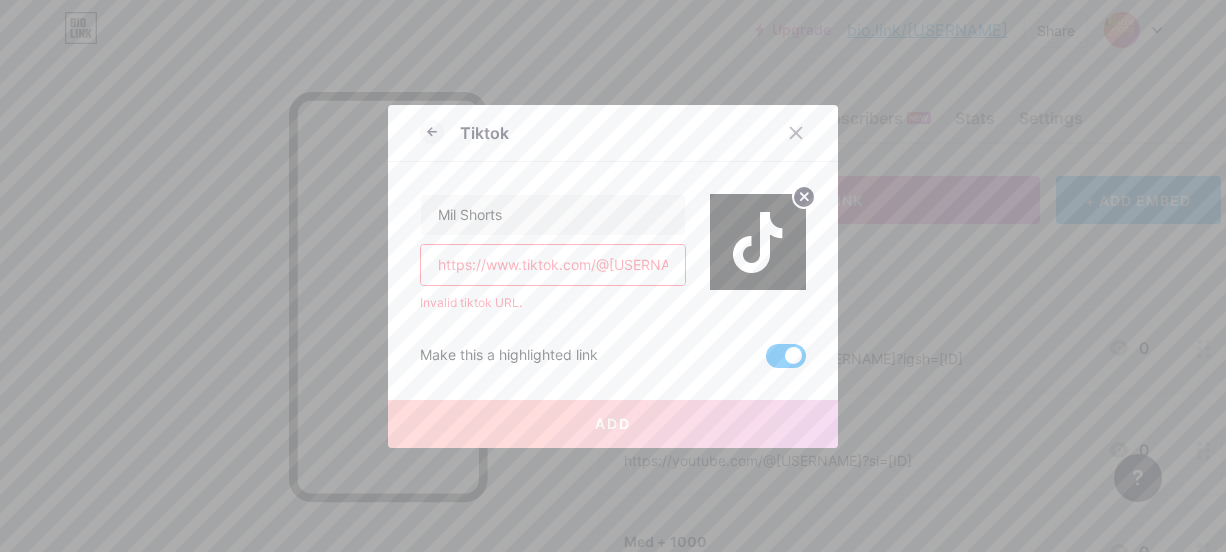 click at bounding box center [786, 356] 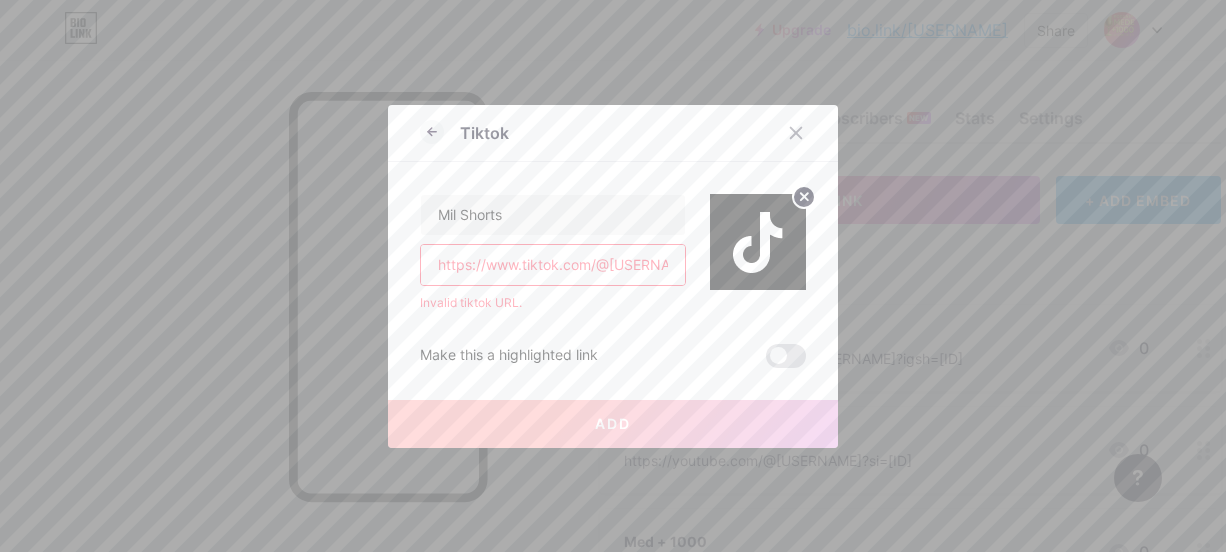 click 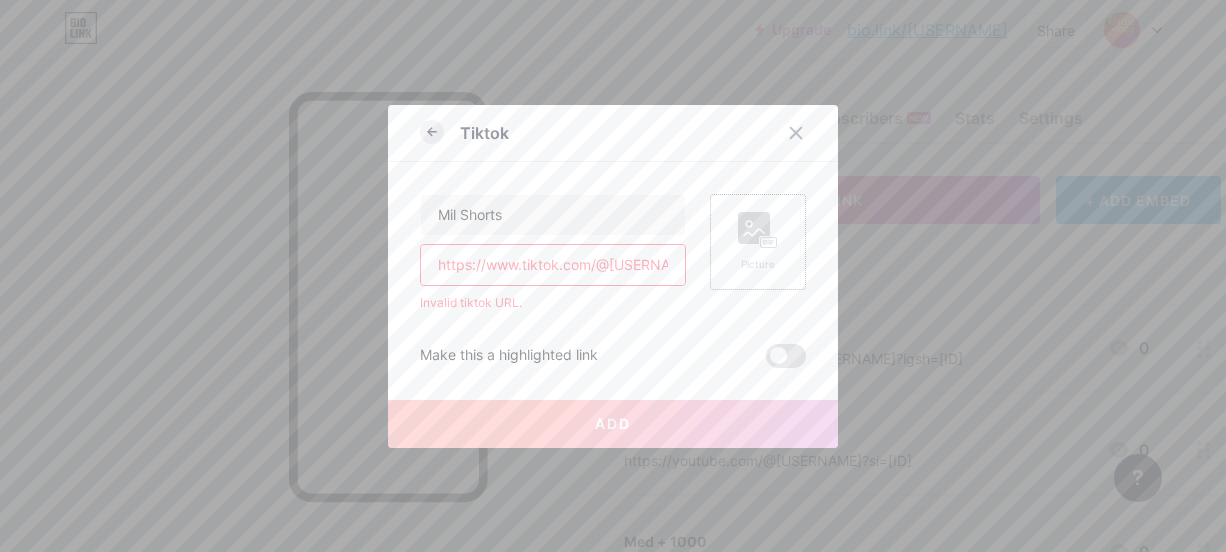 click 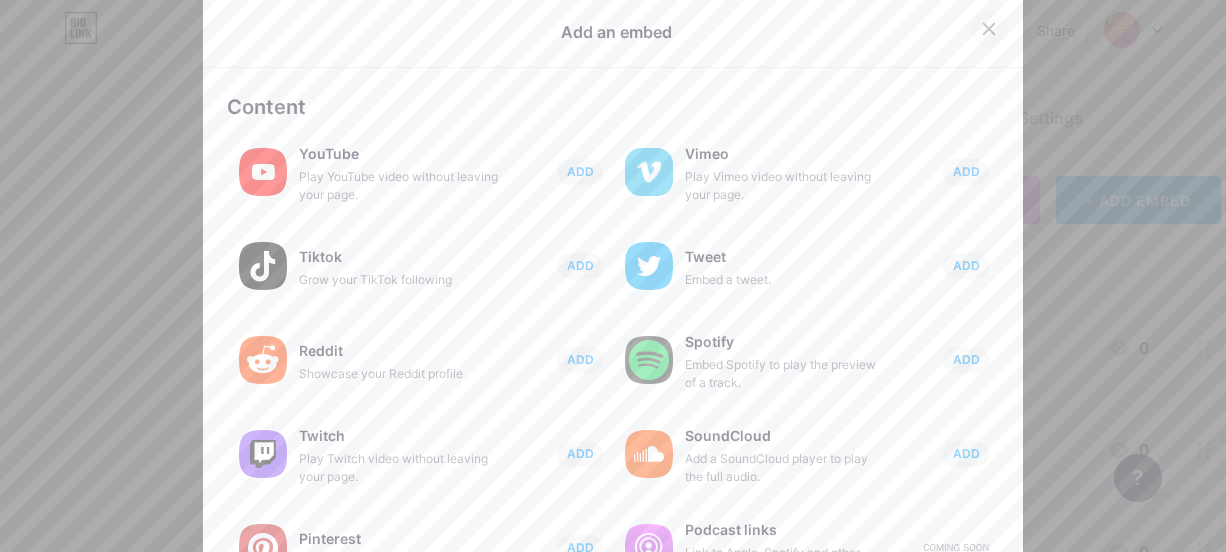 click at bounding box center [989, 29] 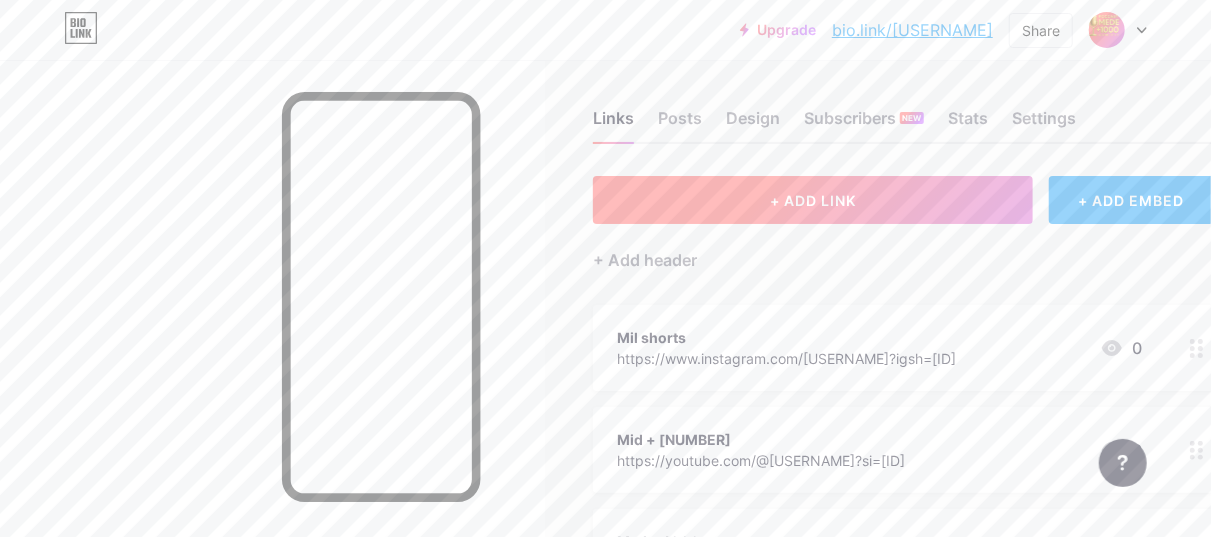 click on "+ ADD LINK" at bounding box center (813, 200) 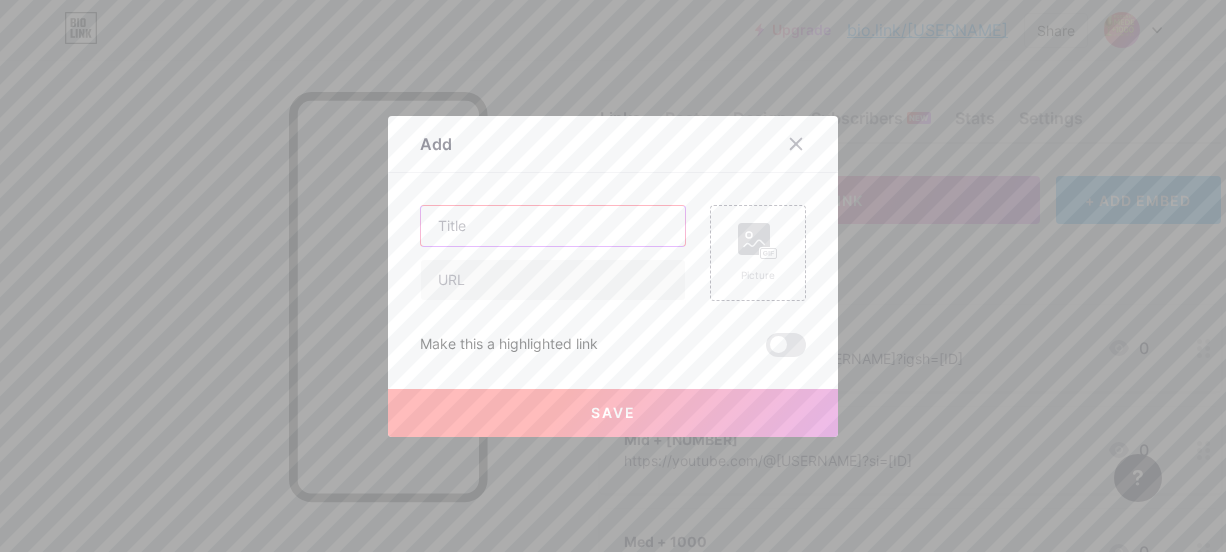 click at bounding box center [553, 226] 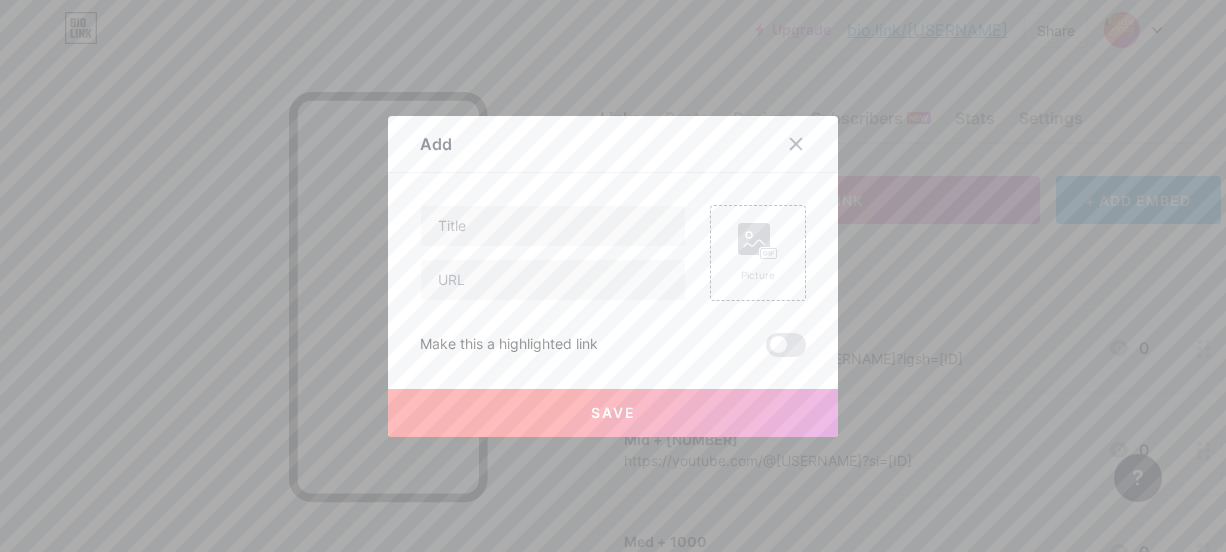 click on "Picture
Make this a highlighted link
Save" at bounding box center (613, 281) 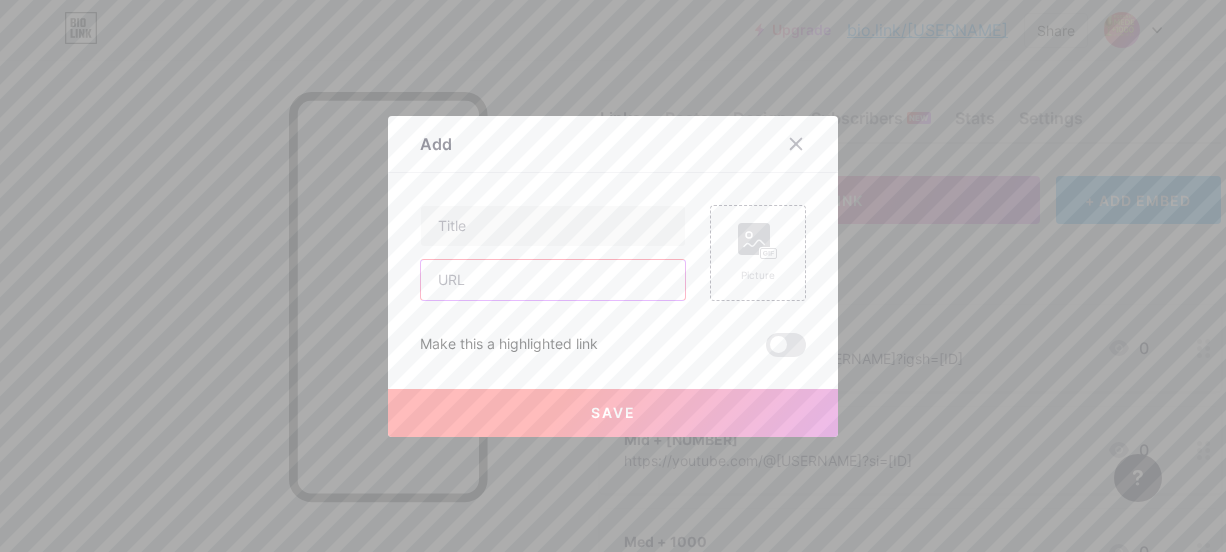 click at bounding box center (553, 280) 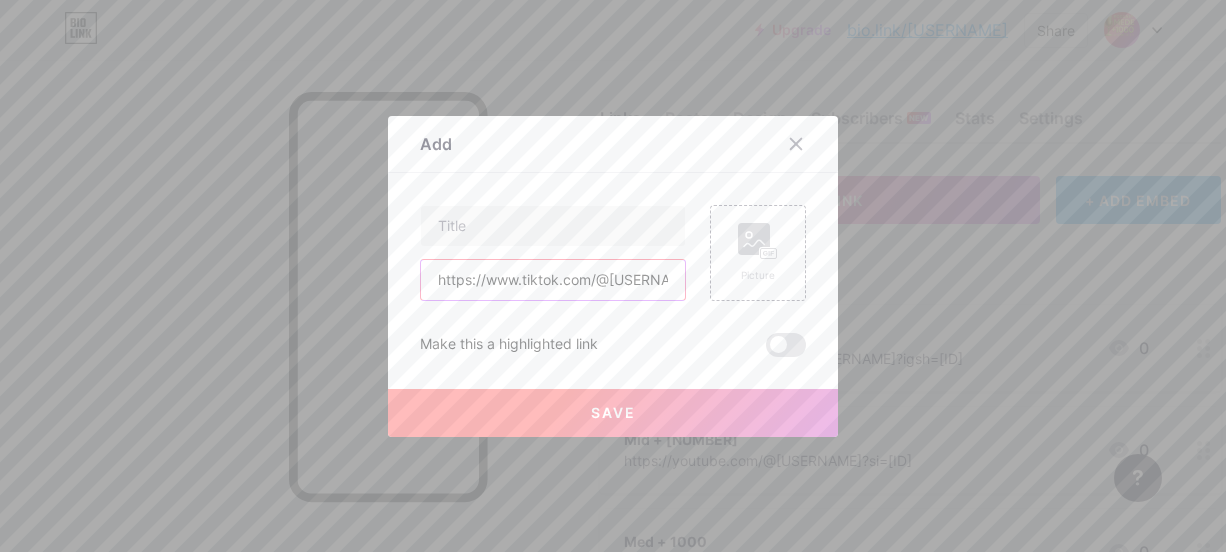 scroll, scrollTop: 0, scrollLeft: 192, axis: horizontal 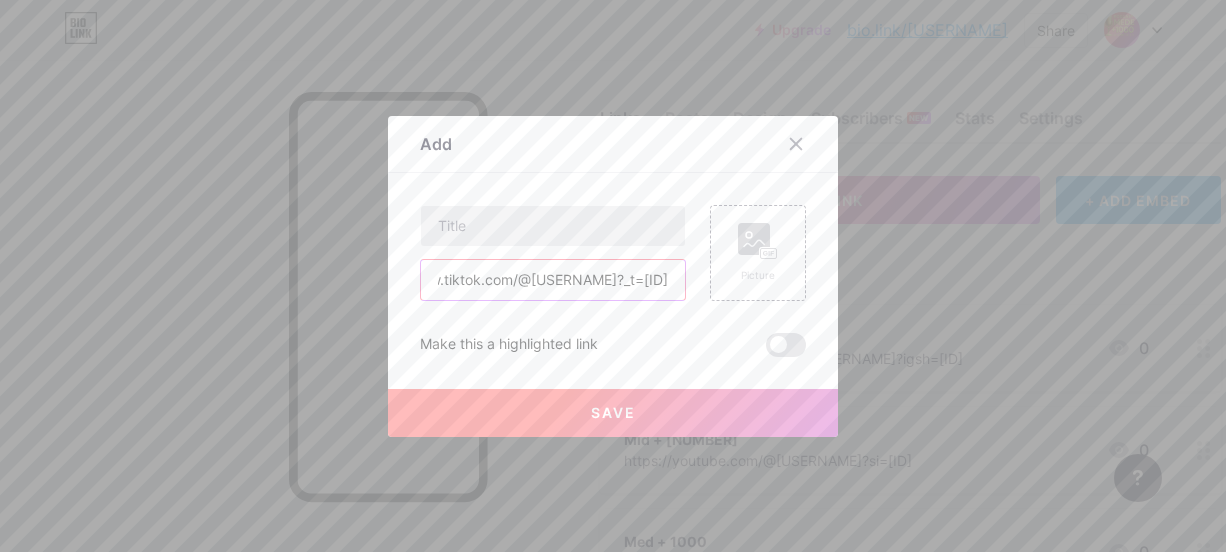 type on "https://www.tiktok.com/@[USERNAME]?_t=[ID]" 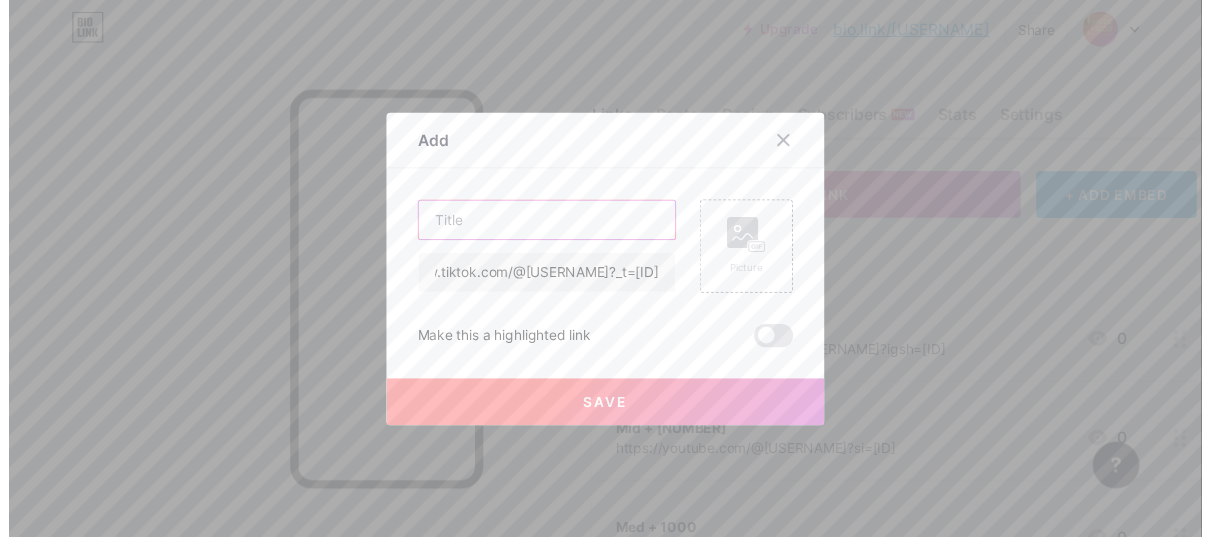 scroll, scrollTop: 0, scrollLeft: 0, axis: both 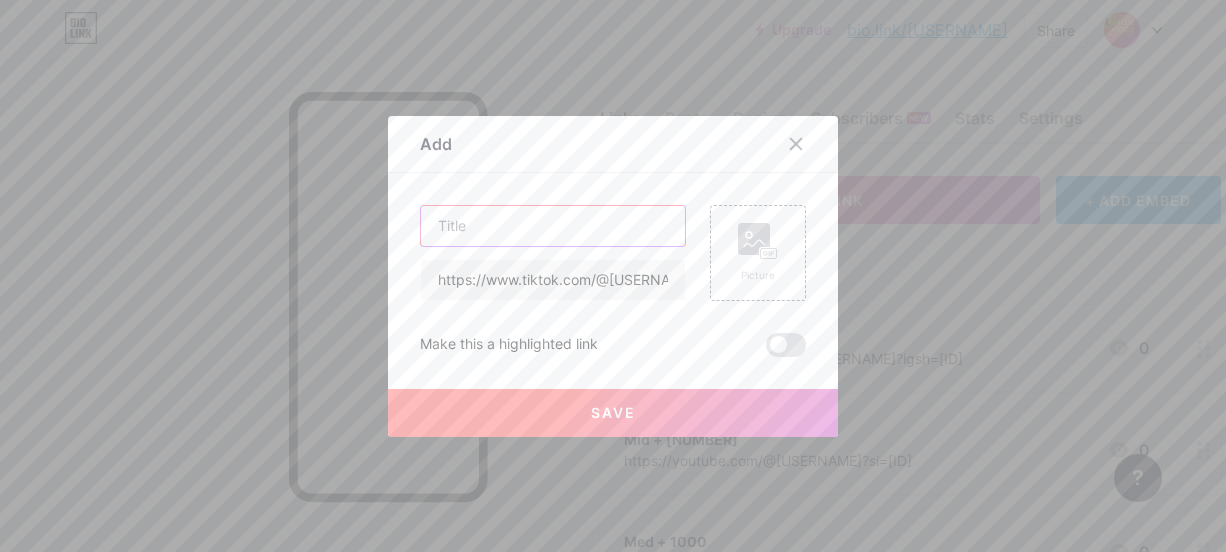click at bounding box center [553, 226] 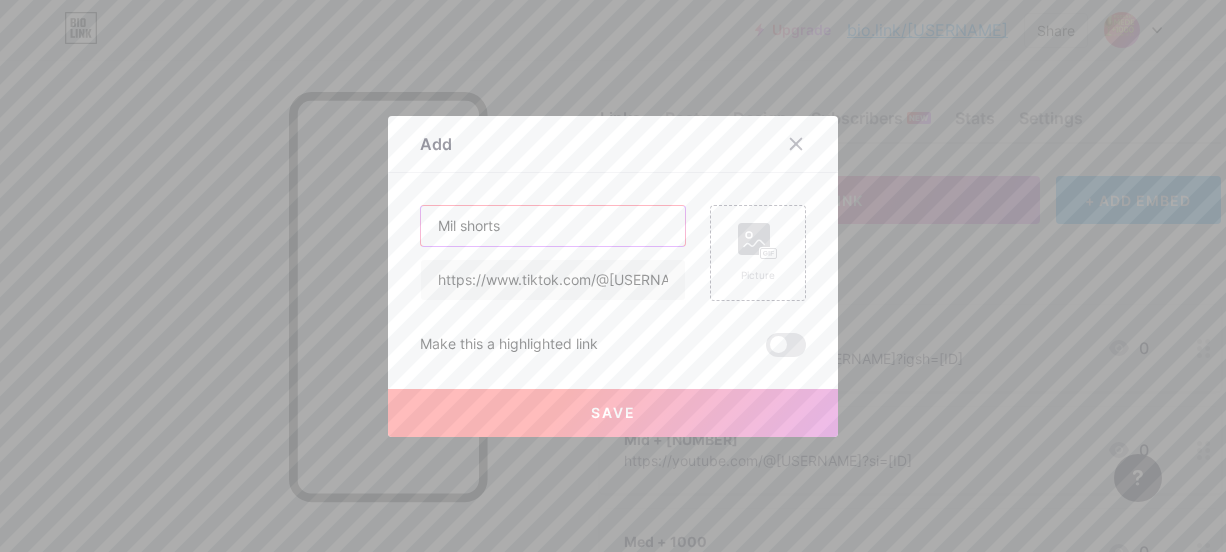 type on "Mil shorts" 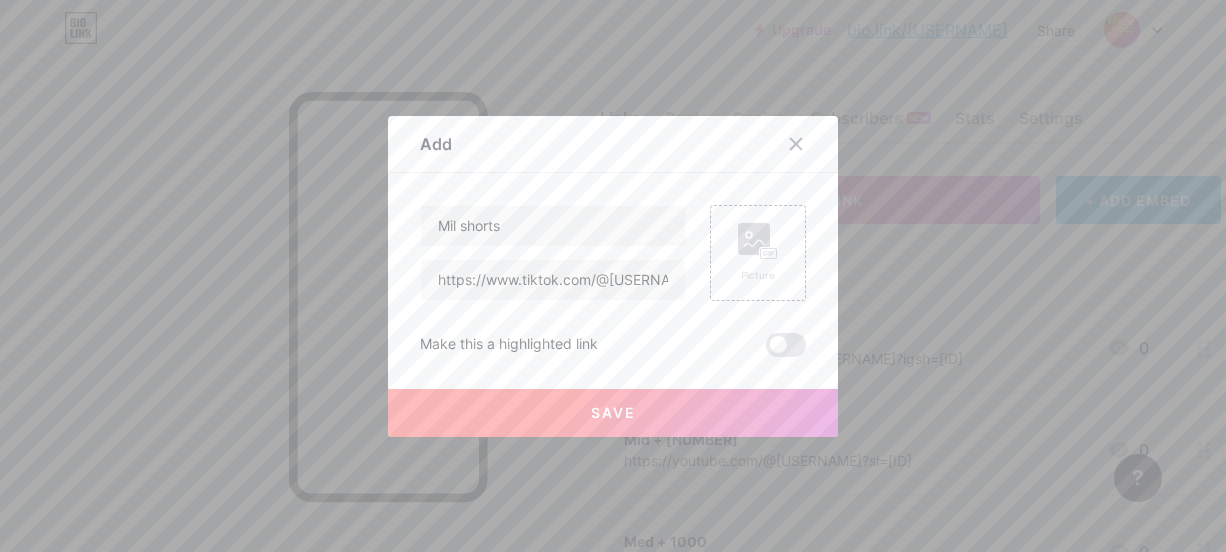 click on "Save" at bounding box center (613, 413) 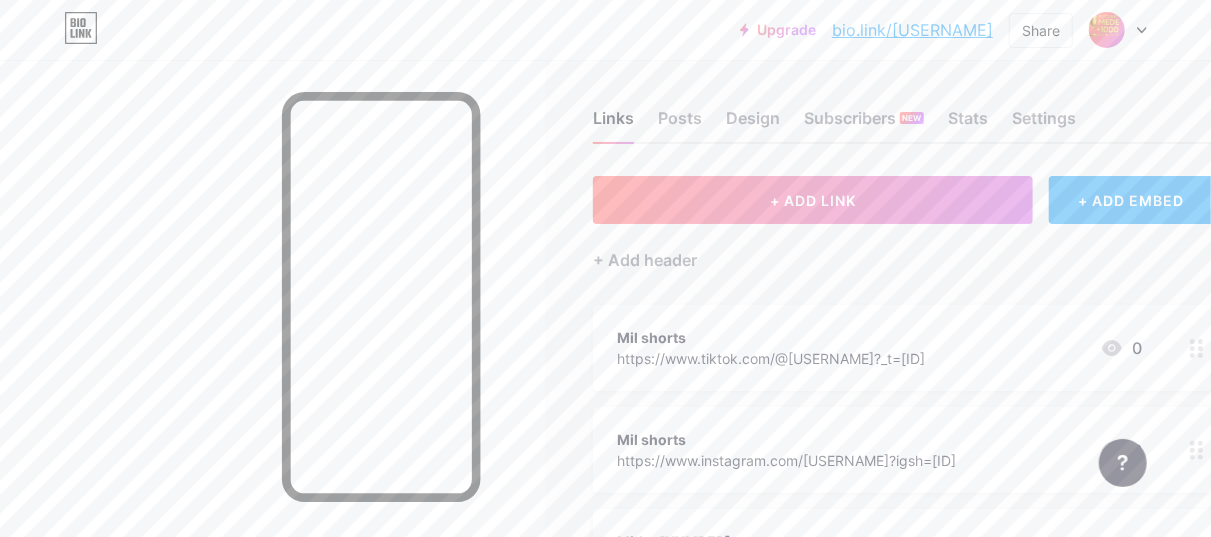click on "+ Add header" at bounding box center (903, 248) 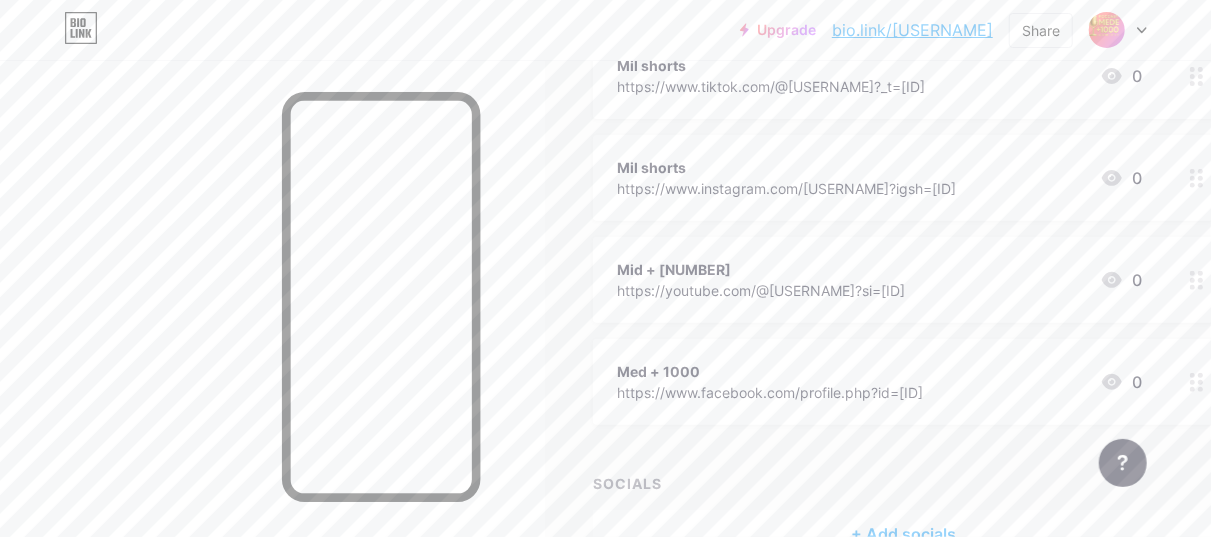 scroll, scrollTop: 242, scrollLeft: 0, axis: vertical 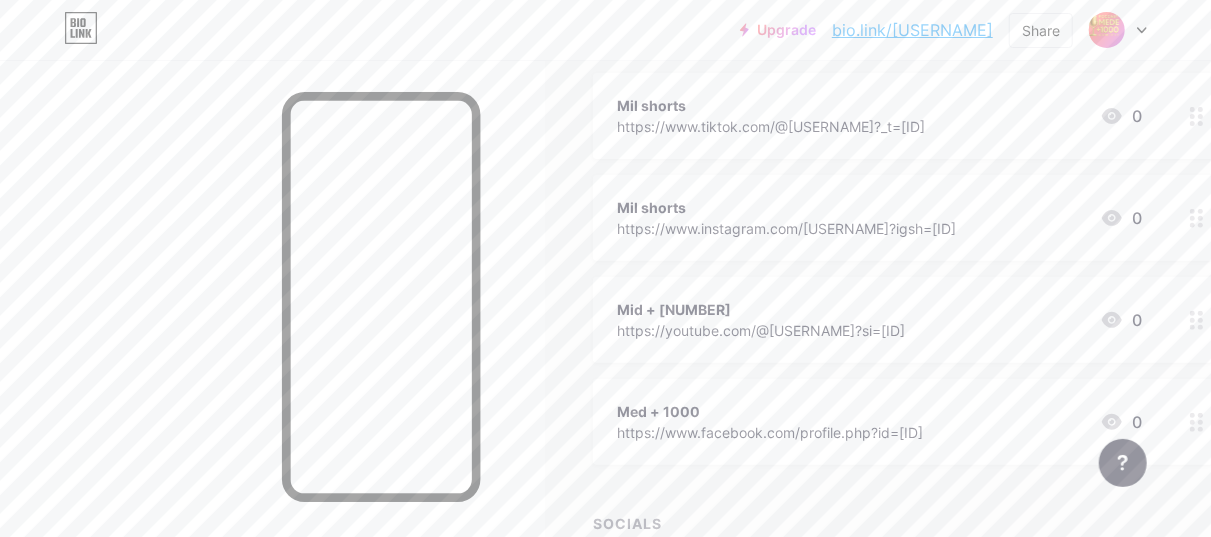 click on "Mid + [NUMBER]" at bounding box center (761, 309) 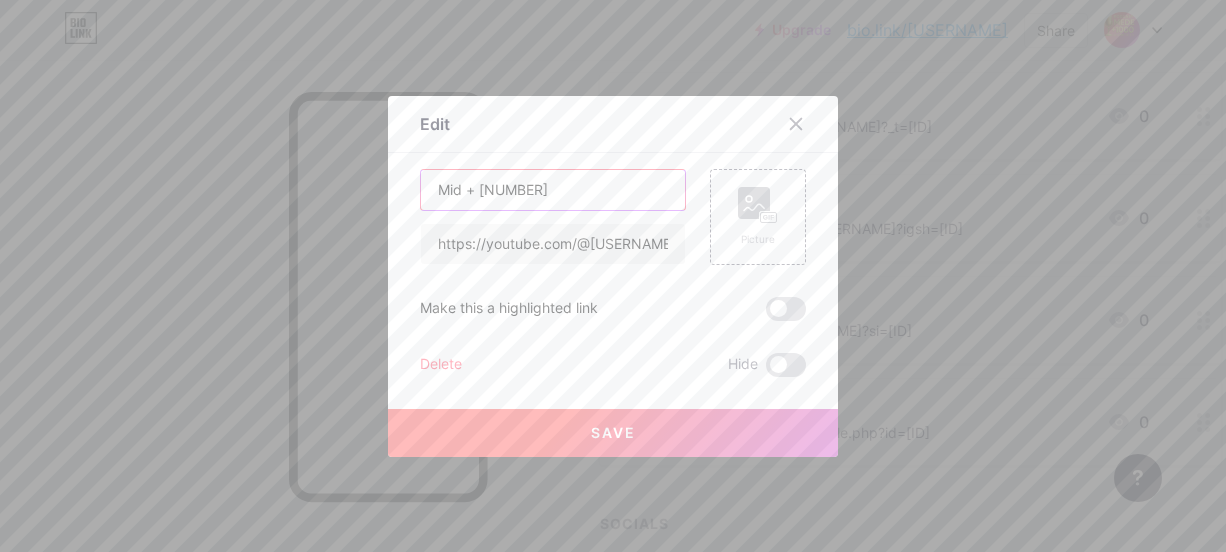 click on "Mid + [NUMBER]" at bounding box center (553, 190) 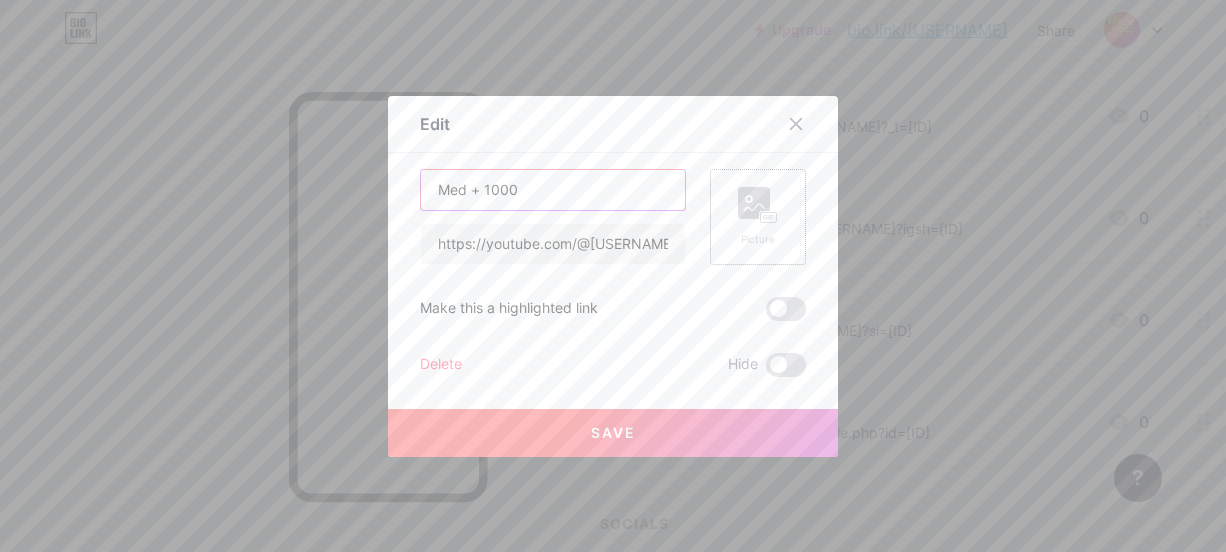 type on "Med + 1000" 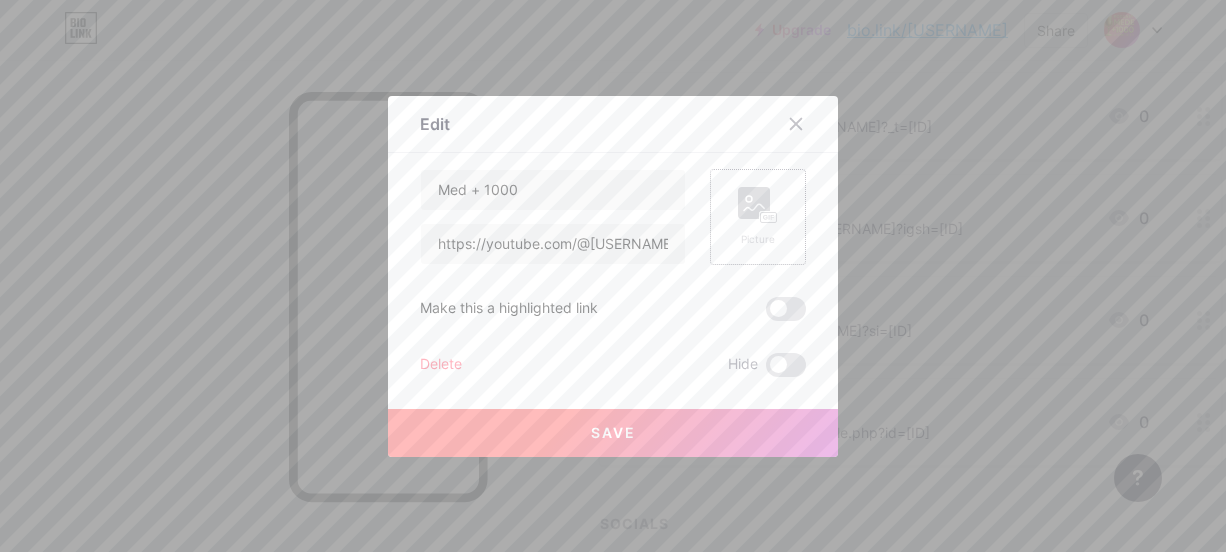click on "Picture" at bounding box center (758, 239) 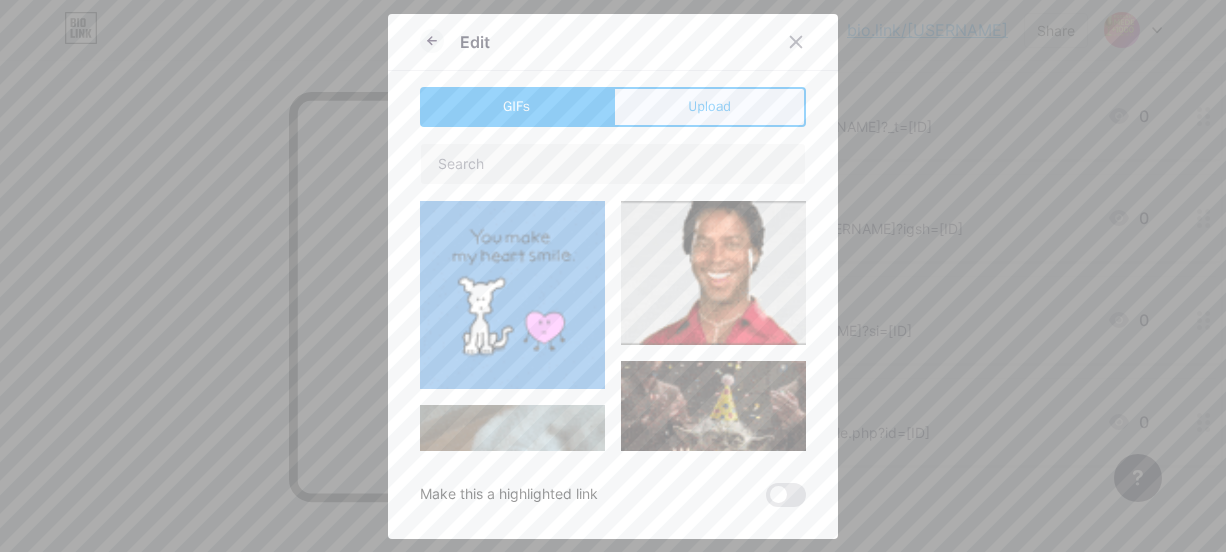 click on "Upload" at bounding box center (709, 106) 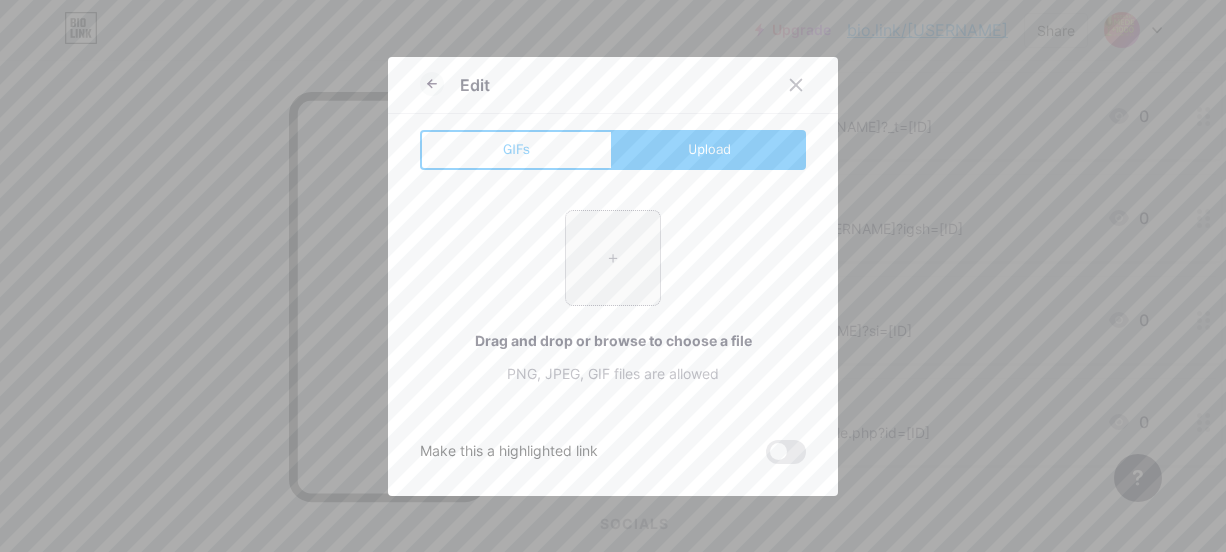 click at bounding box center (613, 258) 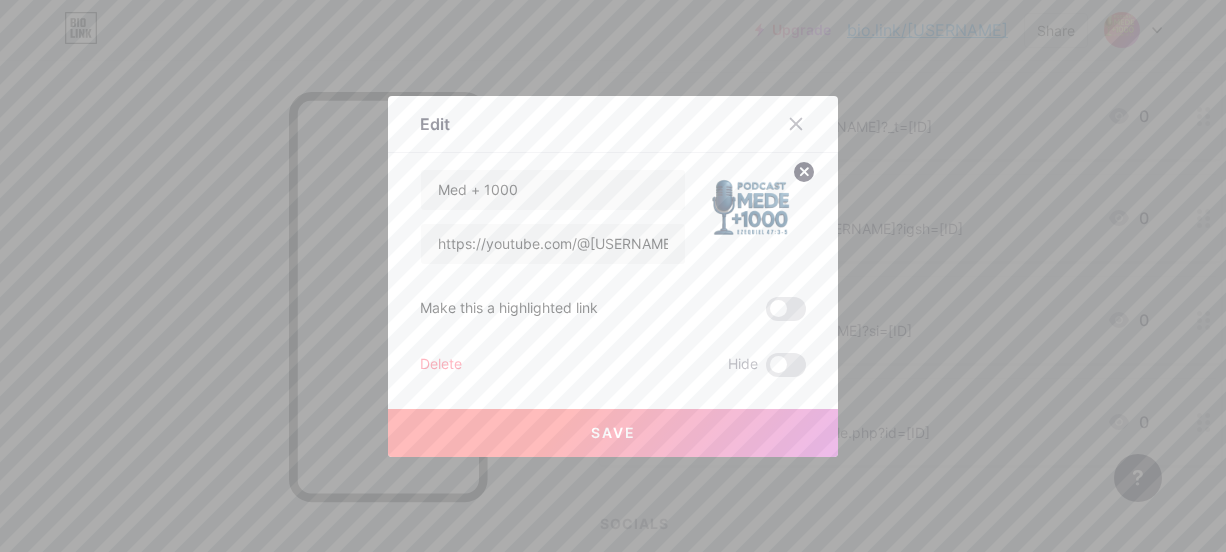 click on "Save" at bounding box center [613, 433] 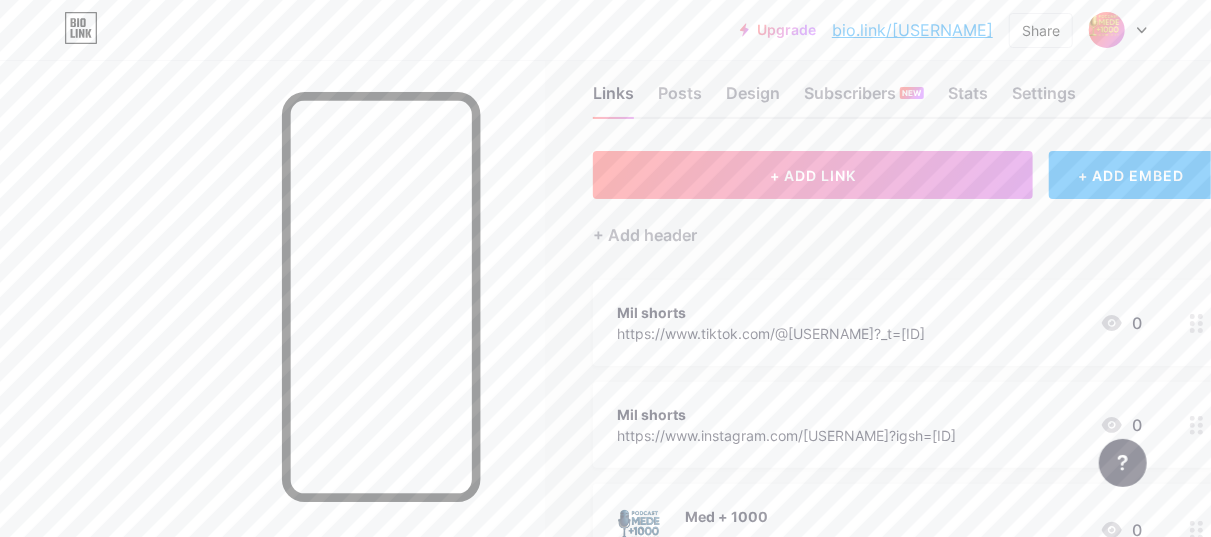 scroll, scrollTop: 0, scrollLeft: 0, axis: both 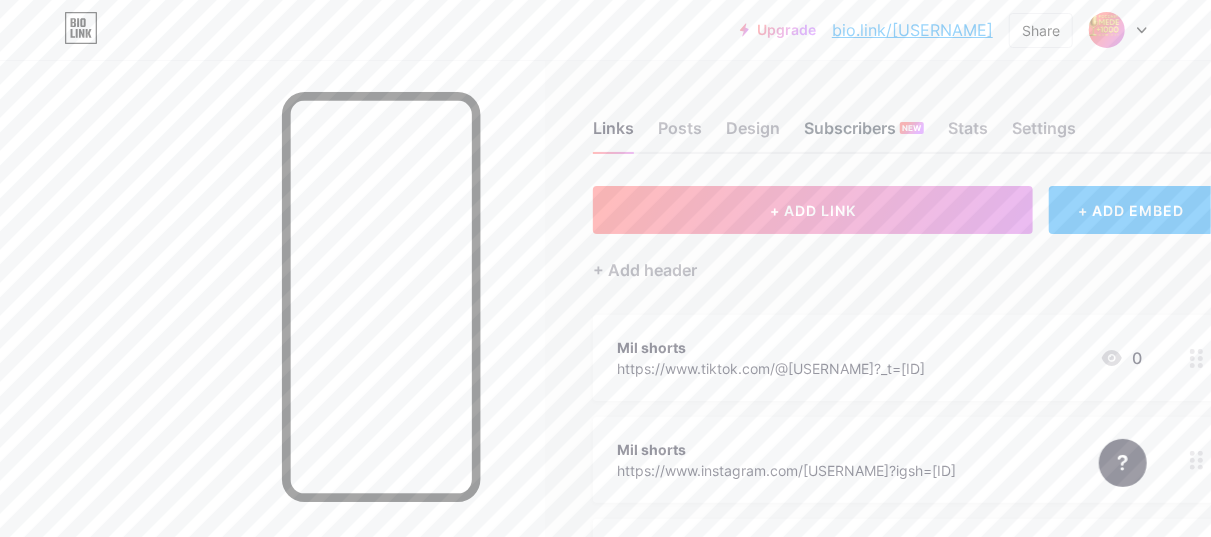click on "Subscribers
NEW" at bounding box center [864, 134] 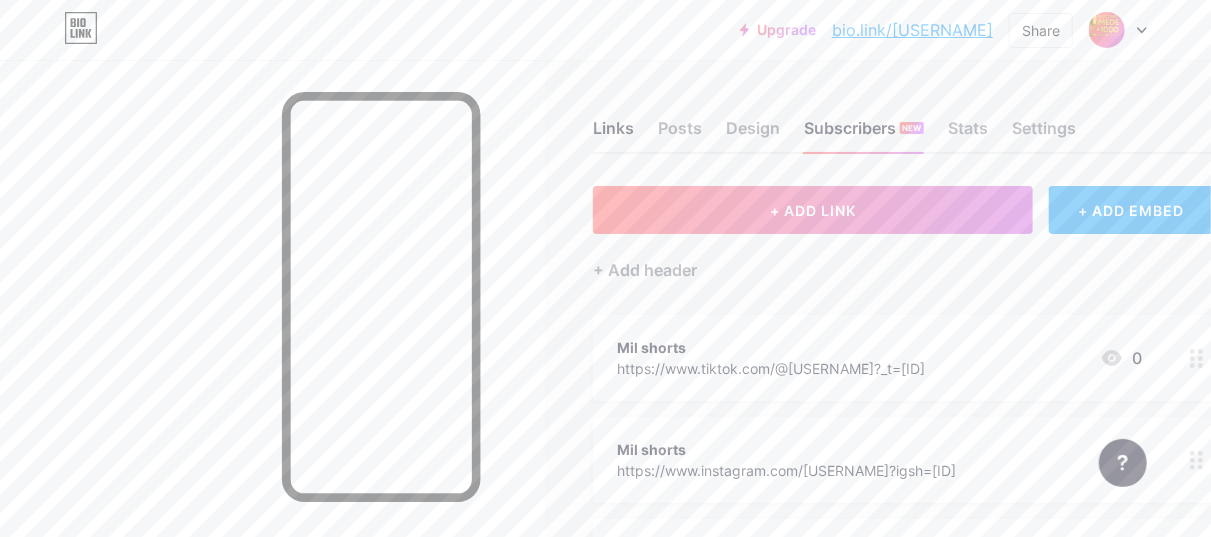 click on "+ Add header" at bounding box center (903, 258) 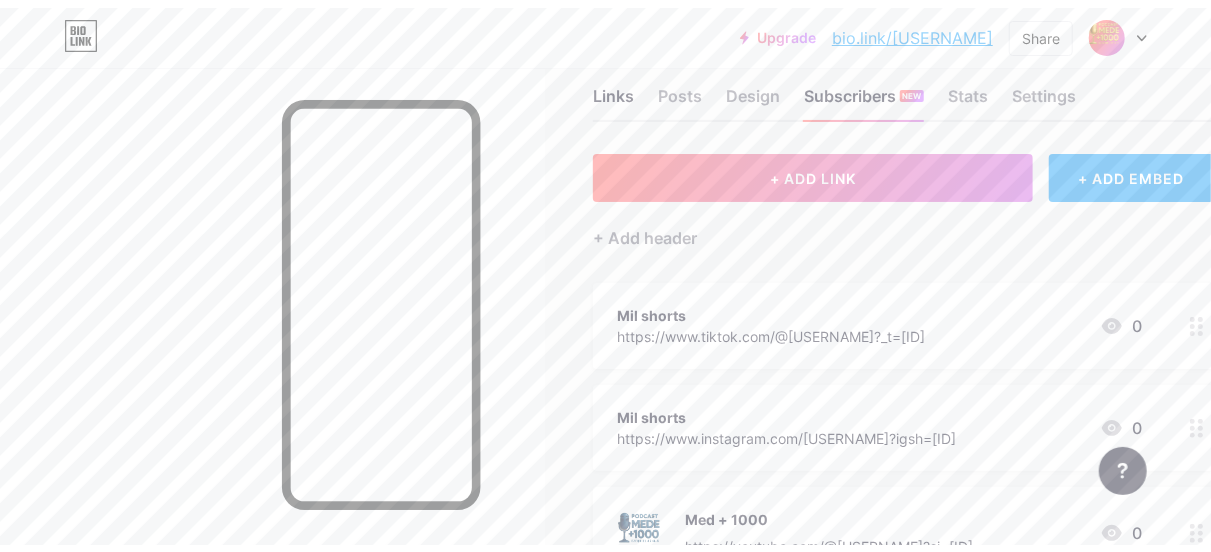 scroll, scrollTop: 0, scrollLeft: 0, axis: both 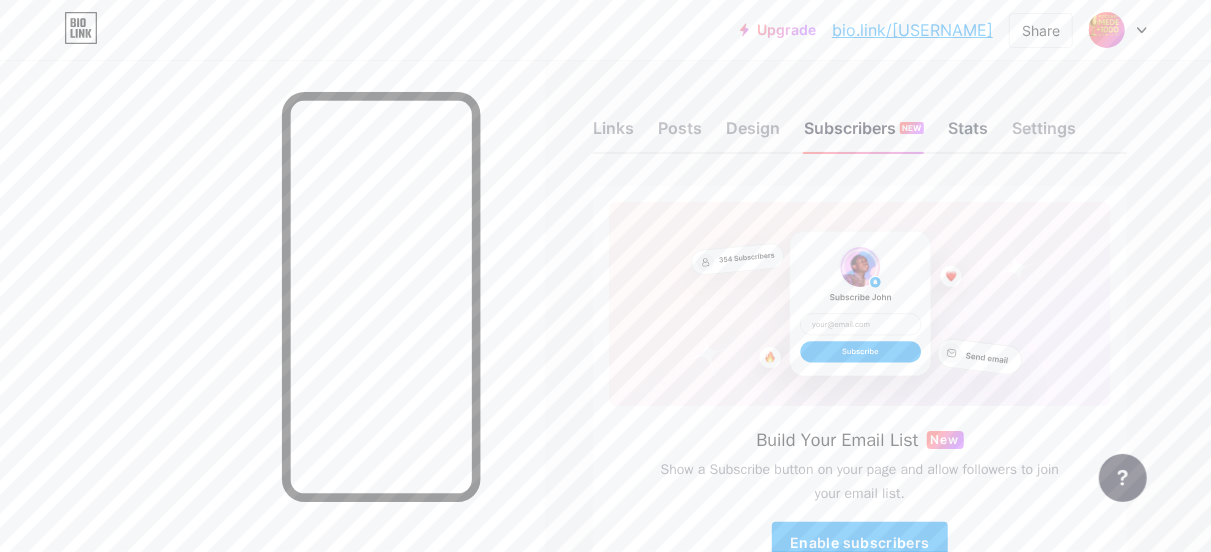 click on "Stats" at bounding box center (968, 134) 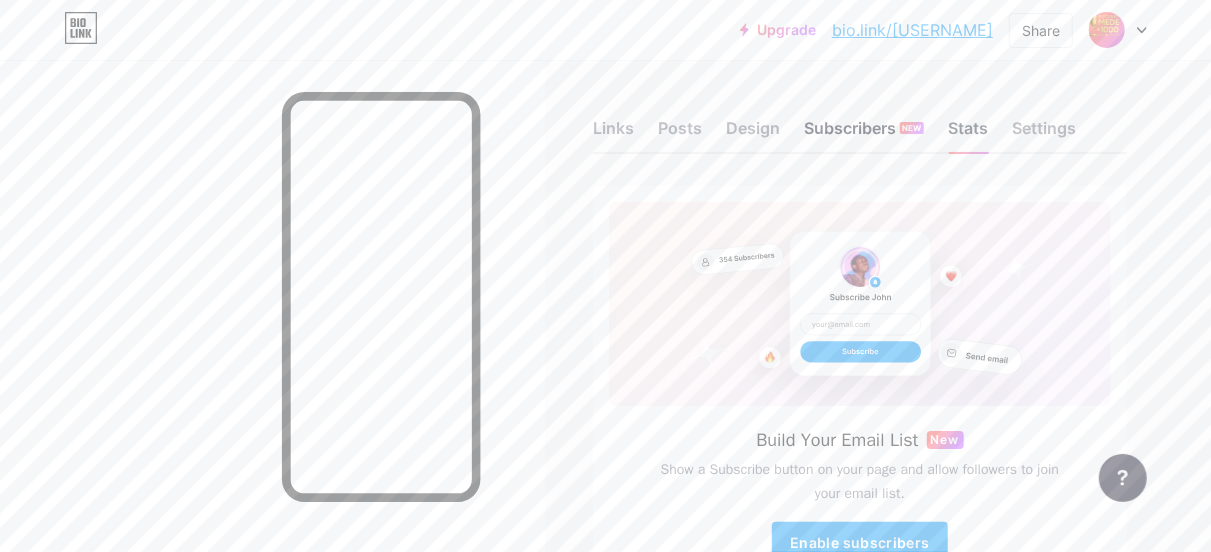scroll, scrollTop: 40, scrollLeft: 0, axis: vertical 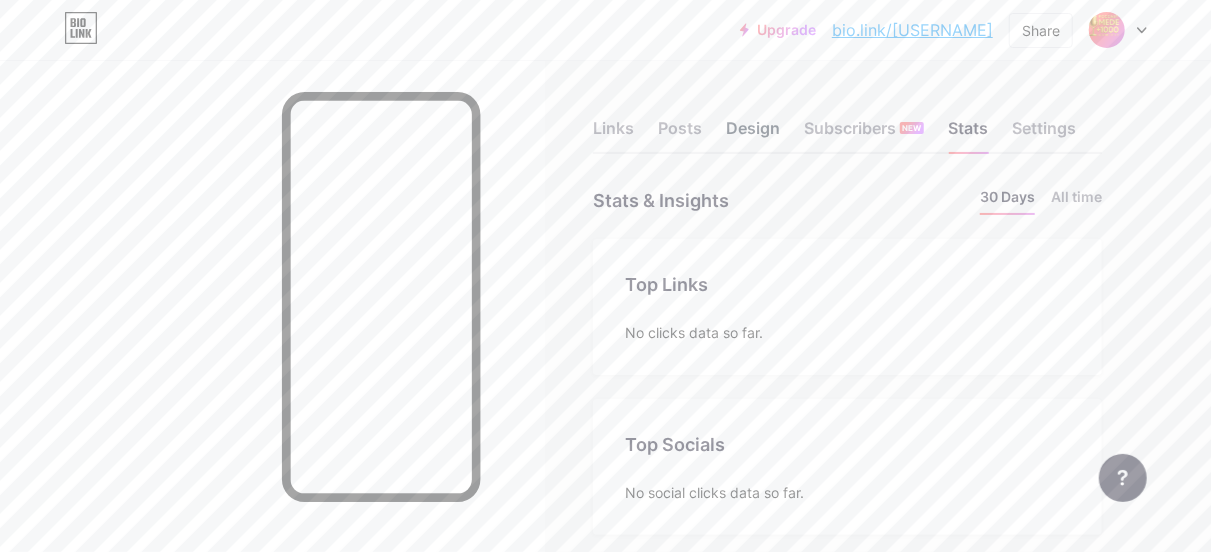 click on "Design" at bounding box center (753, 134) 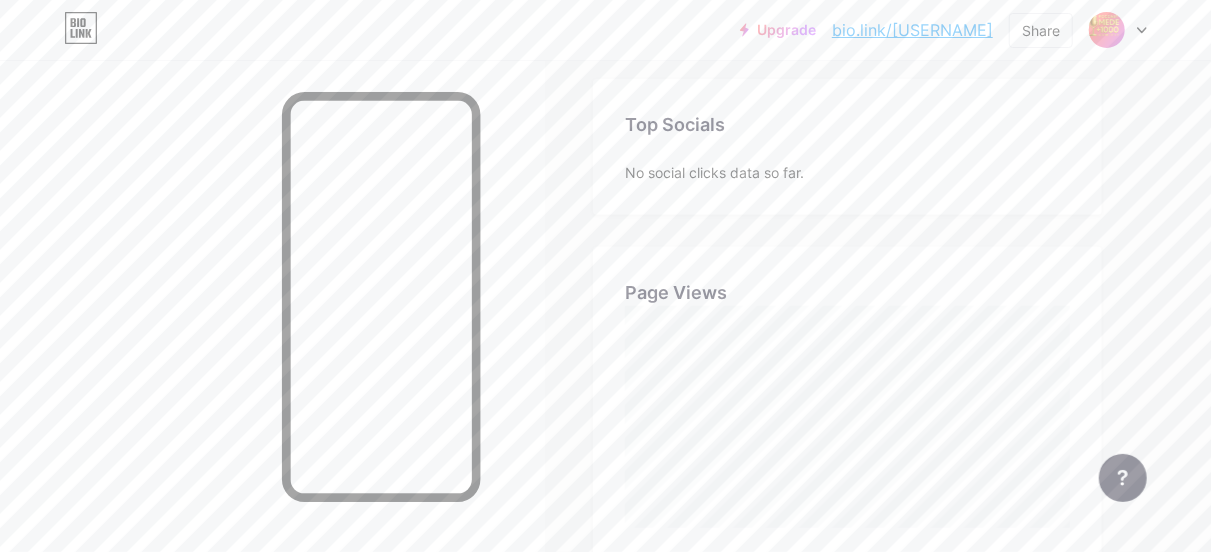 scroll, scrollTop: 200, scrollLeft: 0, axis: vertical 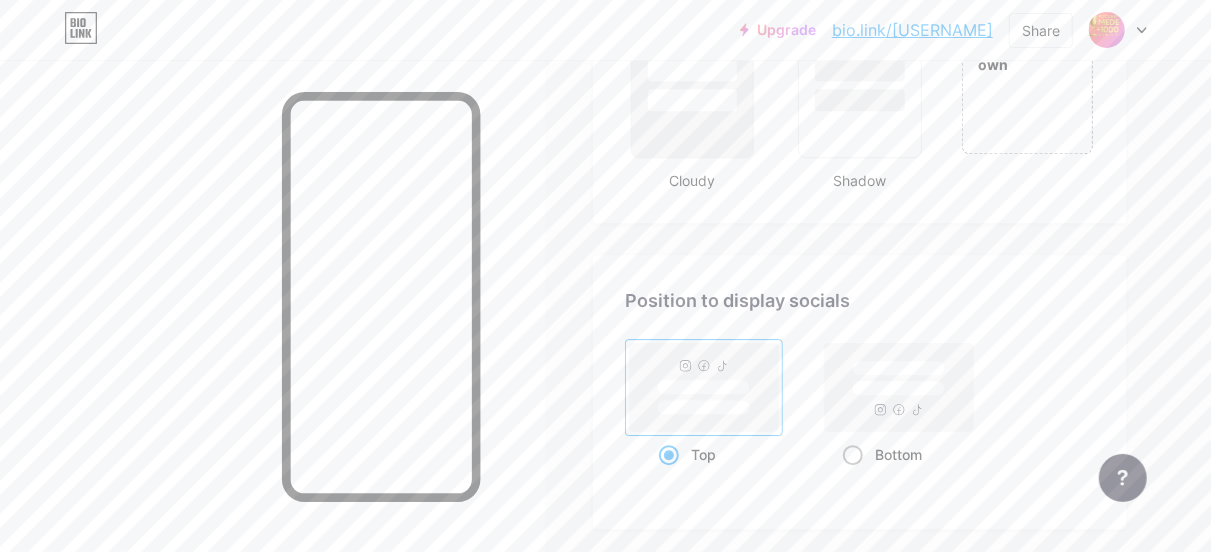 click at bounding box center (853, 455) 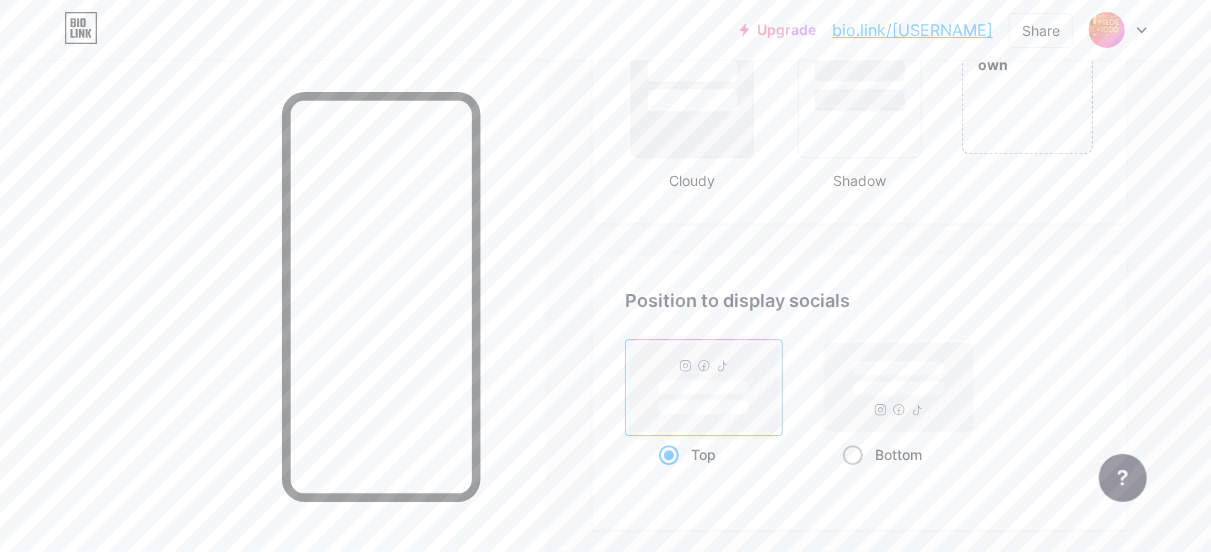 radio on "true" 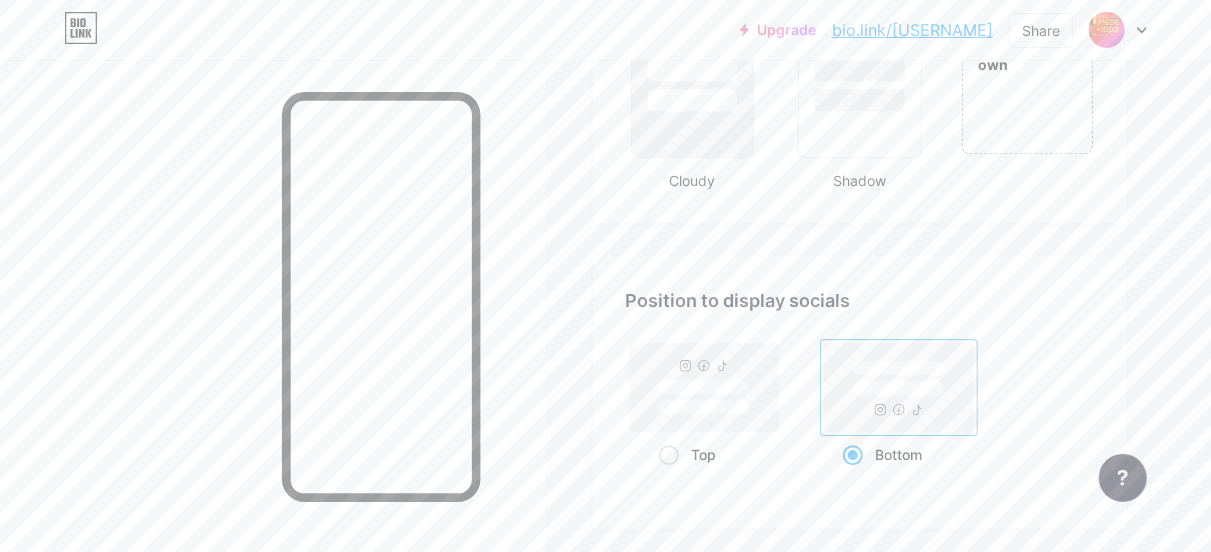click on "Top" at bounding box center (665, 479) 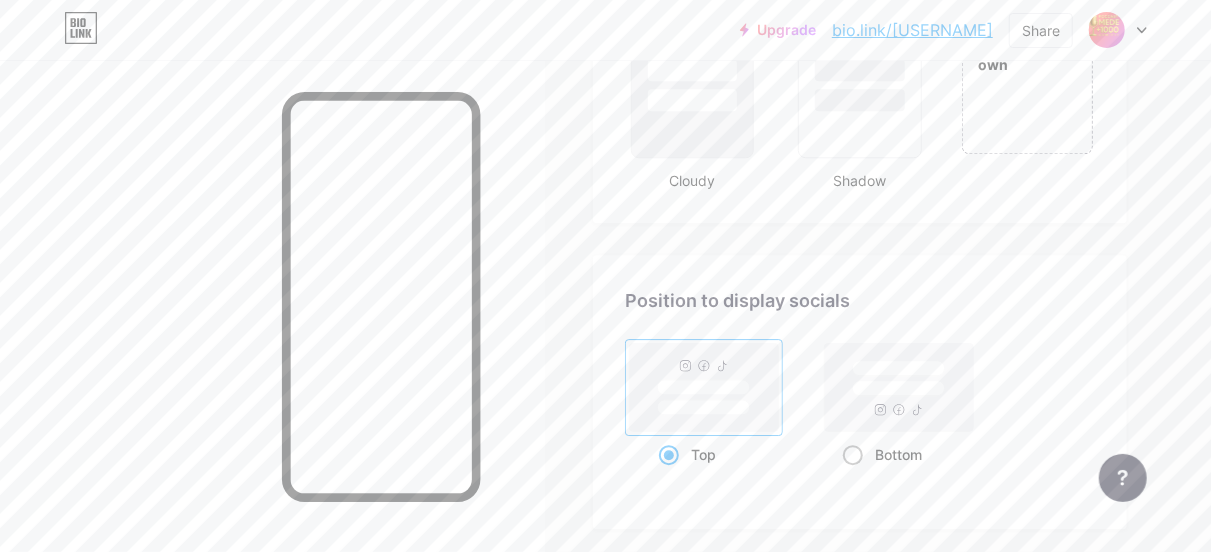 click on "Bottom" at bounding box center [849, 479] 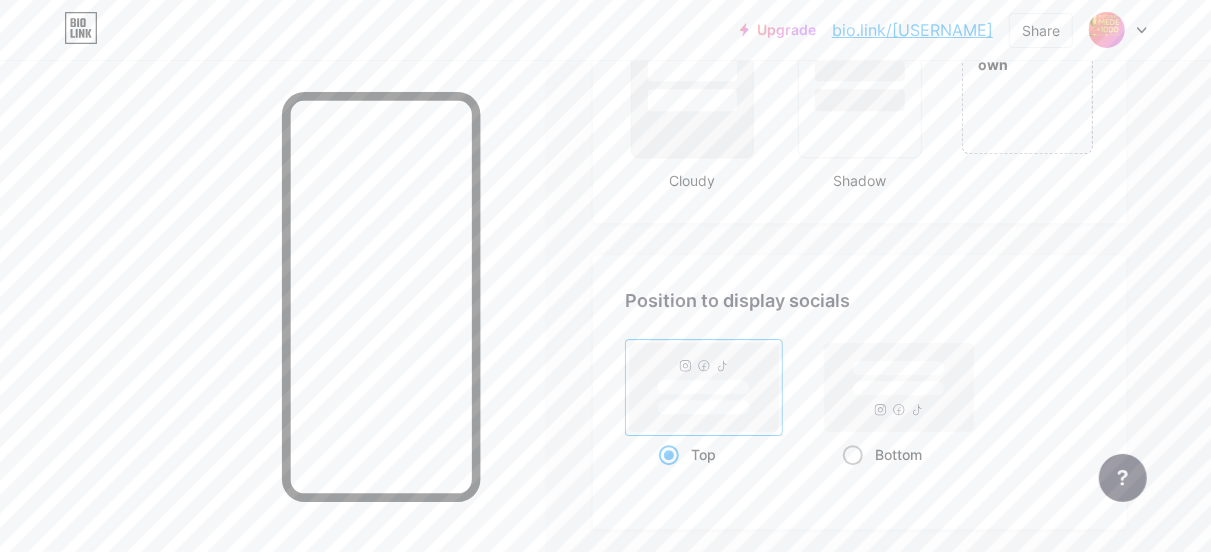 radio on "true" 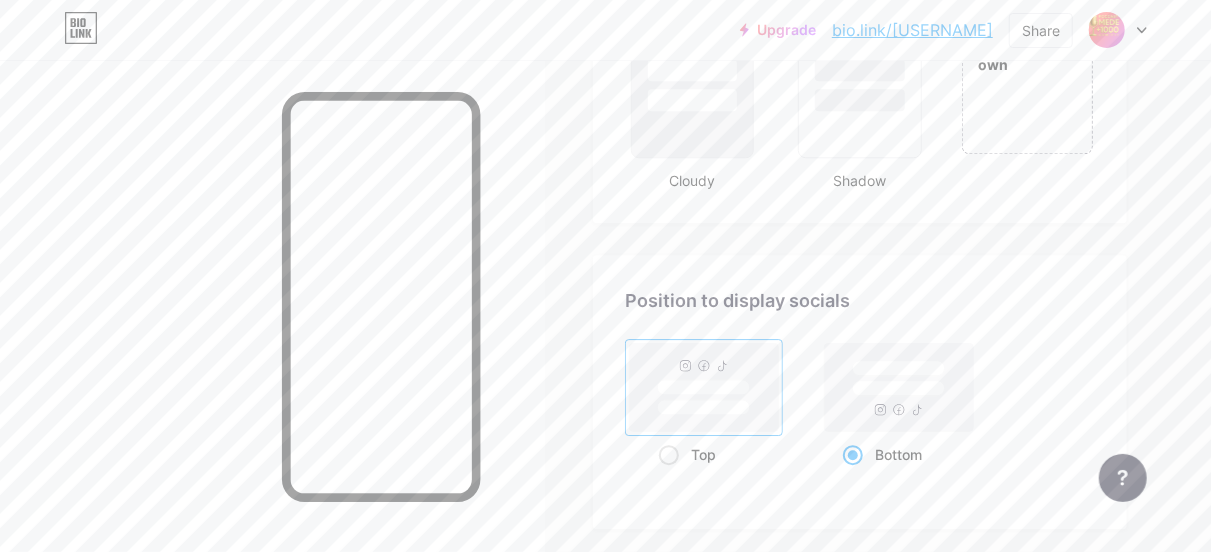 click on "Top" at bounding box center (665, 479) 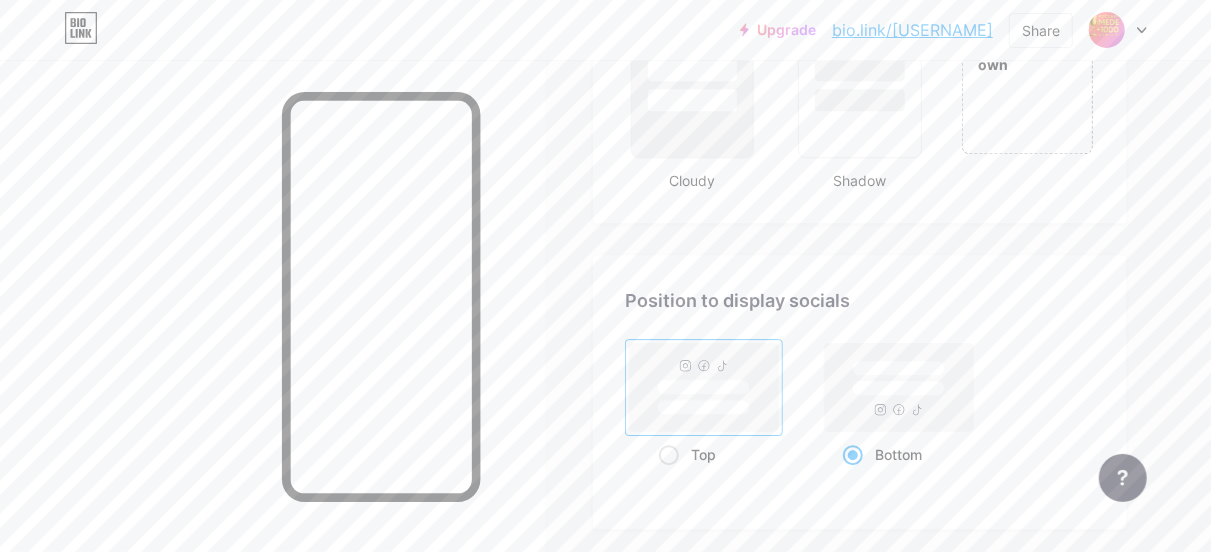 radio on "true" 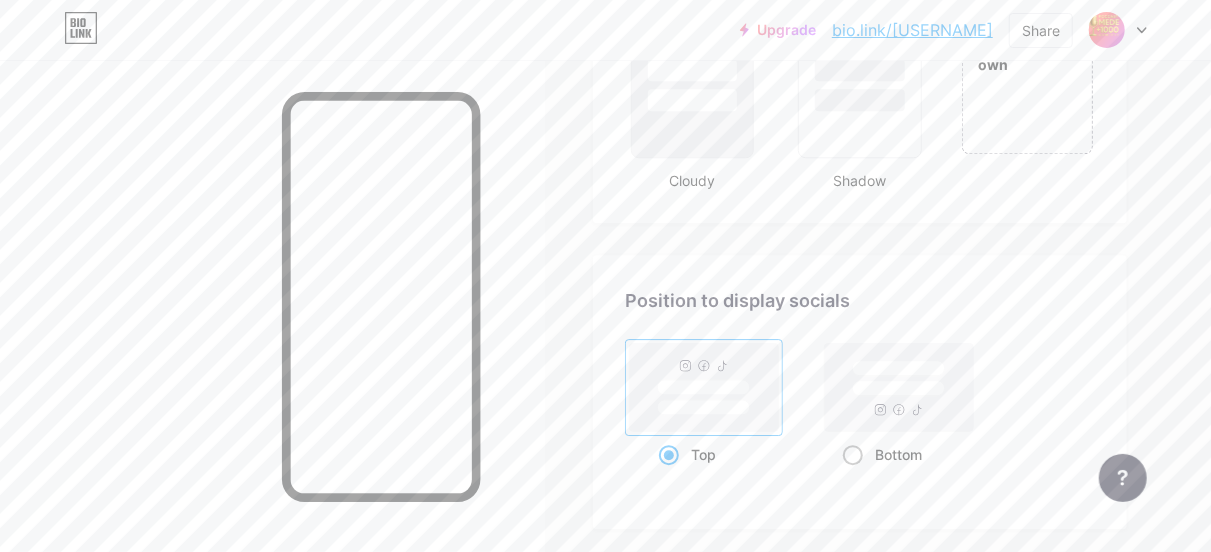 click on "Bottom" at bounding box center (849, 479) 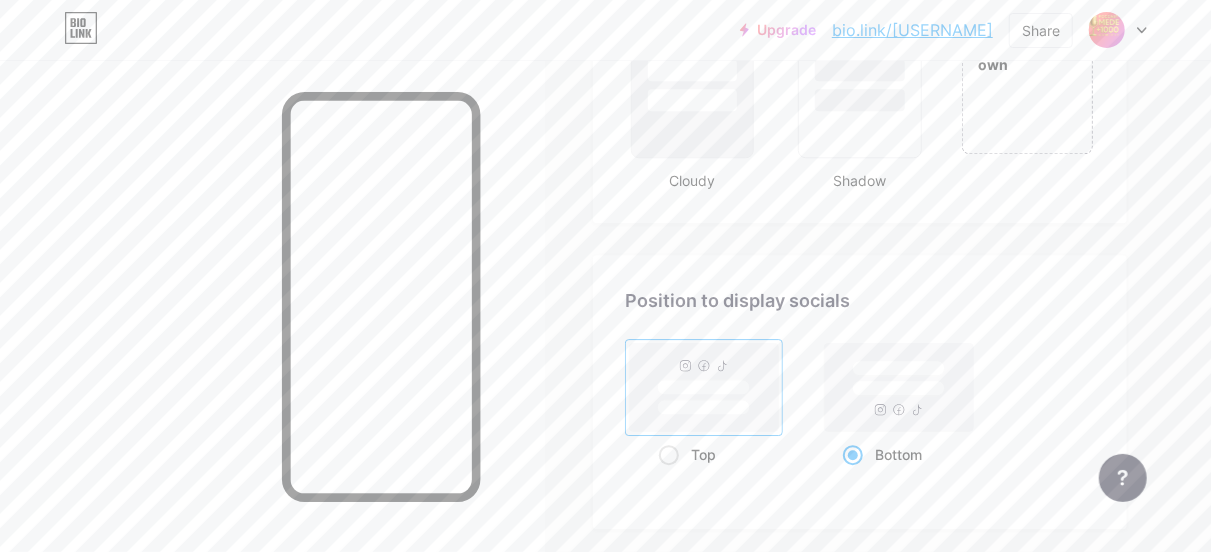 click on "Top" at bounding box center (665, 479) 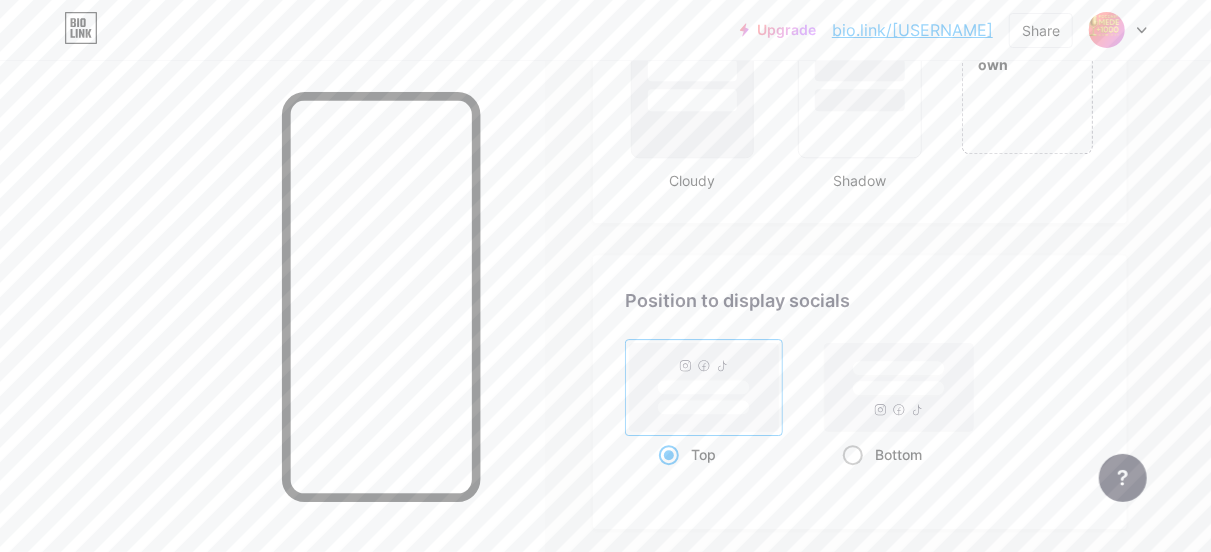 click on "Bottom" at bounding box center [849, 479] 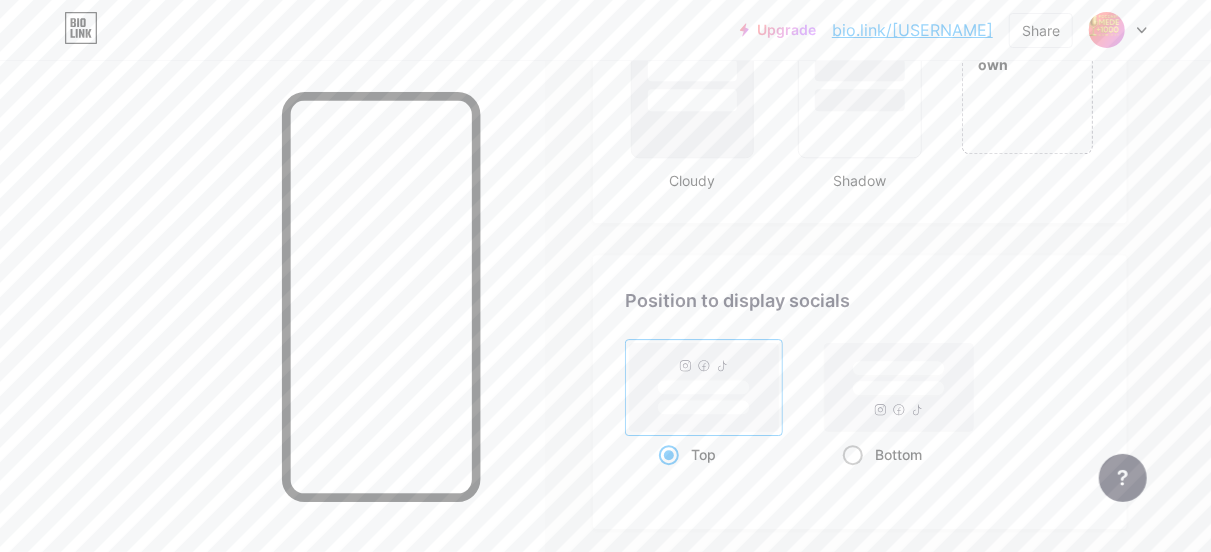 radio on "true" 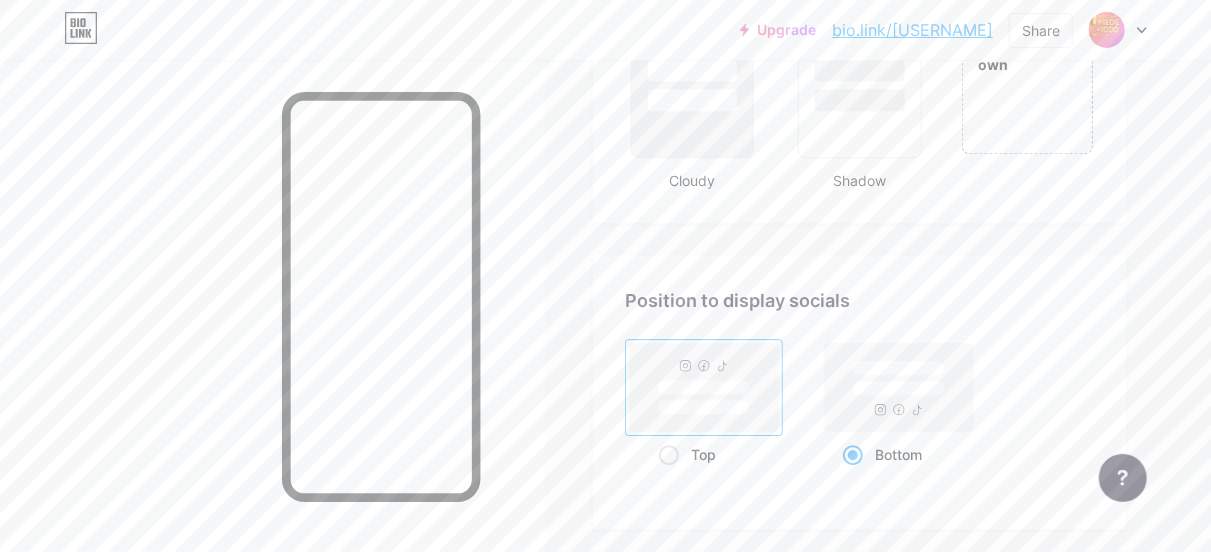 click on "Top" at bounding box center [665, 479] 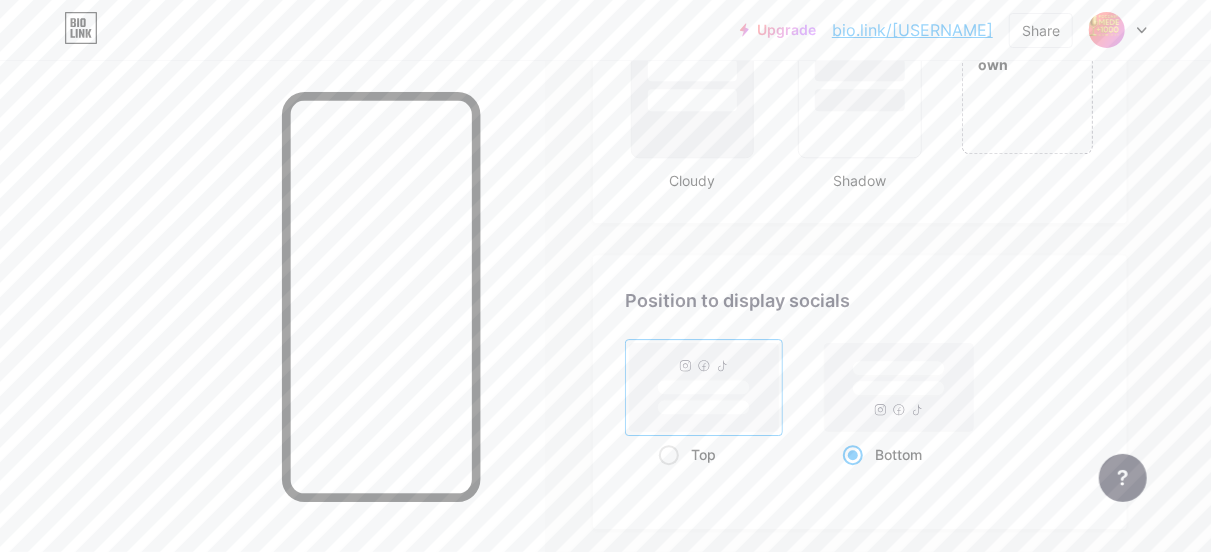 radio on "true" 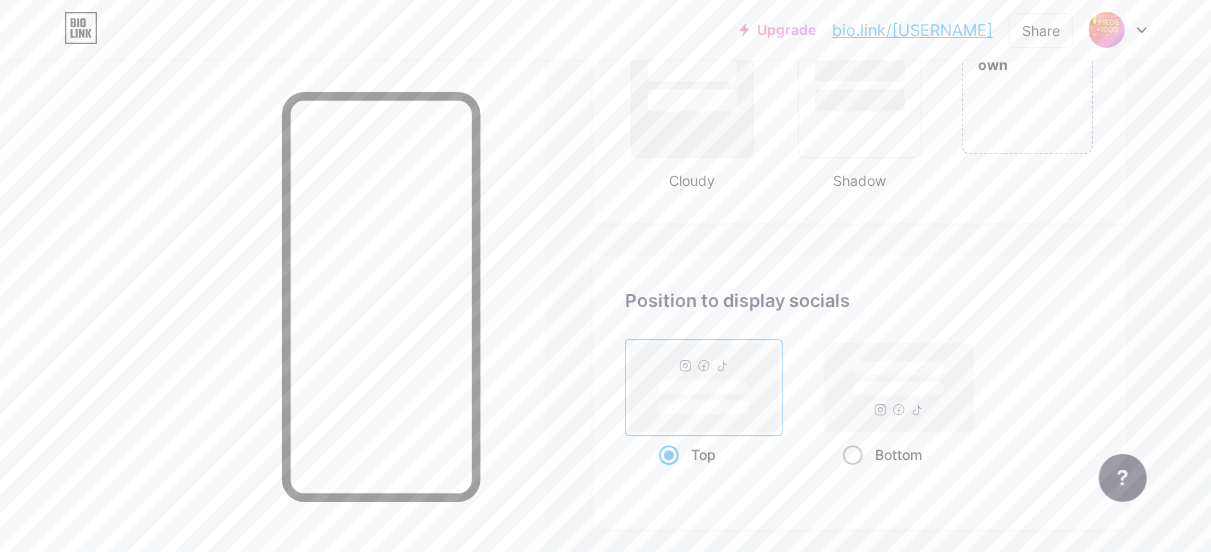 click on "Bottom" at bounding box center (849, 479) 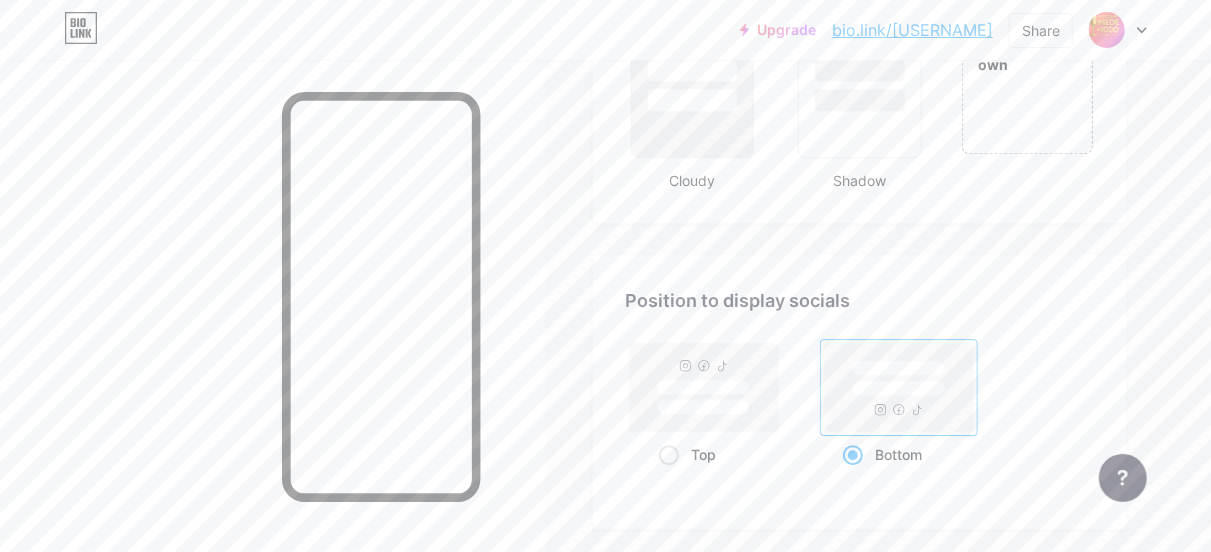 click on "Top" at bounding box center (665, 479) 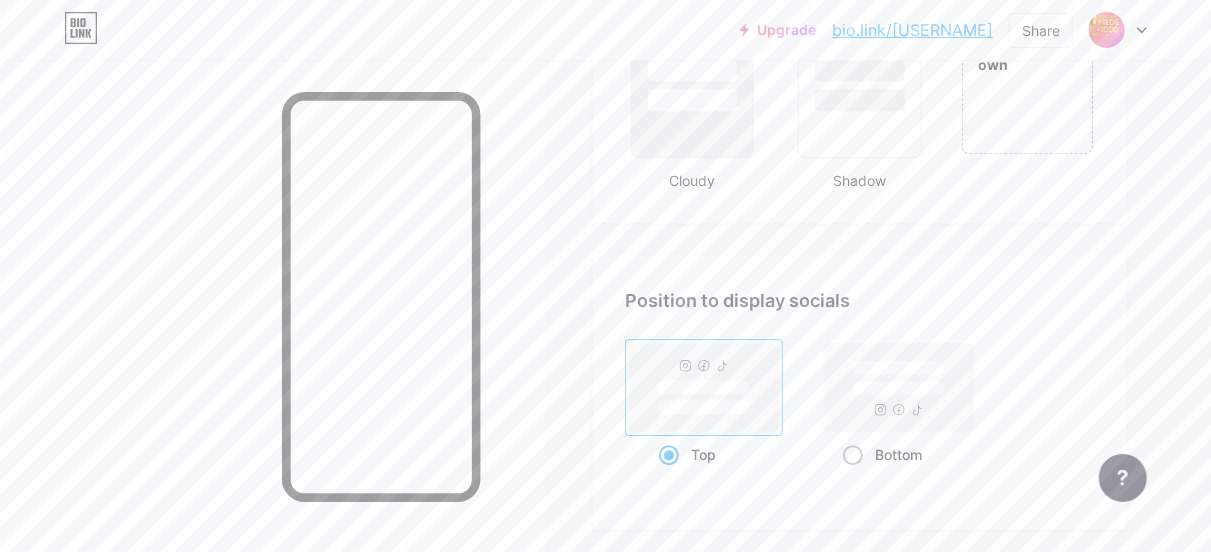 click at bounding box center [853, 455] 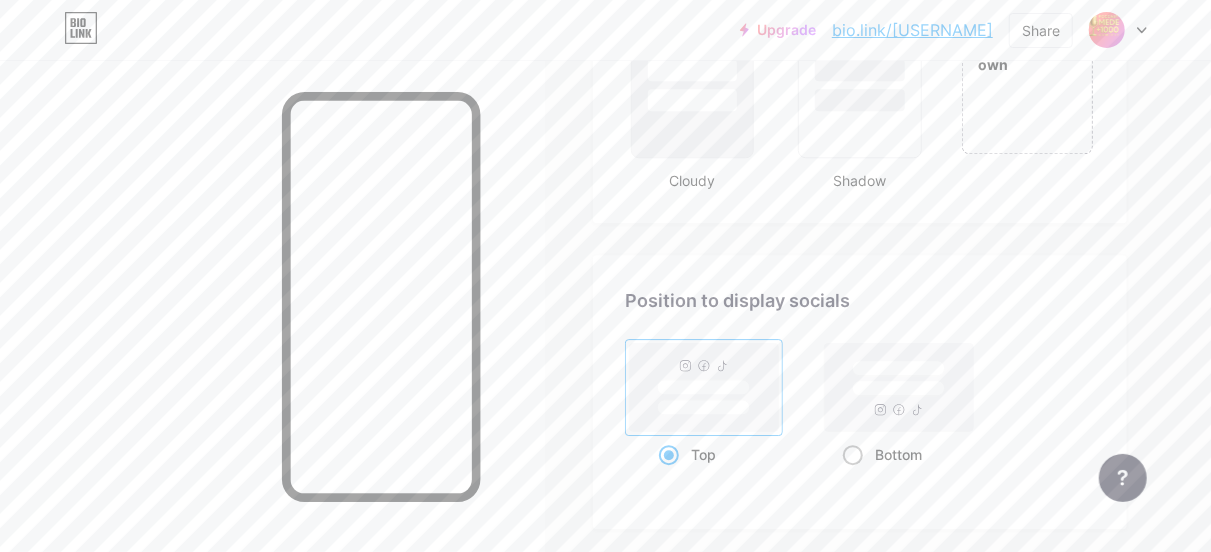 click on "Bottom" at bounding box center [849, 479] 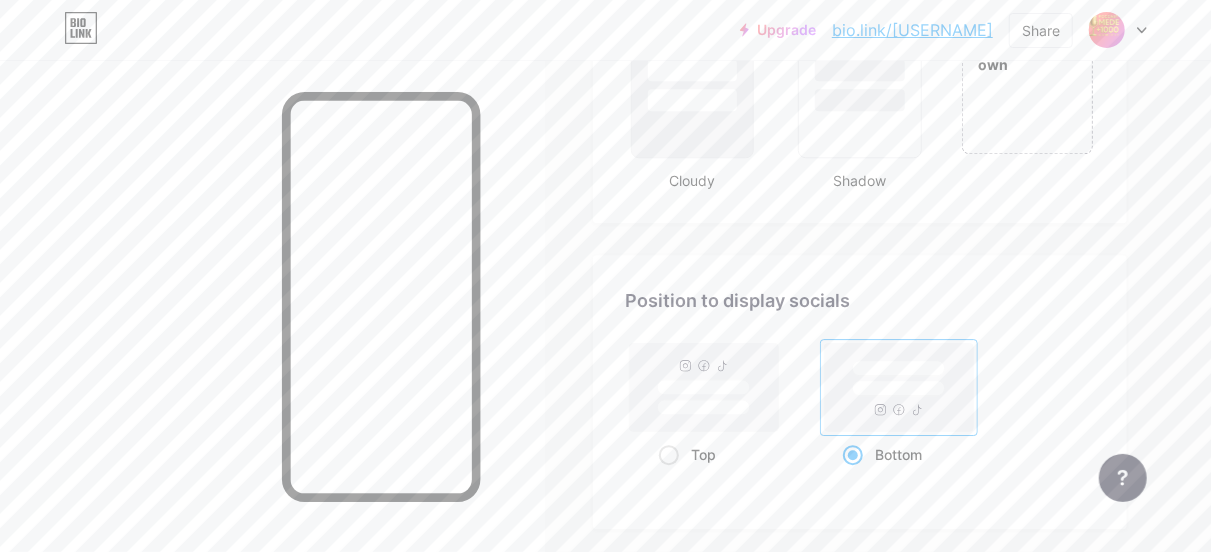 click on "Top" at bounding box center (665, 479) 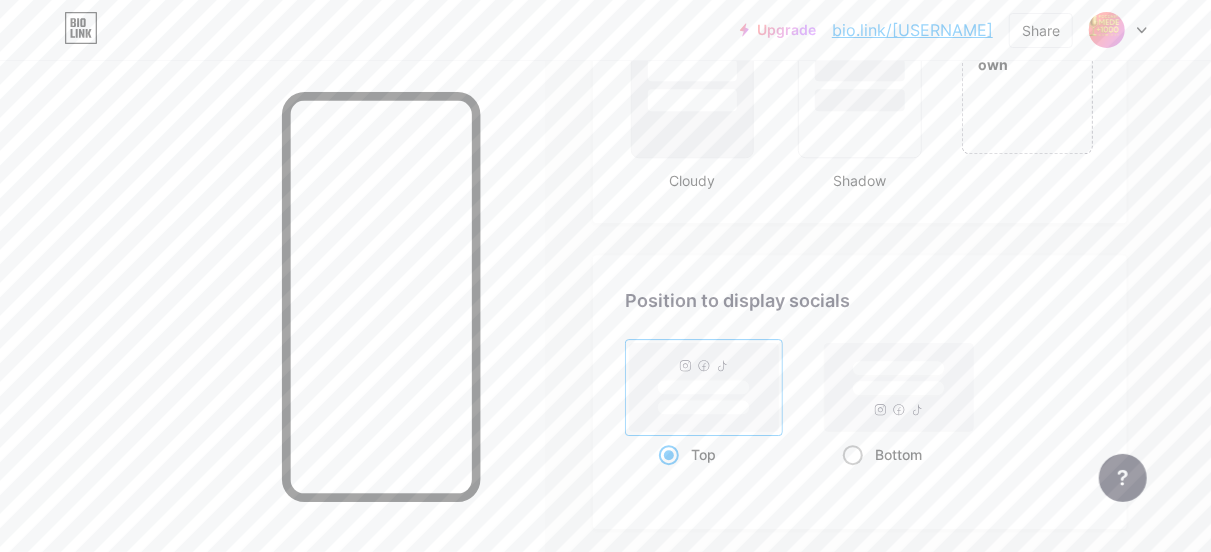 click on "Bottom" at bounding box center (849, 479) 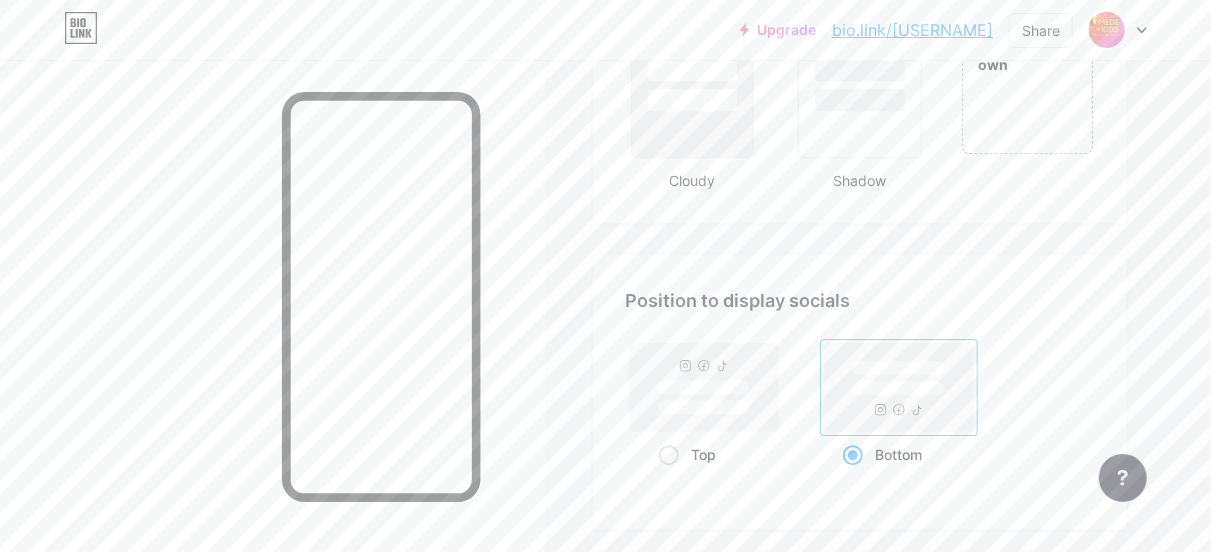 click on "Profile Med + 1000 Themes Link in bio Blog Shop Basics Carbon Xmas 23 Pride Glitch Winter Live Glassy Live Chameleon Live Rainy Night Live Neon Live Summer Retro Strawberry Live Desert Sunny Autumn Leaf Clear Sky Blush Unicorn Minimal Cloudy Shadow Create your own Changes saved Position to display socials Top Bottom Disable Bio Link branding Will hide the Bio Link branding from homepage Display Share button Enables social sharing options on your page including a QR code Changes saved" at bounding box center [860, -739] 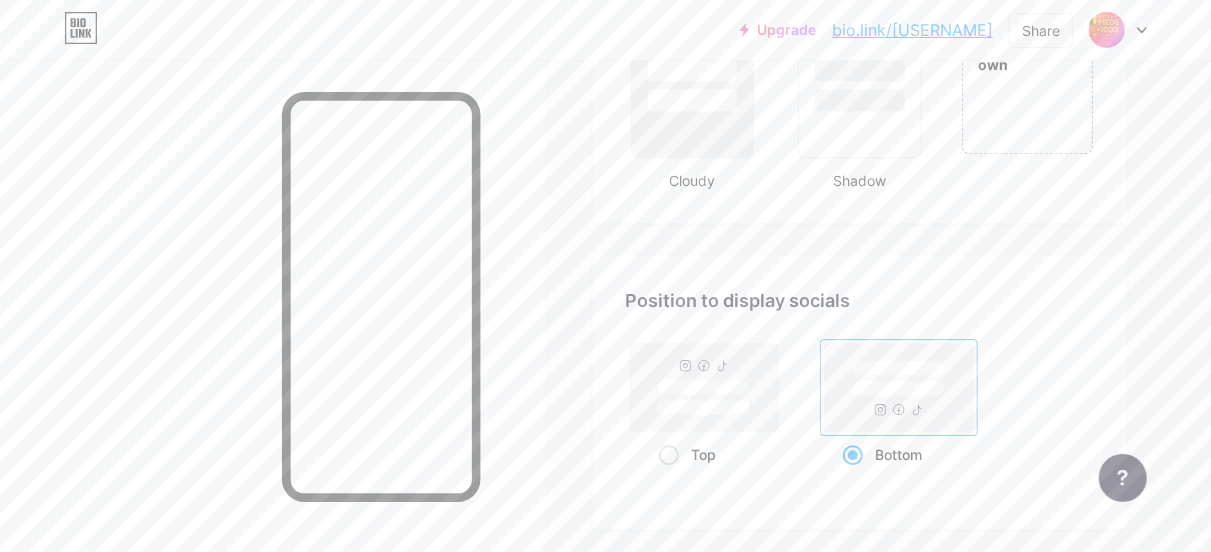 click on "Profile Med + 1000 Themes Link in bio Blog Shop Basics Carbon Xmas 23 Pride Glitch Winter Live Glassy Live Chameleon Live Rainy Night Live Neon Live Summer Retro Strawberry Live Desert Sunny Autumn Leaf Clear Sky Blush Unicorn Minimal Cloudy Shadow Create your own Changes saved Position to display socials Top Bottom Disable Bio Link branding Will hide the Bio Link branding from homepage Display Share button Enables social sharing options on your page including a QR code Changes saved" at bounding box center (860, -739) 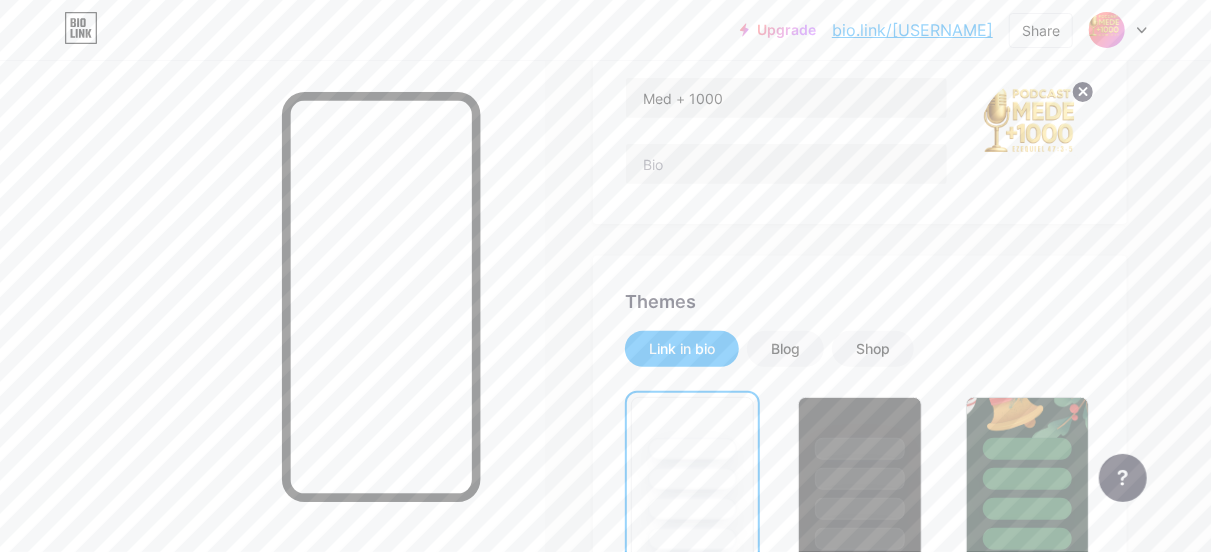 scroll, scrollTop: 160, scrollLeft: 0, axis: vertical 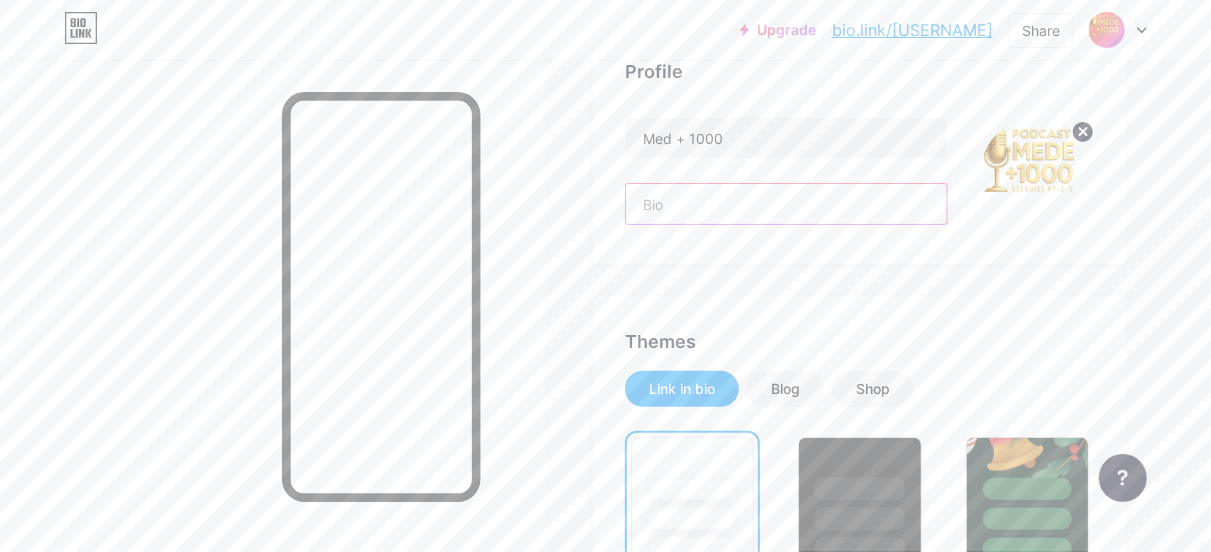 click at bounding box center (786, 204) 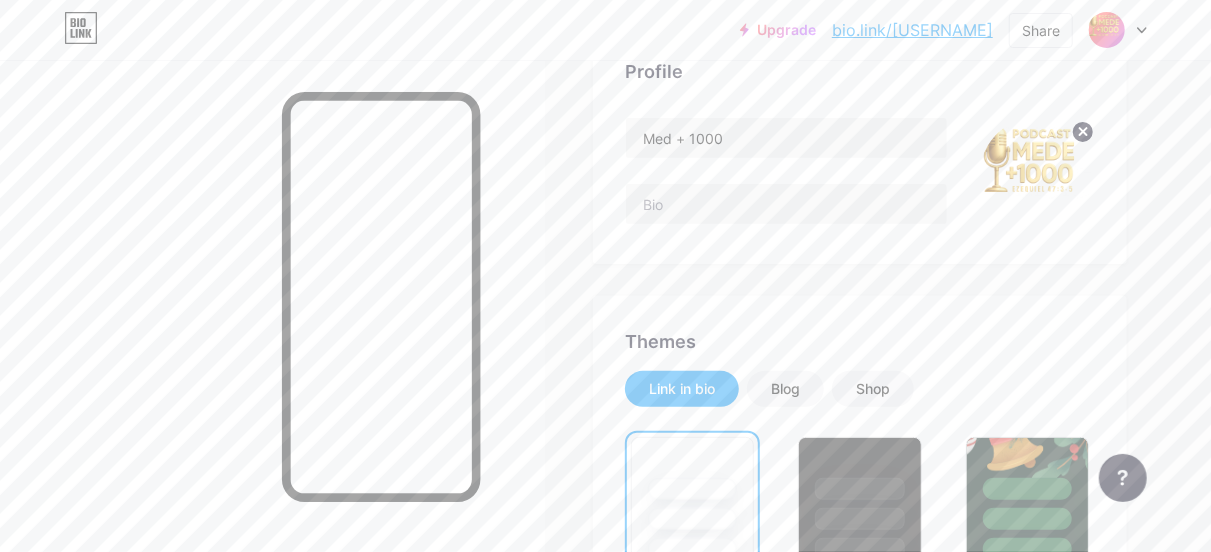 click on "Profile Med + 1000 Themes Link in bio Blog Shop Basics Carbon Xmas 23 Pride Glitch Winter Live Glassy Live Chameleon Live Rainy Night Live Neon Live Summer Retro Strawberry Live Desert Sunny Autumn Leaf Clear Sky Blush Unicorn Minimal Cloudy Shadow Create your own Changes saved Position to display socials Top Bottom Disable Bio Link branding Will hide the Bio Link branding from homepage Display Share button Enables social sharing options on your page including a QR code Changes saved" at bounding box center (860, 1581) 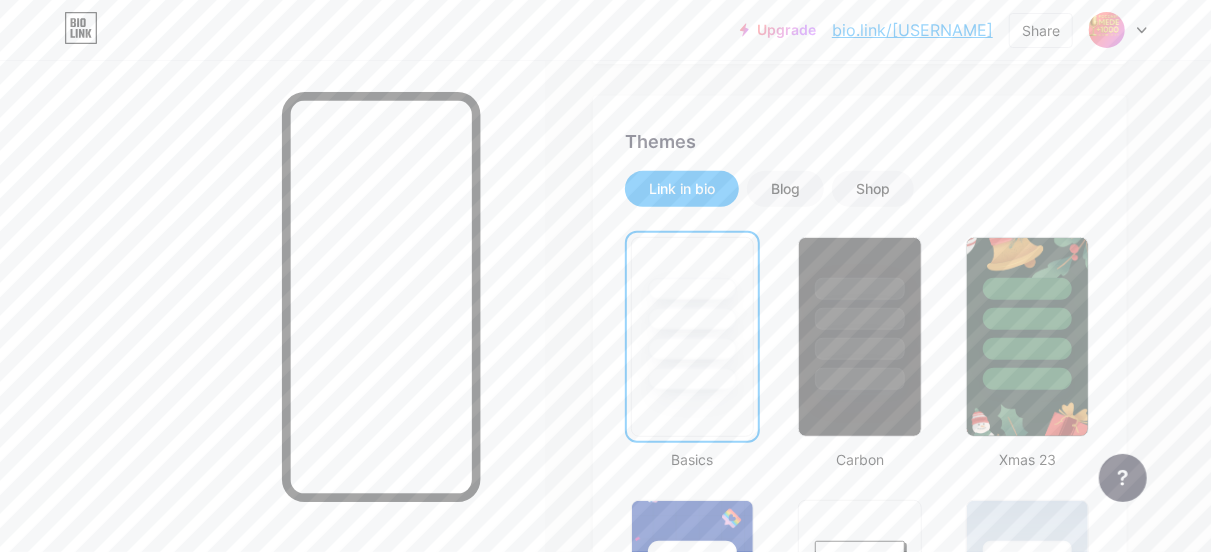 scroll, scrollTop: 400, scrollLeft: 0, axis: vertical 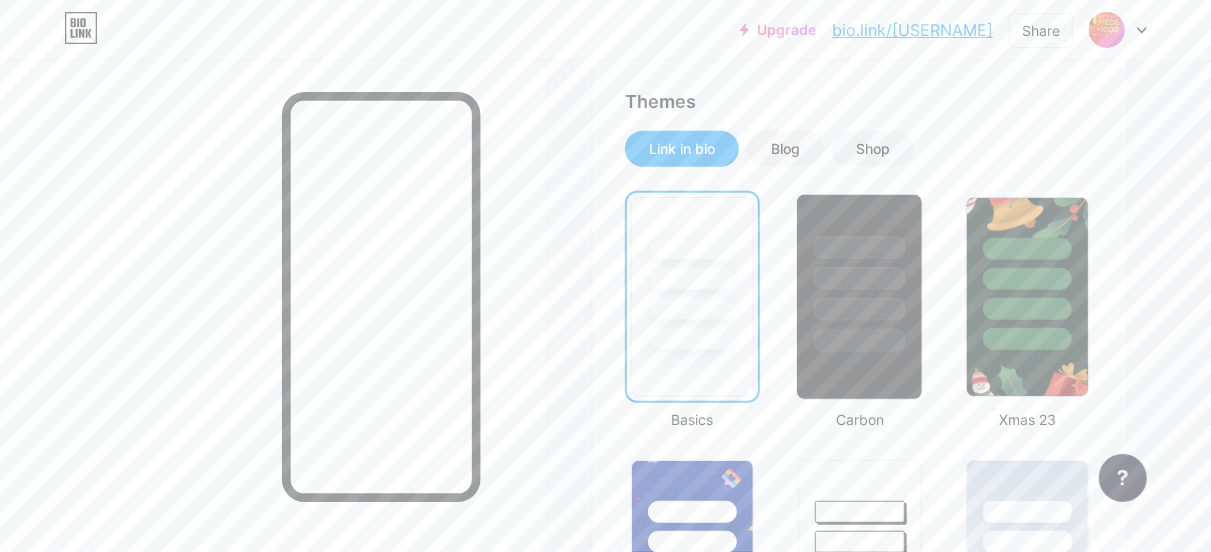 click at bounding box center [860, 309] 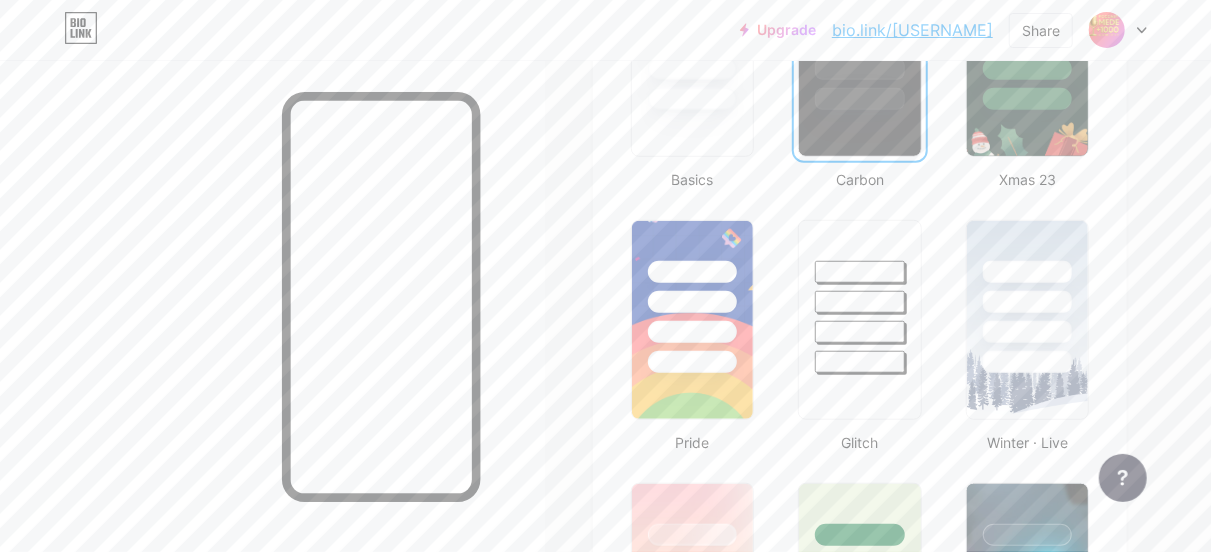 scroll, scrollTop: 760, scrollLeft: 0, axis: vertical 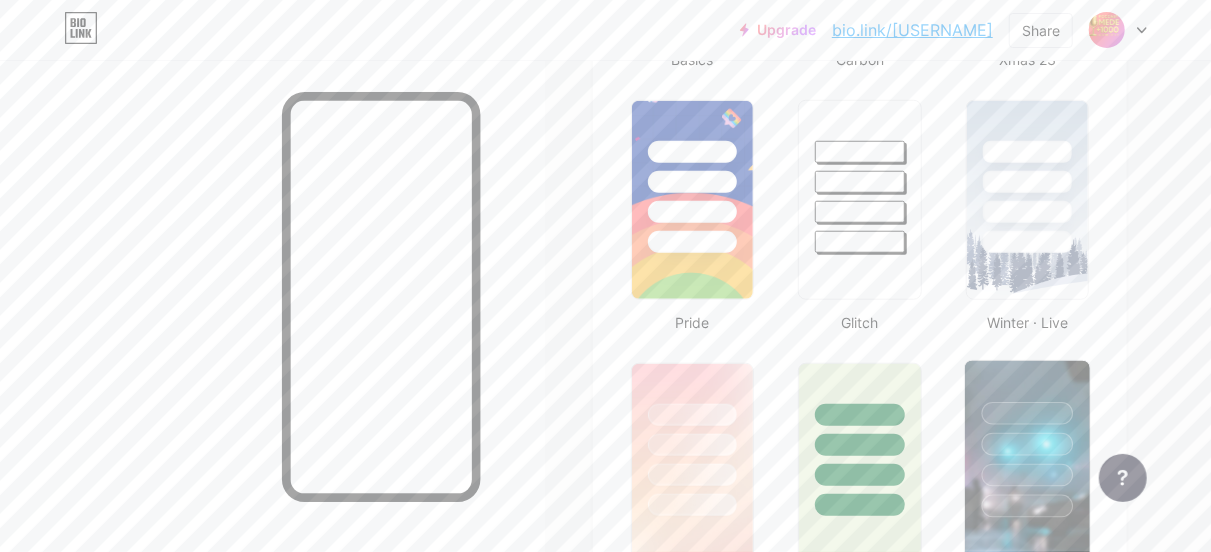click at bounding box center (1027, 475) 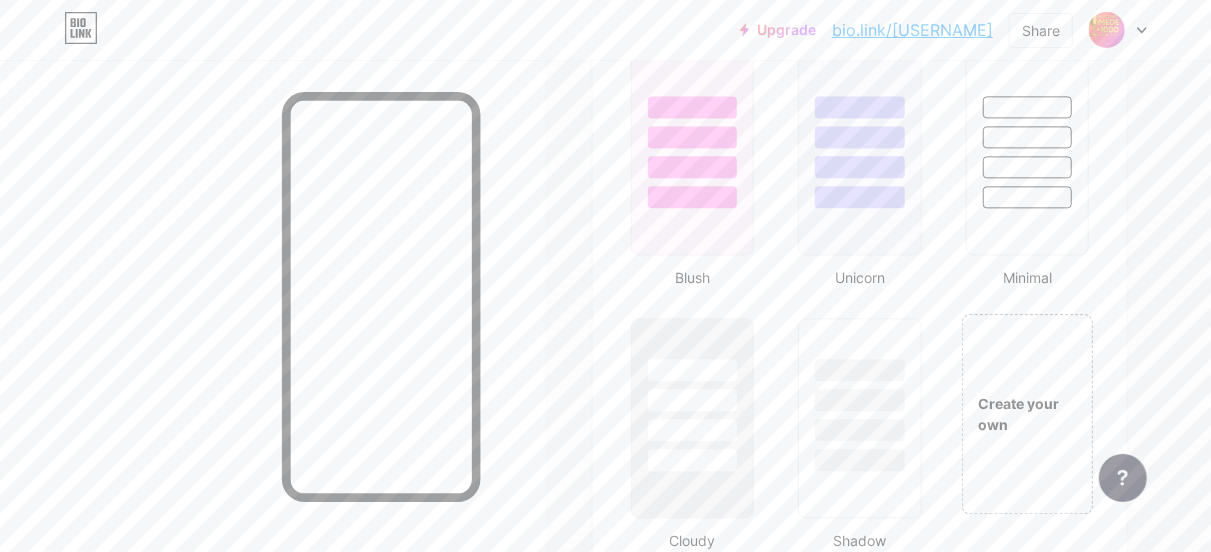 scroll, scrollTop: 2080, scrollLeft: 0, axis: vertical 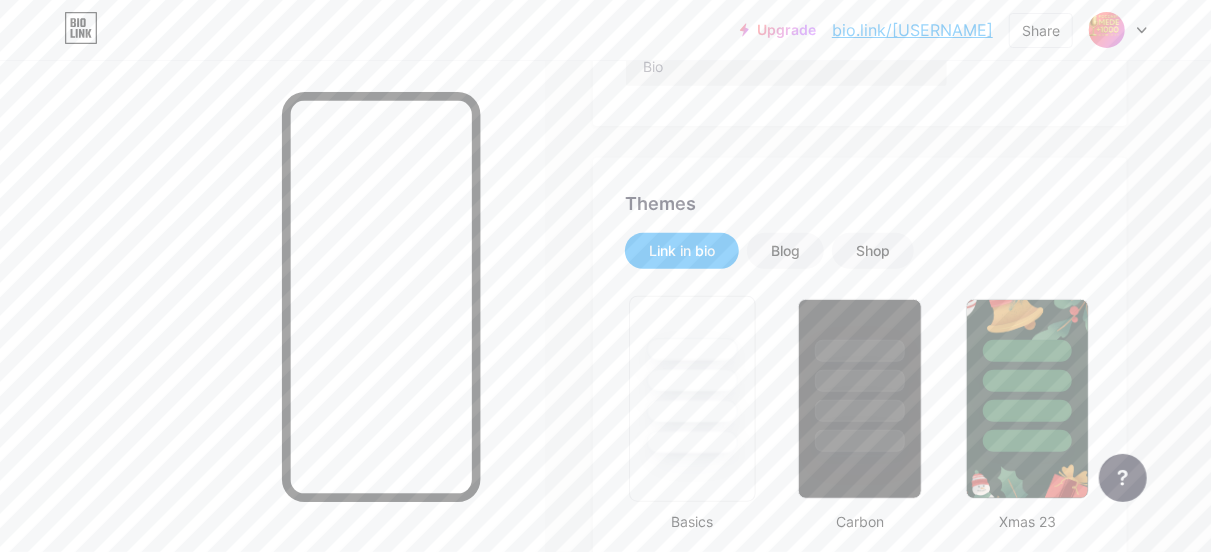 click at bounding box center (693, 380) 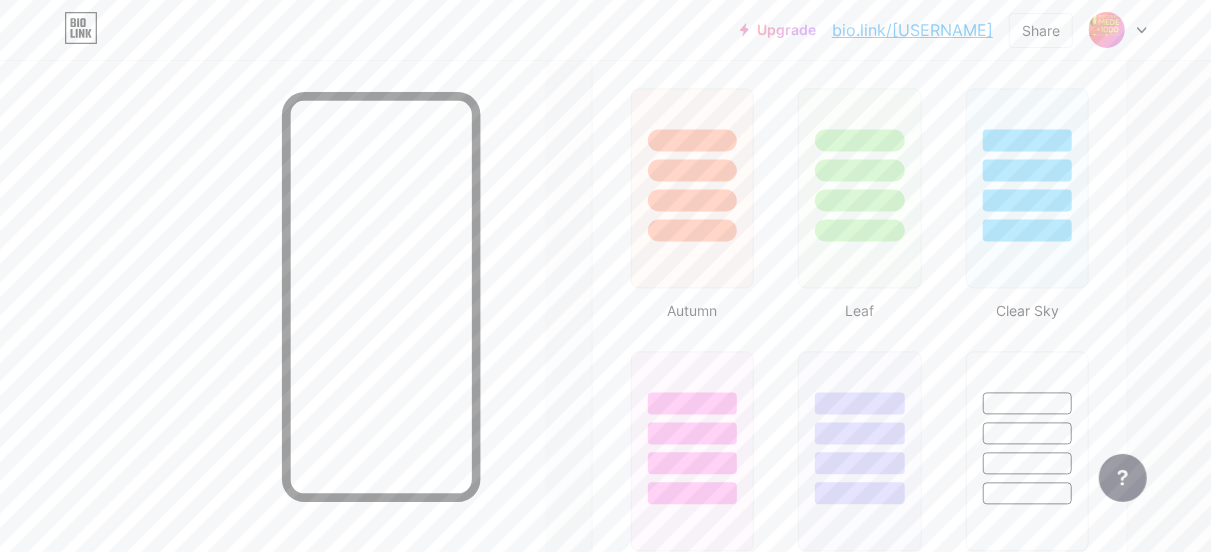 scroll, scrollTop: 1820, scrollLeft: 0, axis: vertical 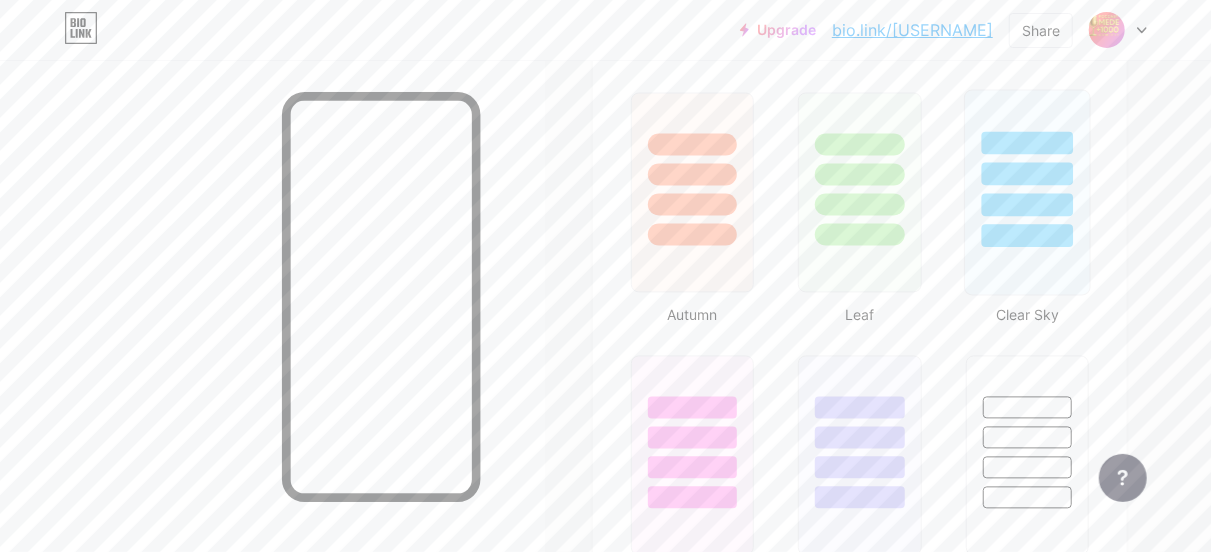 click at bounding box center (1027, 204) 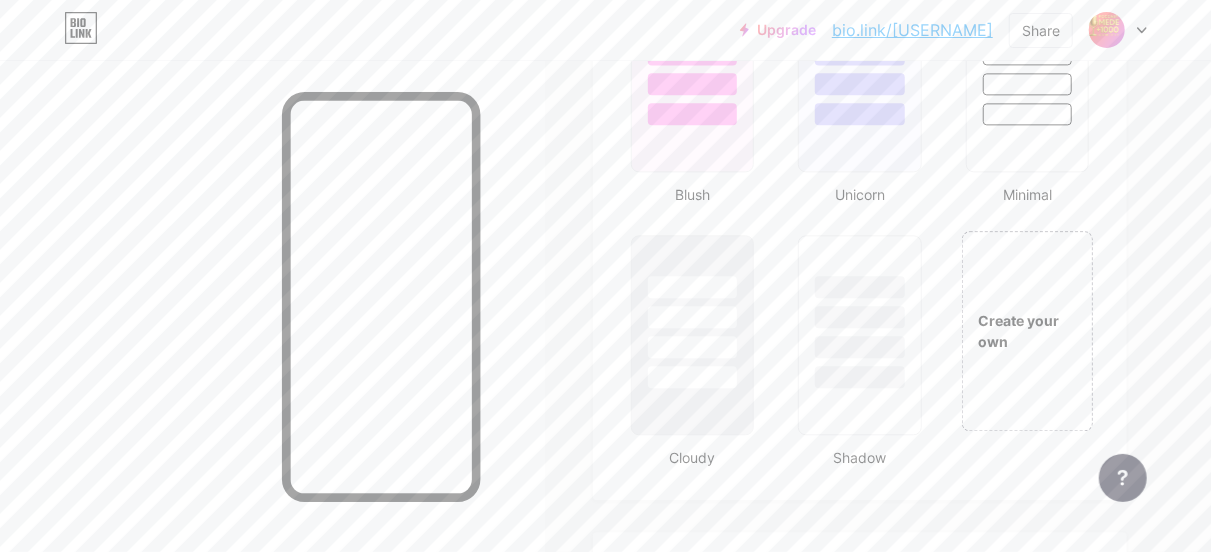 scroll, scrollTop: 2220, scrollLeft: 0, axis: vertical 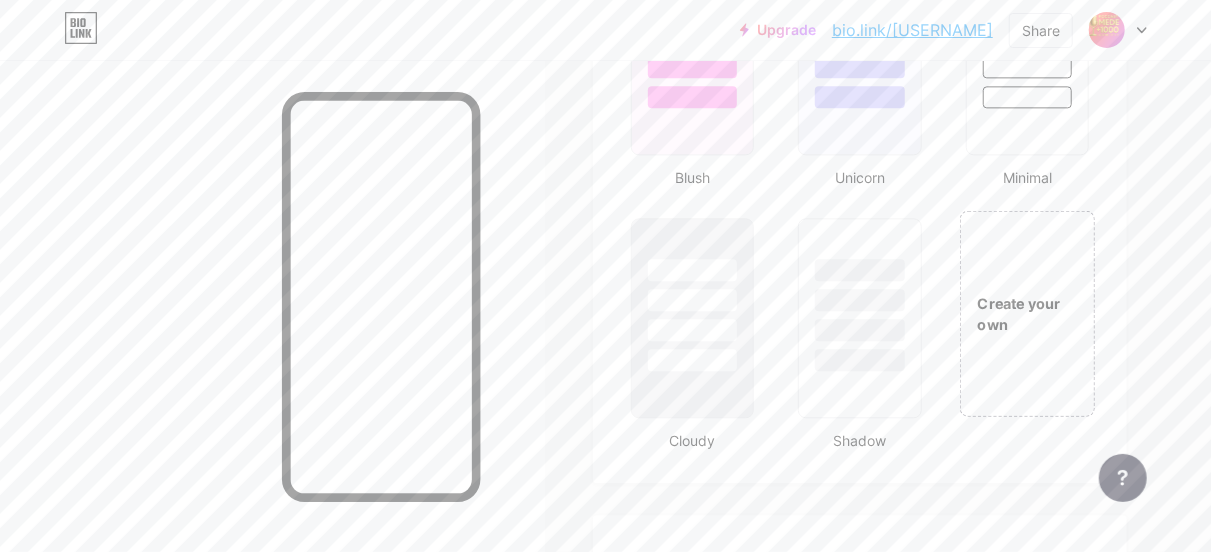 click on "Create your own" at bounding box center (1027, 313) 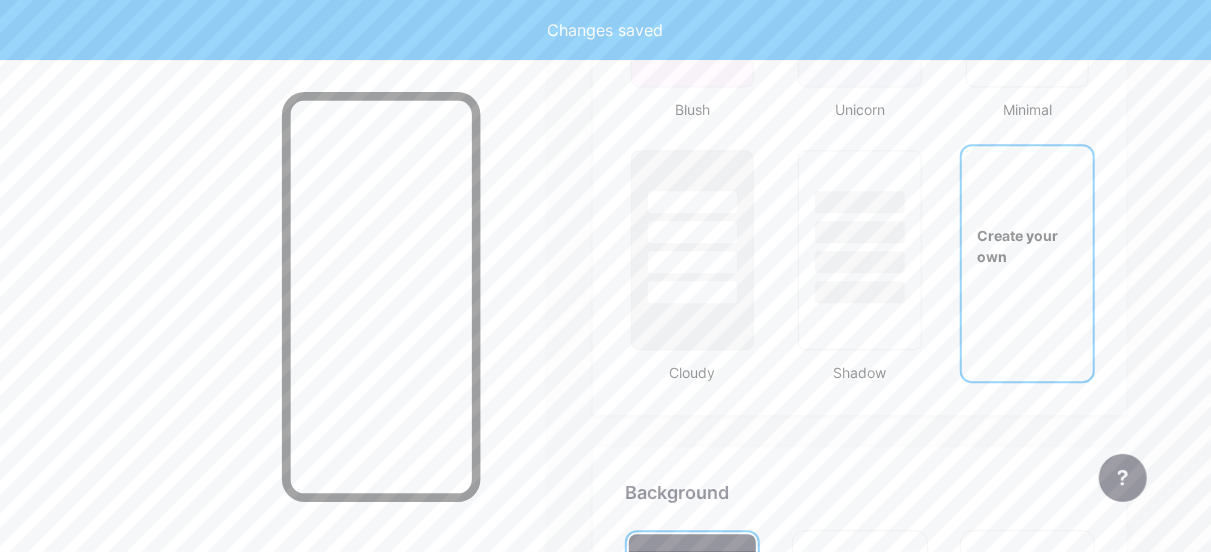 scroll, scrollTop: 2654, scrollLeft: 0, axis: vertical 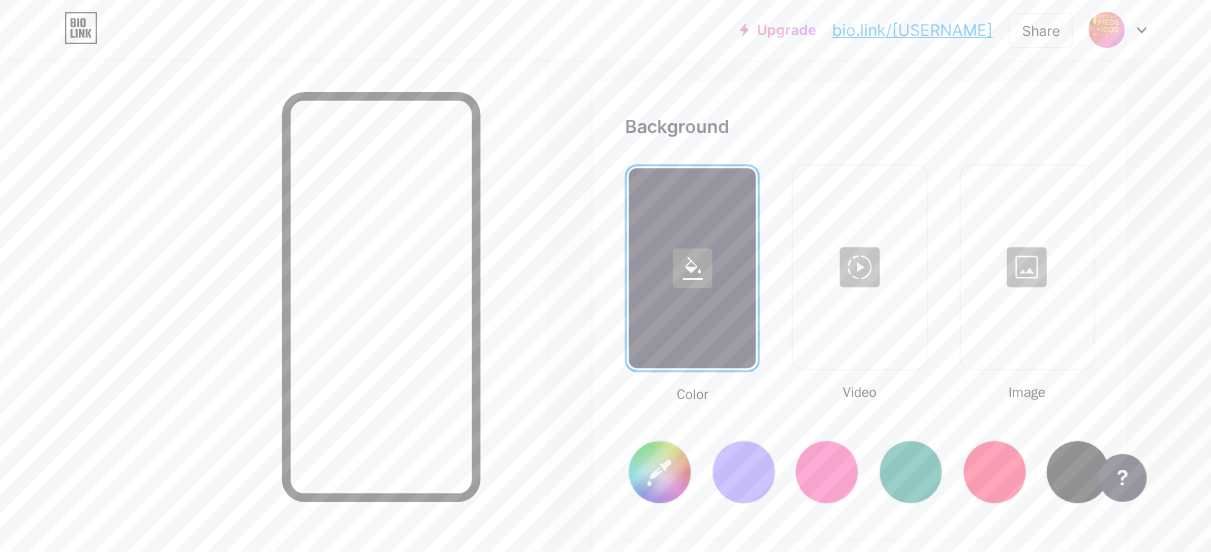 type on "#ffffff" 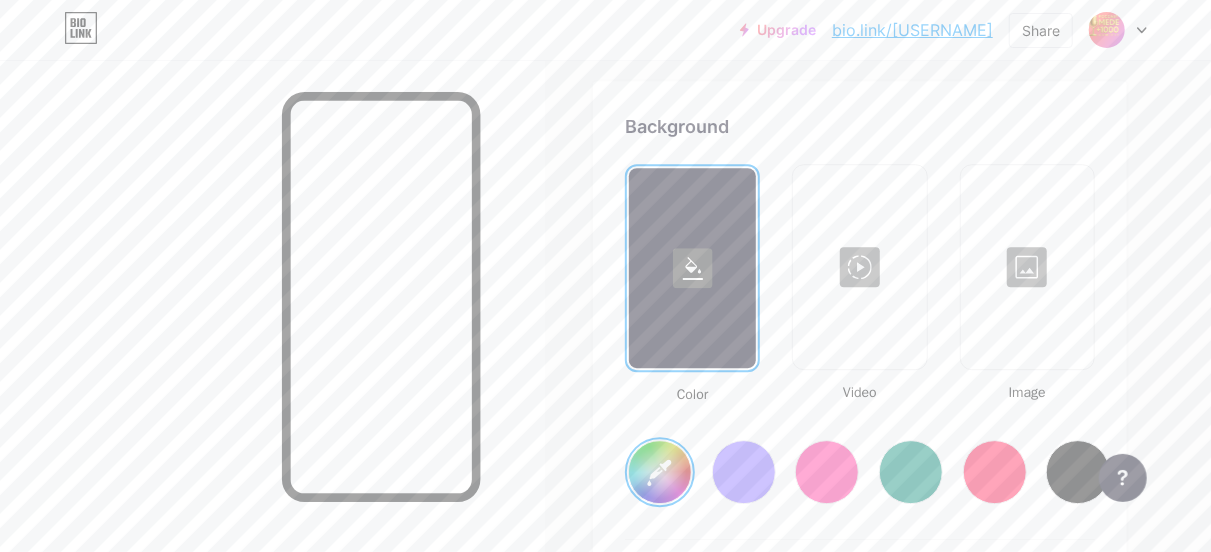 click 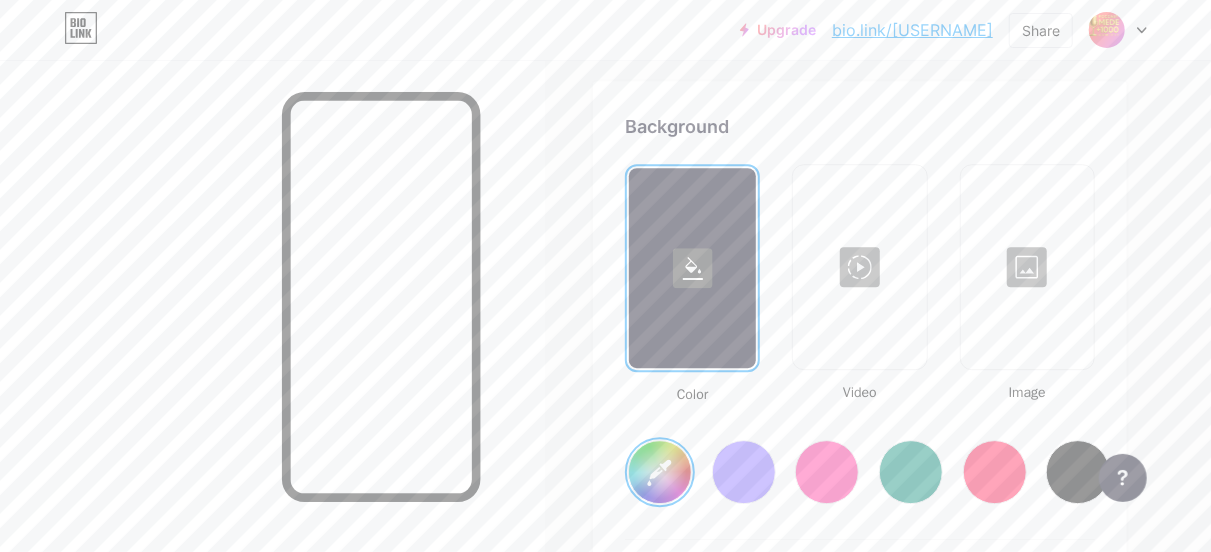 click on "#ffffff" at bounding box center [660, 472] 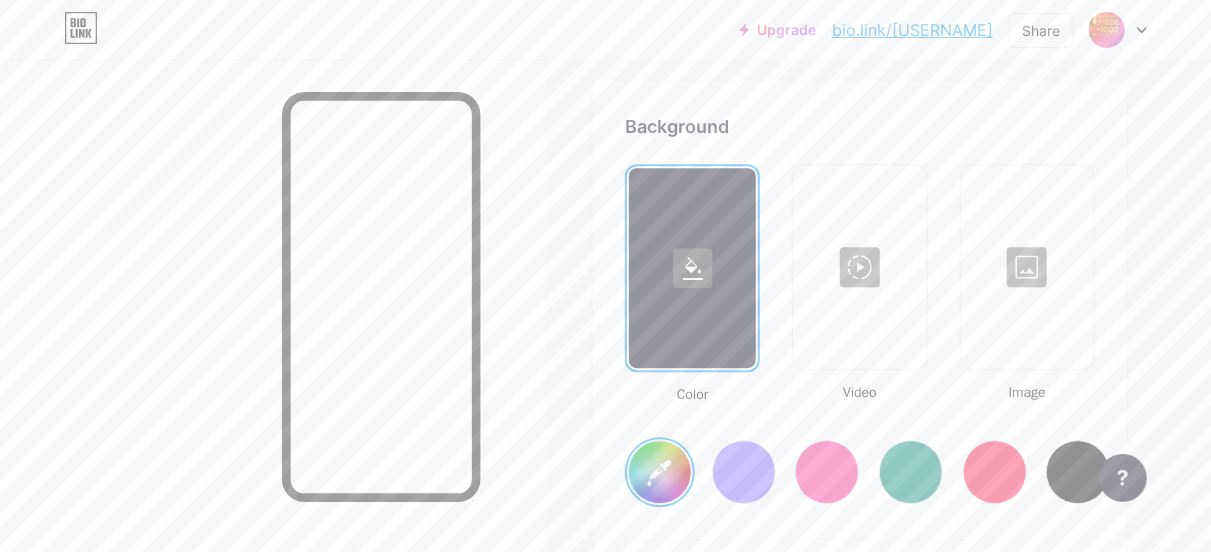 click on "Color           Video             Image" at bounding box center (860, 284) 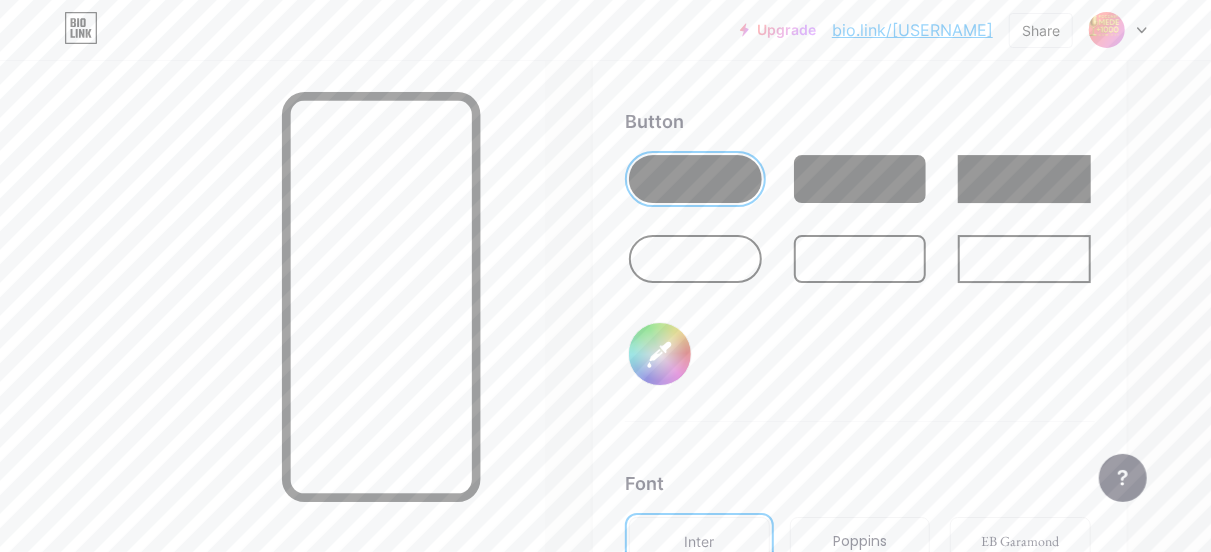 scroll, scrollTop: 3174, scrollLeft: 0, axis: vertical 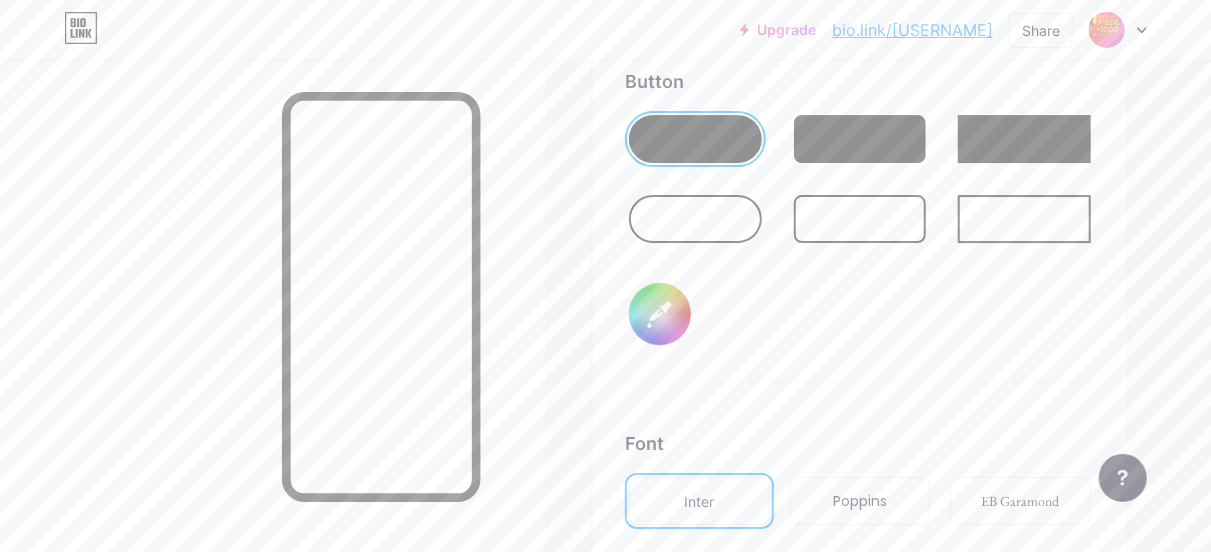click on "#000000" at bounding box center [660, 314] 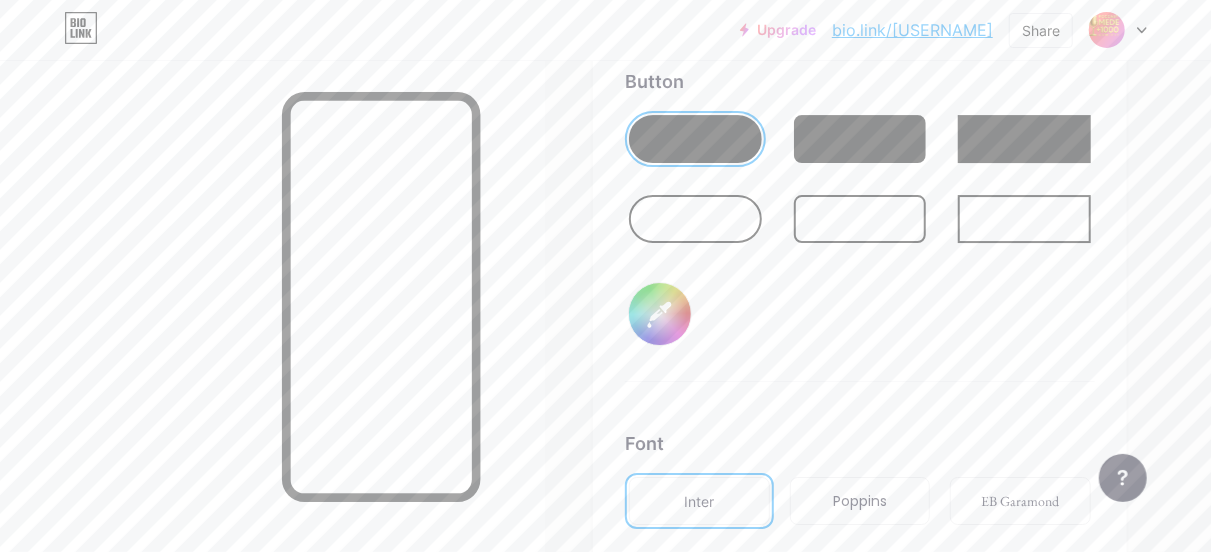 type on "#ad810b" 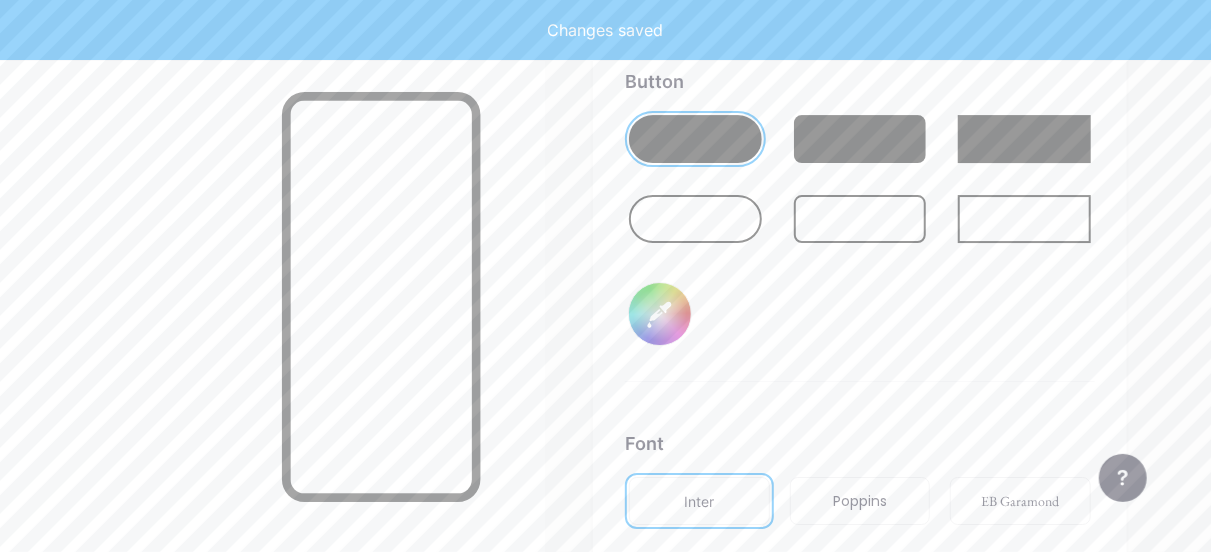type on "#ad810b" 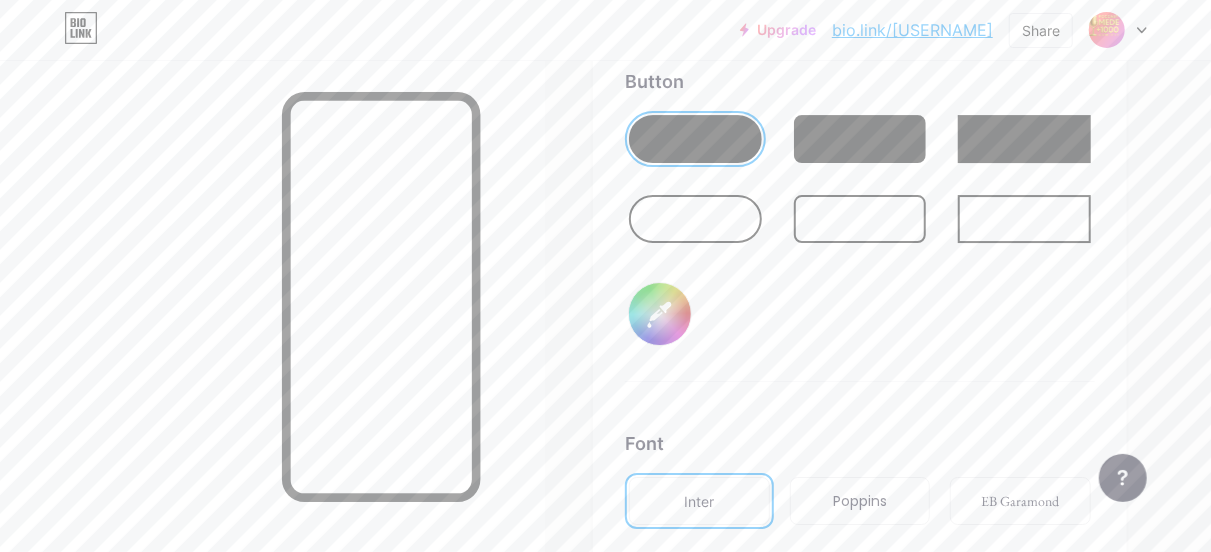 type on "#694b17" 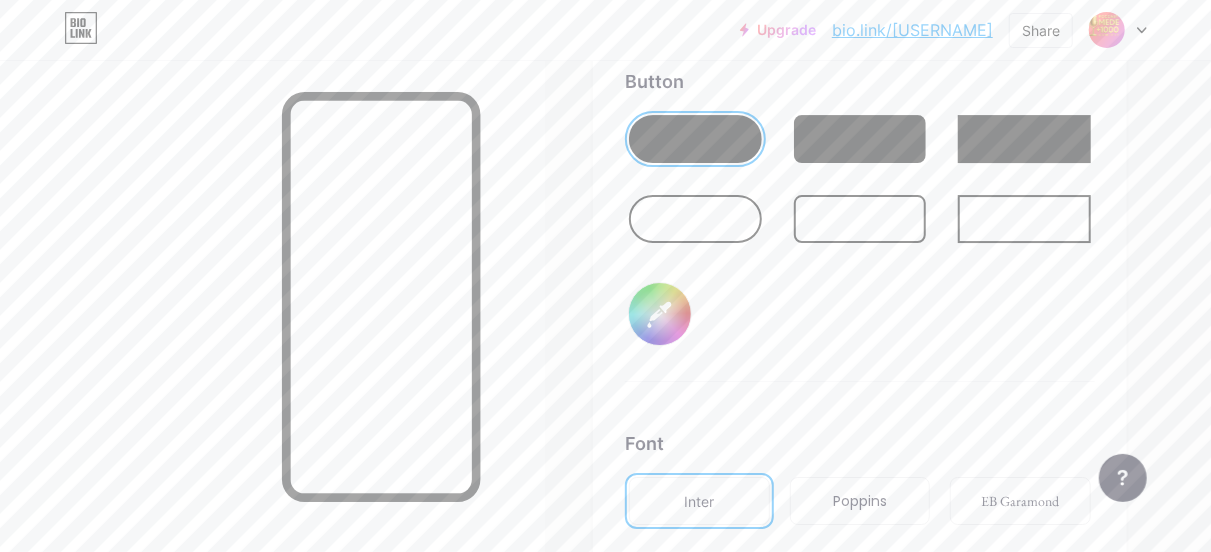click on "EB Garamond" at bounding box center (1021, 501) 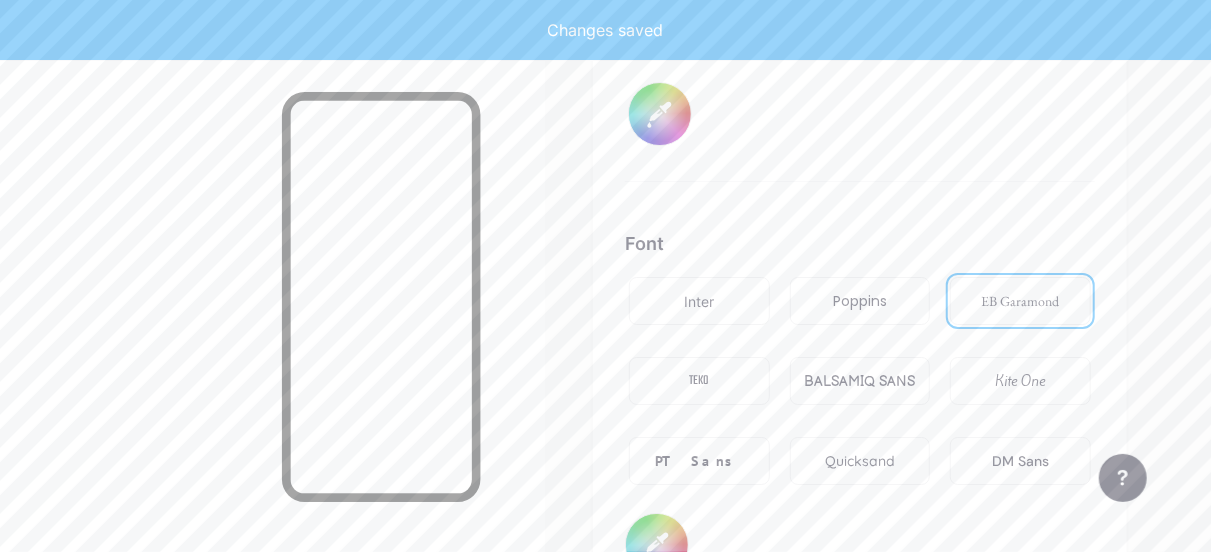 type on "#ad810b" 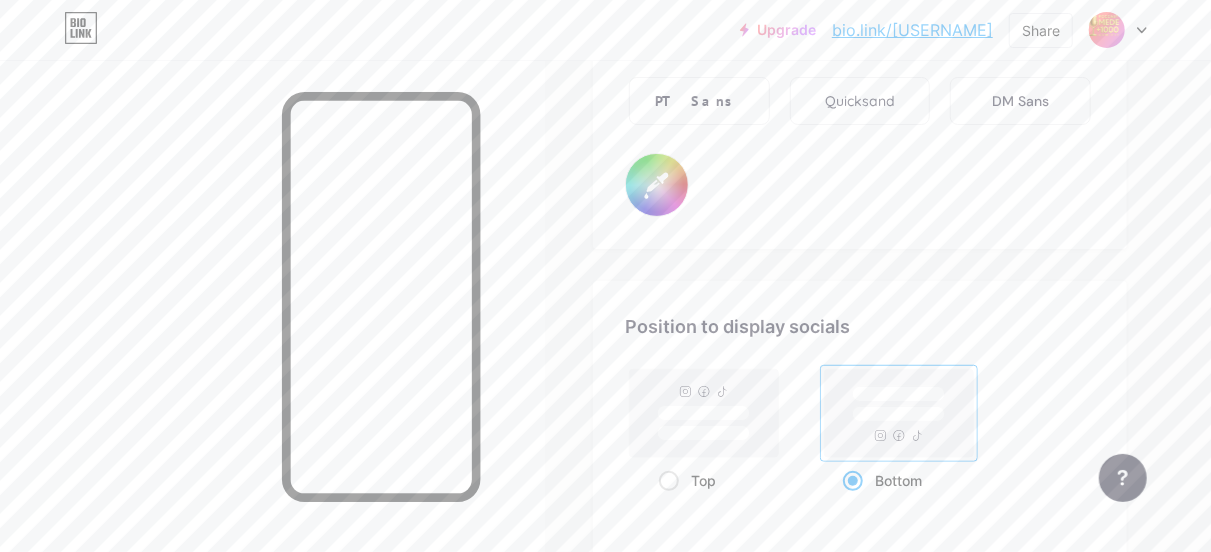 scroll, scrollTop: 3774, scrollLeft: 0, axis: vertical 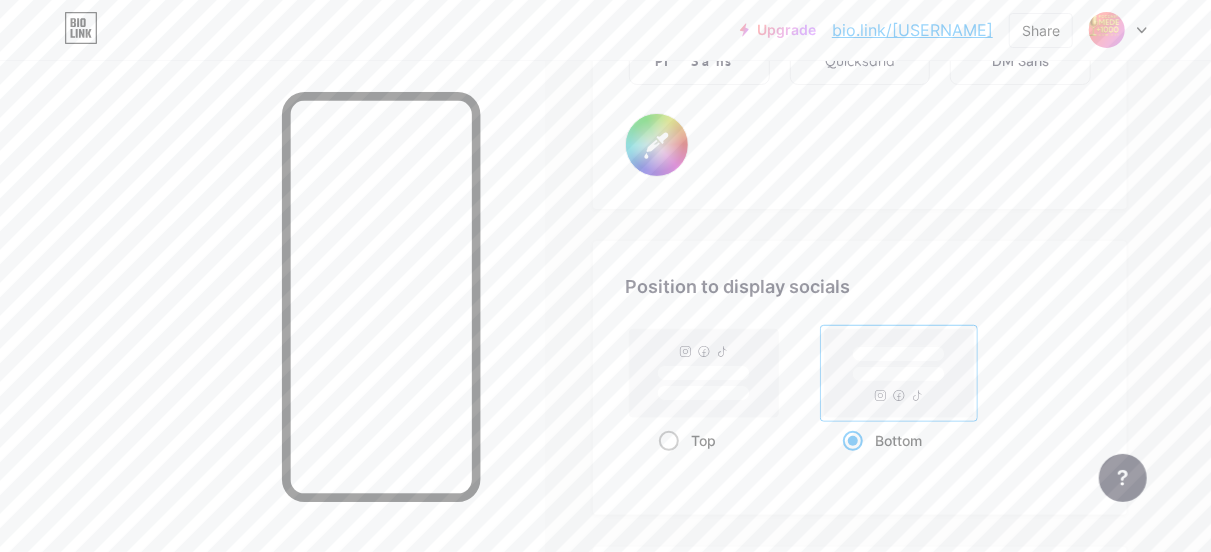 click on "Top" at bounding box center [703, 440] 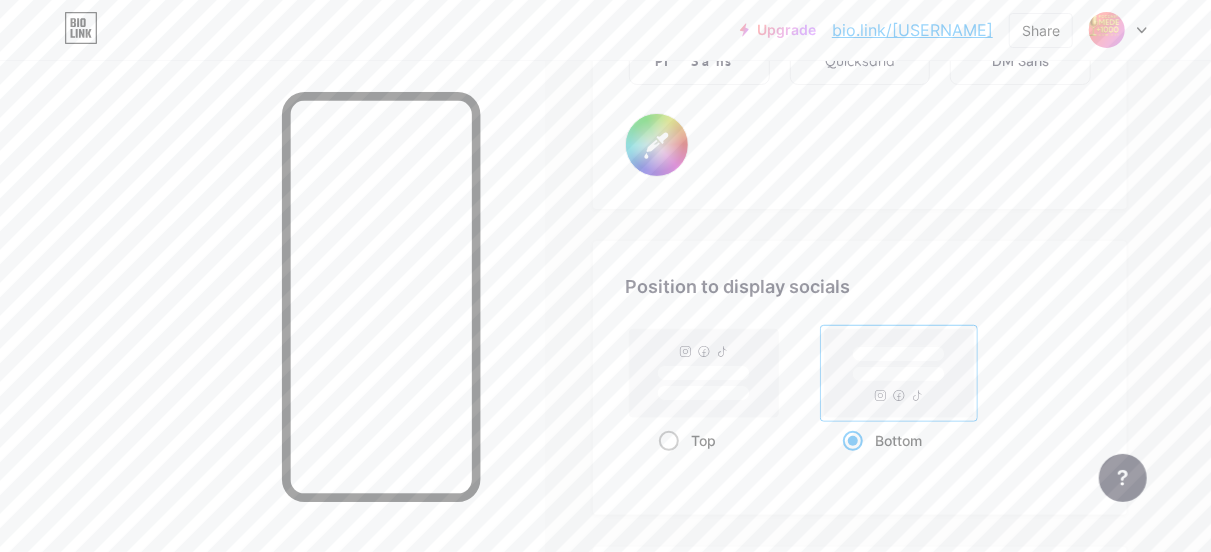 click on "Top" at bounding box center (665, 465) 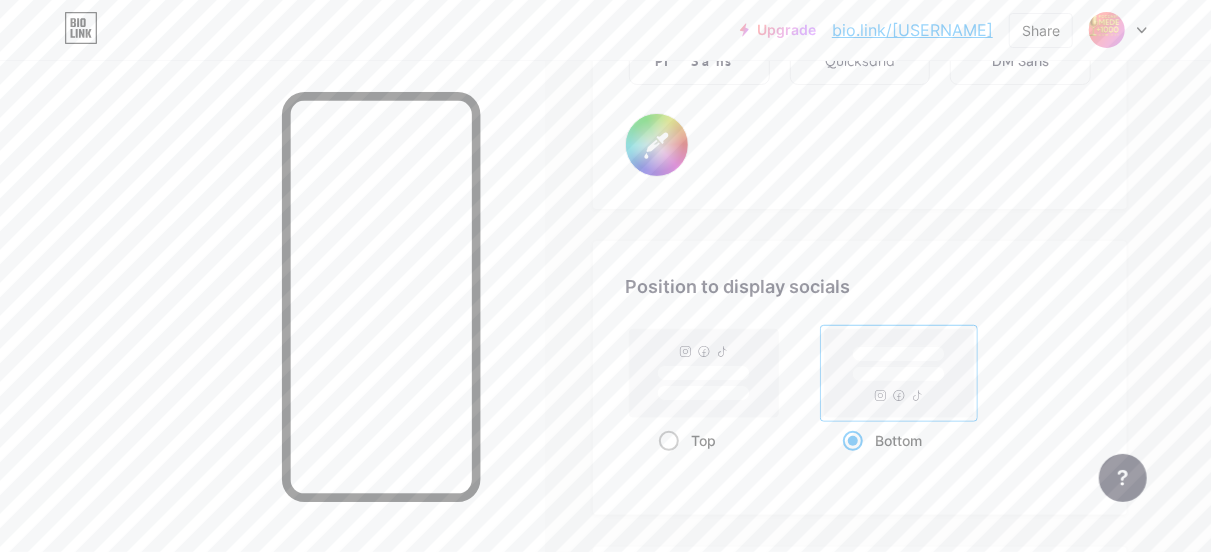 radio on "true" 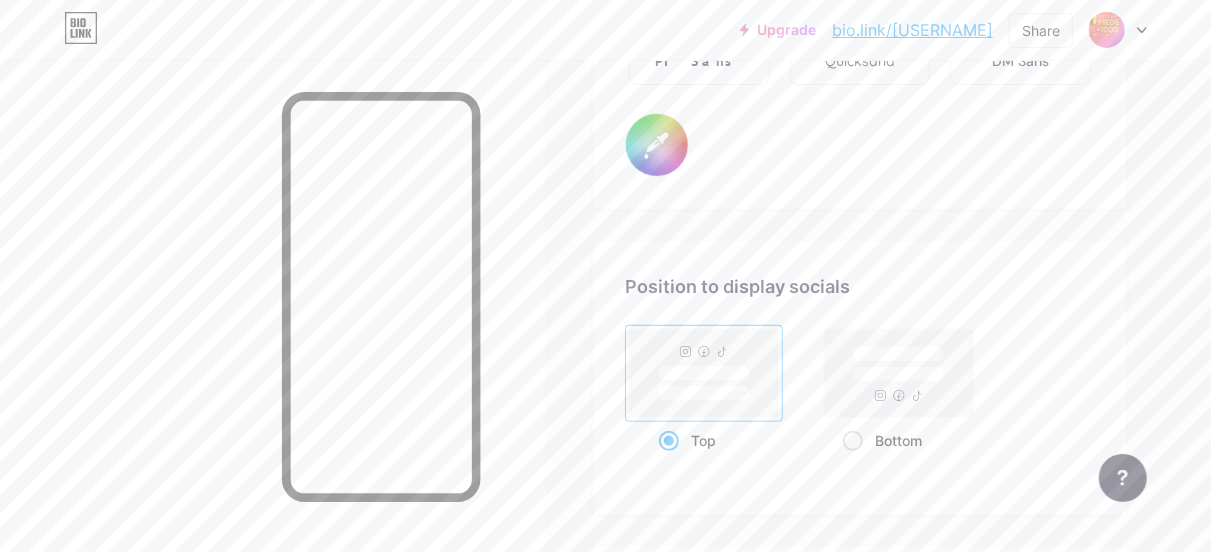 type on "#ad810b" 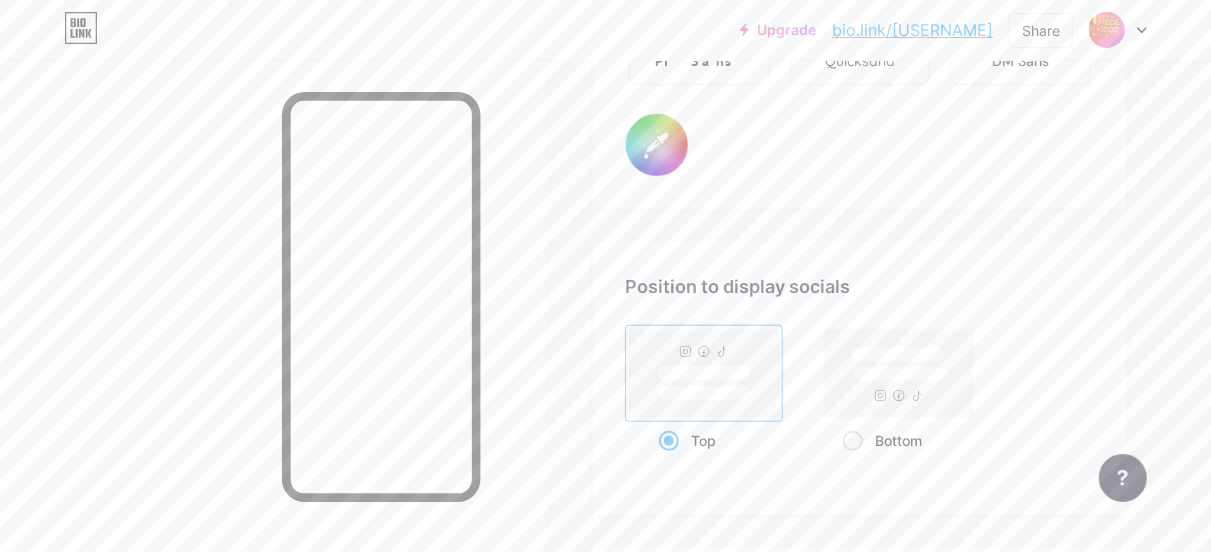 click on "Bottom" at bounding box center [849, 465] 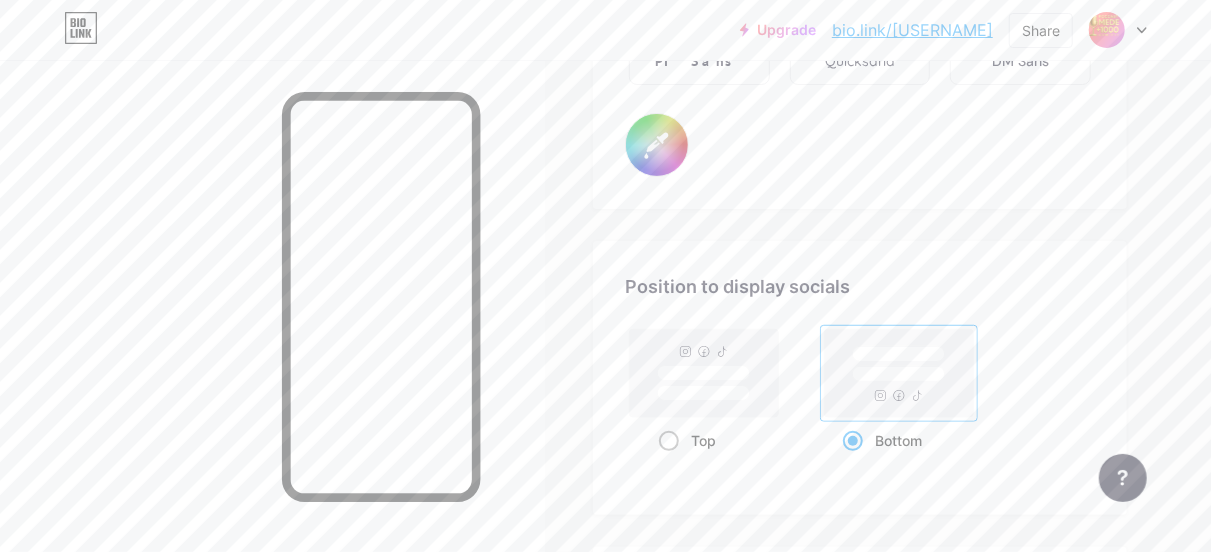 click on "Top" at bounding box center [665, 465] 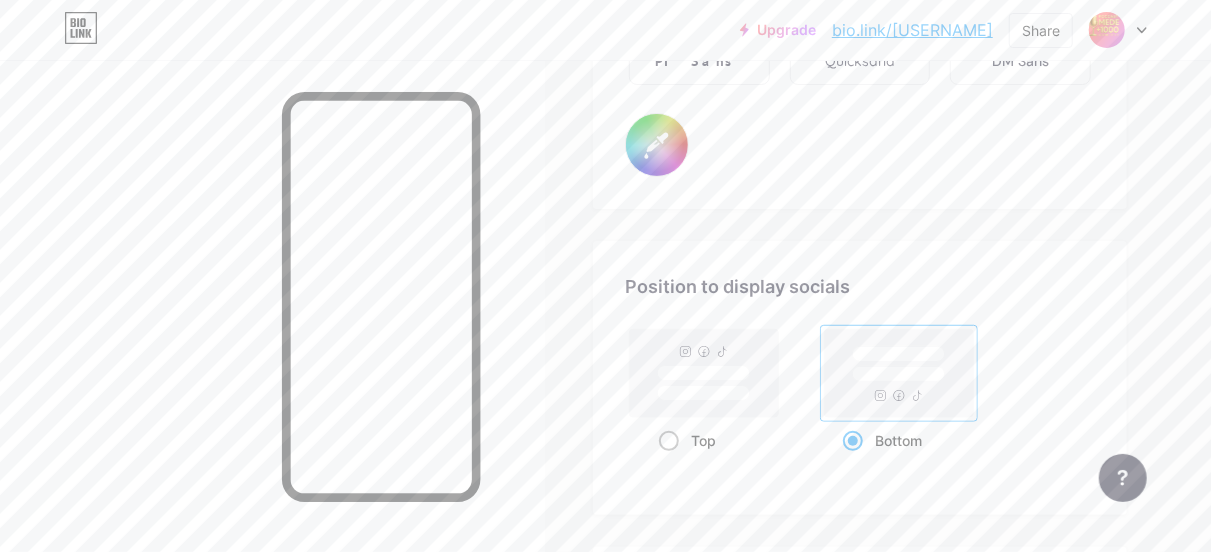 radio on "true" 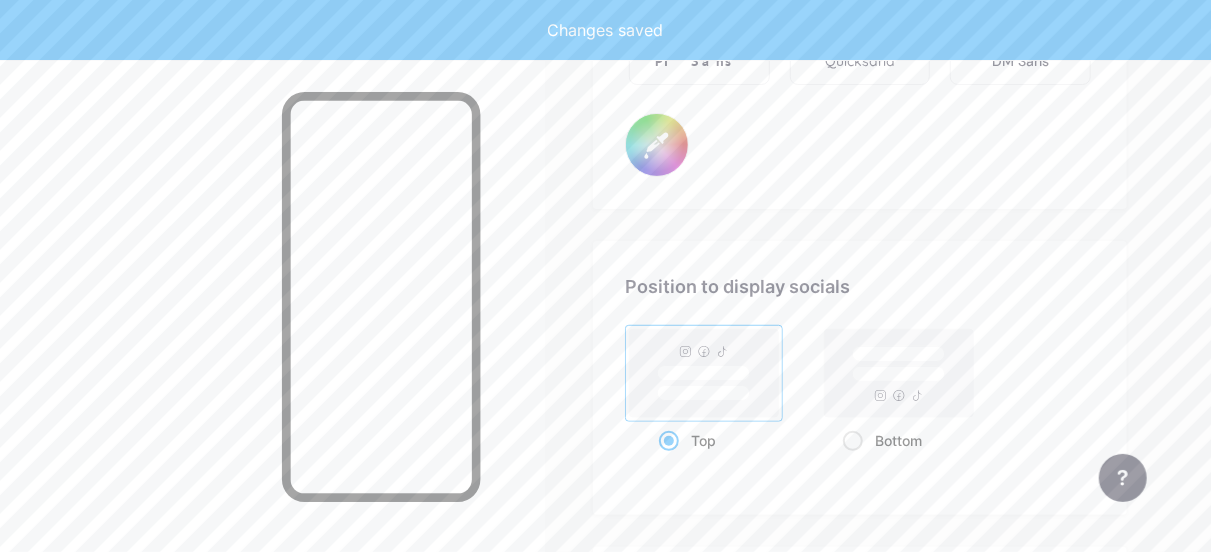 type on "#ad810b" 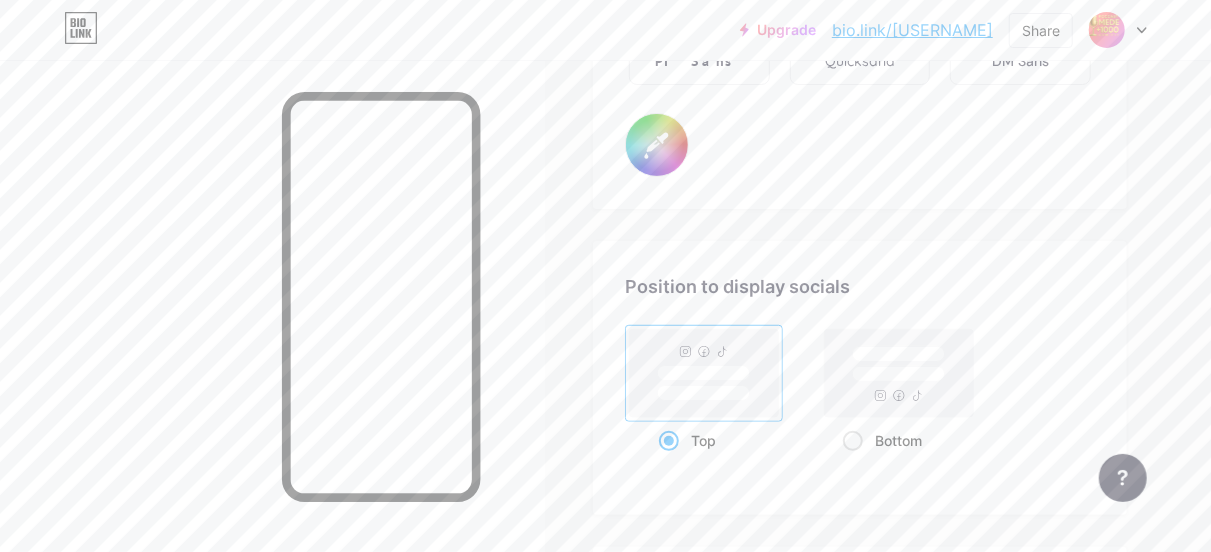 click on "Links
Posts
Design
Subscribers
NEW
Stats
Settings     Profile   Med + [NUMBER]                       Themes   Link in bio   Blog   Shop       Basics       Carbon       Xmas 23       Pride       Glitch       Winter · Live       Glassy · Live       Chameleon · Live       Rainy Night · Live       Neon · Live       Summer       Retro       Strawberry · Live       Desert       Sunny       Autumn       Leaf       Clear Sky       Blush       Unicorn       Minimal       Cloudy       Shadow     Create your own           Changes saved     Background         Color           Video             Image           #ad810b     Button       #694b17   Font   Inter Poppins EB Garamond TEKO BALSAMIQ SANS Kite One PT Sans Quicksand DM Sans     #000000   Changes saved     Position to display socials                 Top                     Bottom
Disable Bio Link branding
Will hide the Bio Link branding from homepage" at bounding box center [605, -1406] 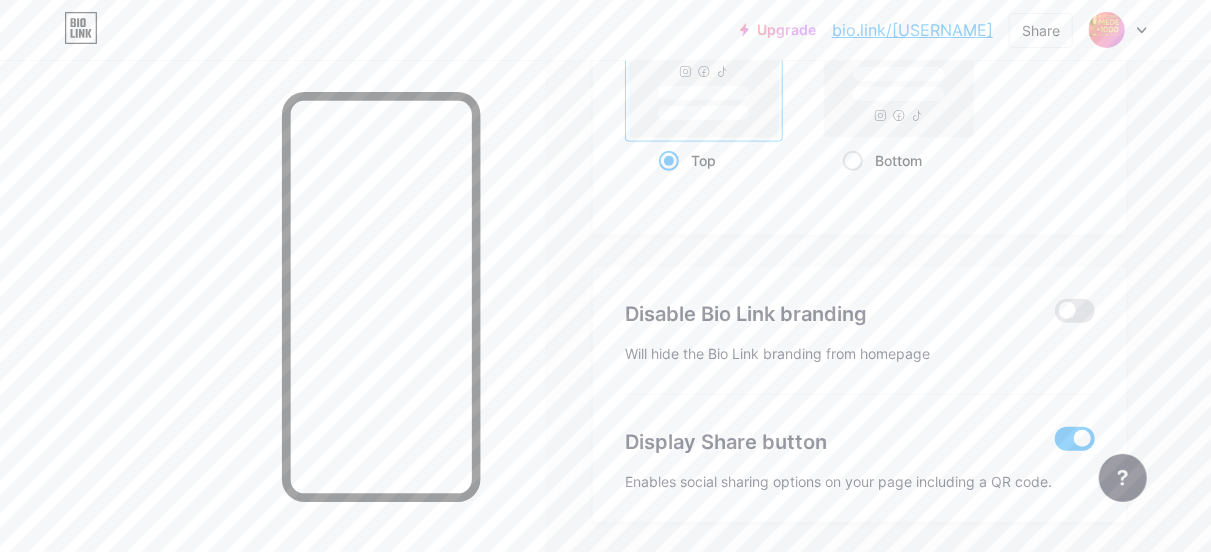 scroll, scrollTop: 4094, scrollLeft: 0, axis: vertical 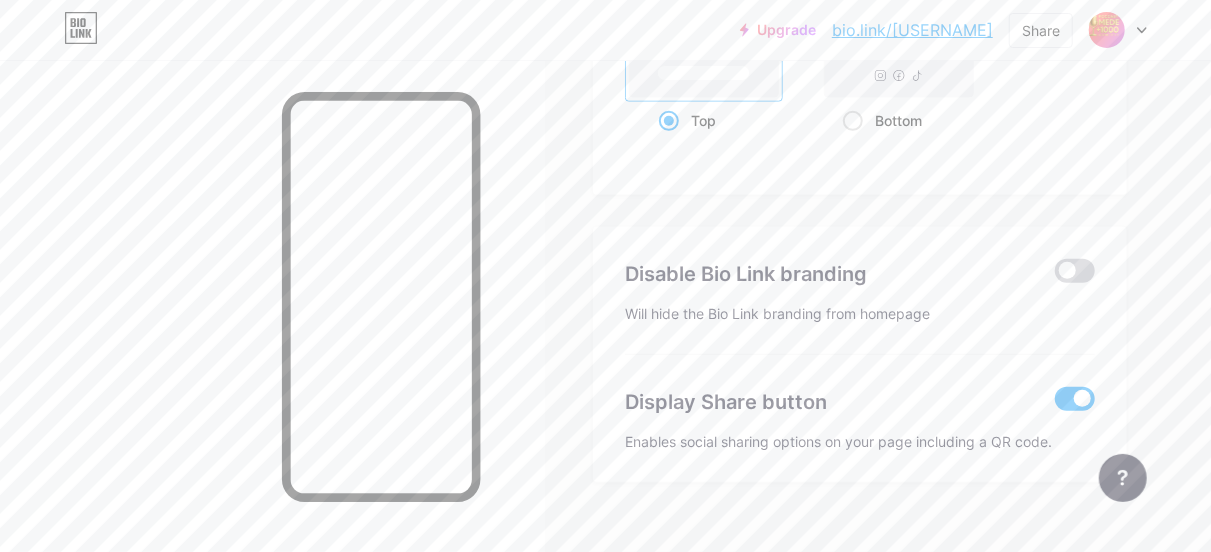 click at bounding box center [1075, 271] 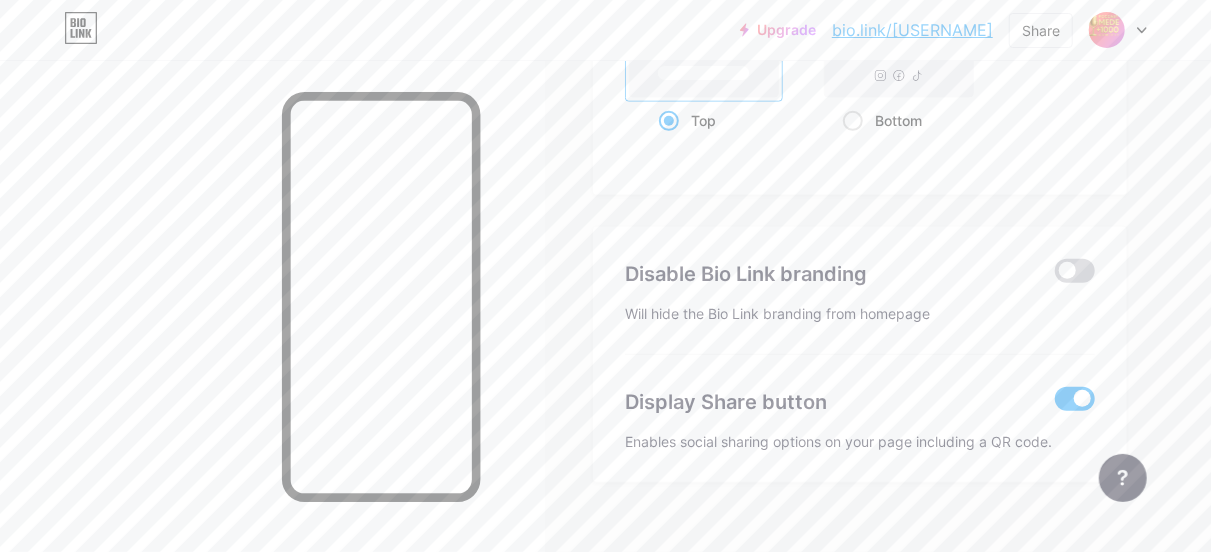 click at bounding box center (1055, 276) 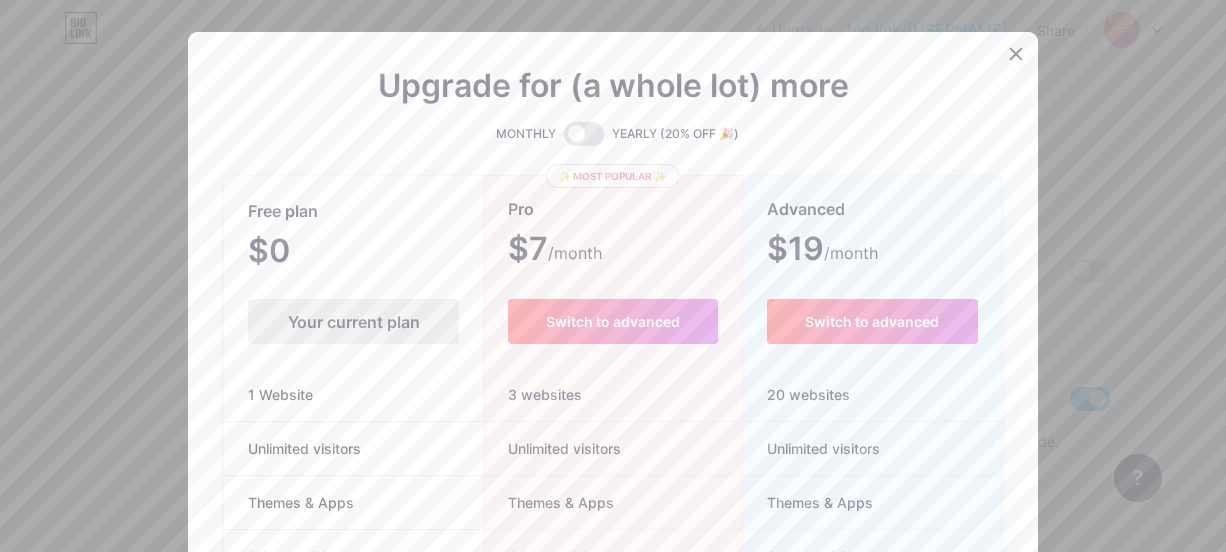 click 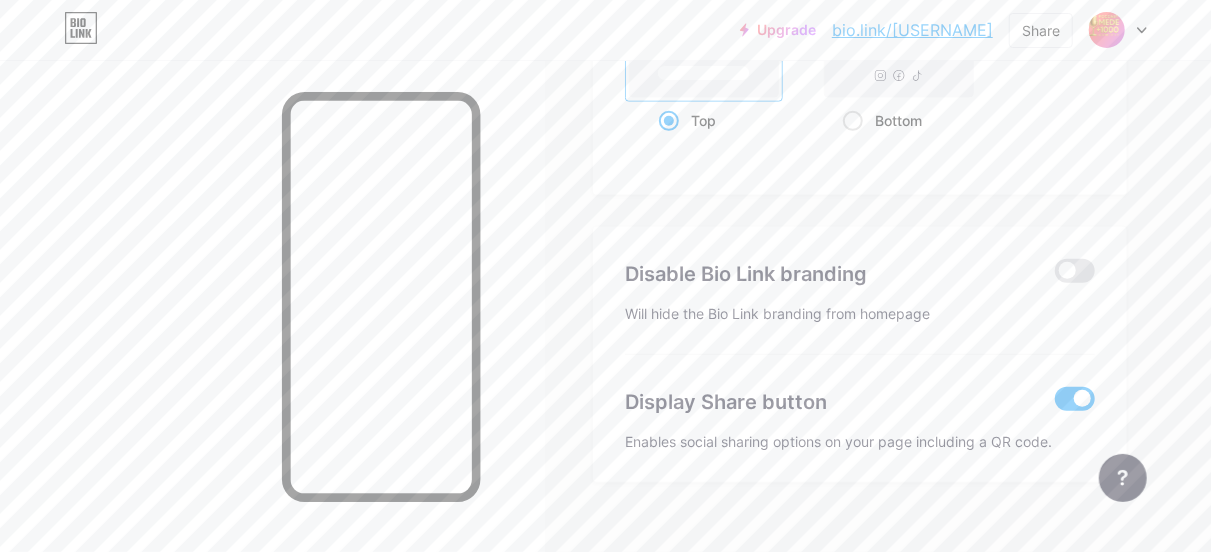 click on "Links
Posts
Design
Subscribers
NEW
Stats
Settings     Profile   Med + [NUMBER]                       Themes   Link in bio   Blog   Shop       Basics       Carbon       Xmas 23       Pride       Glitch       Winter · Live       Glassy · Live       Chameleon · Live       Rainy Night · Live       Neon · Live       Summer       Retro       Strawberry · Live       Desert       Sunny       Autumn       Leaf       Clear Sky       Blush       Unicorn       Minimal       Cloudy       Shadow     Create your own           Changes saved     Background         Color           Video             Image           #ad810b     Button       #694b17   Font   Inter Poppins EB Garamond TEKO BALSAMIQ SANS Kite One PT Sans Quicksand DM Sans     #000000   Changes saved     Position to display socials                 Top                     Bottom
Disable Bio Link branding
Will hide the Bio Link branding from homepage" at bounding box center (605, -1726) 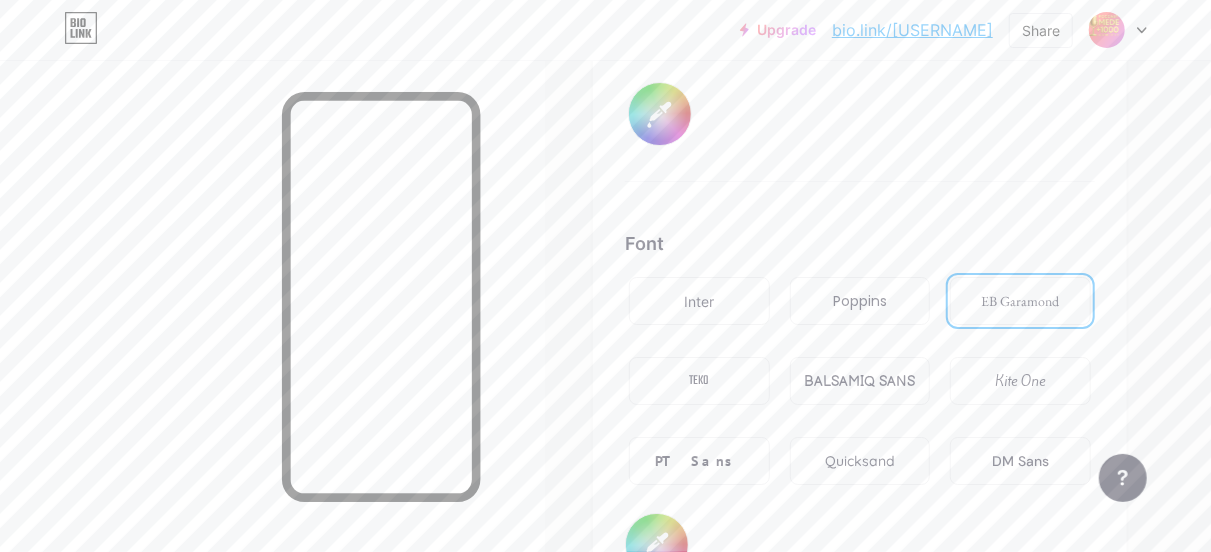 scroll, scrollTop: 3334, scrollLeft: 0, axis: vertical 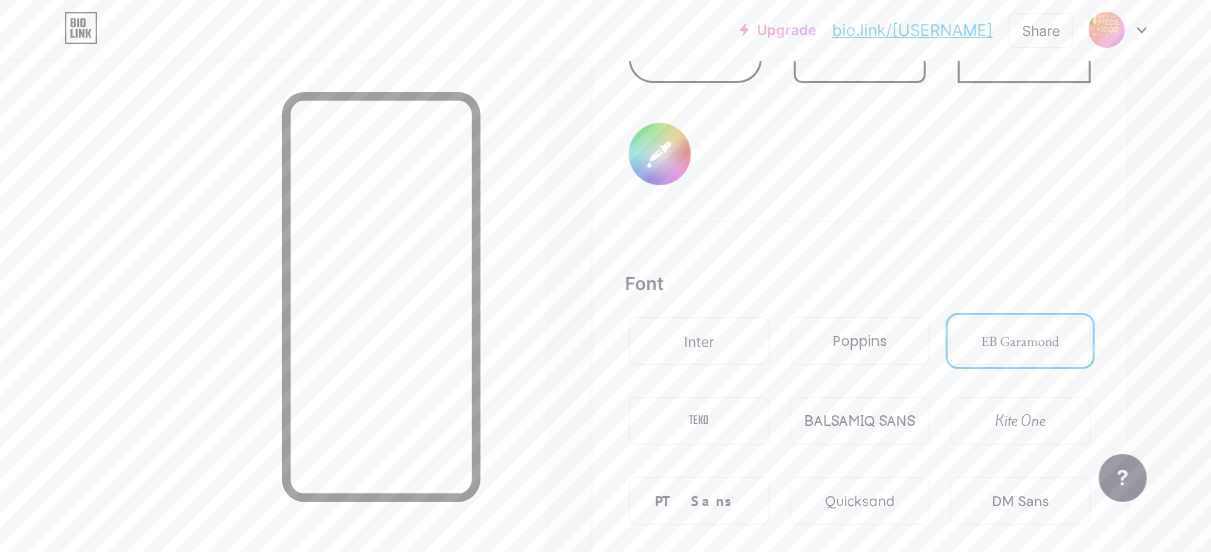 click on "Links
Posts
Design
Subscribers
NEW
Stats
Settings     Profile   Med + [NUMBER]                       Themes   Link in bio   Blog   Shop       Basics       Carbon       Xmas 23       Pride       Glitch       Winter · Live       Glassy · Live       Chameleon · Live       Rainy Night · Live       Neon · Live       Summer       Retro       Strawberry · Live       Desert       Sunny       Autumn       Leaf       Clear Sky       Blush       Unicorn       Minimal       Cloudy       Shadow     Create your own           Changes saved     Background         Color           Video             Image           #ad810b     Button       #694b17   Font   Inter Poppins EB Garamond TEKO BALSAMIQ SANS Kite One PT Sans Quicksand DM Sans     #000000   Changes saved     Position to display socials                 Top                     Bottom
Disable Bio Link branding
Will hide the Bio Link branding from homepage" at bounding box center [605, -966] 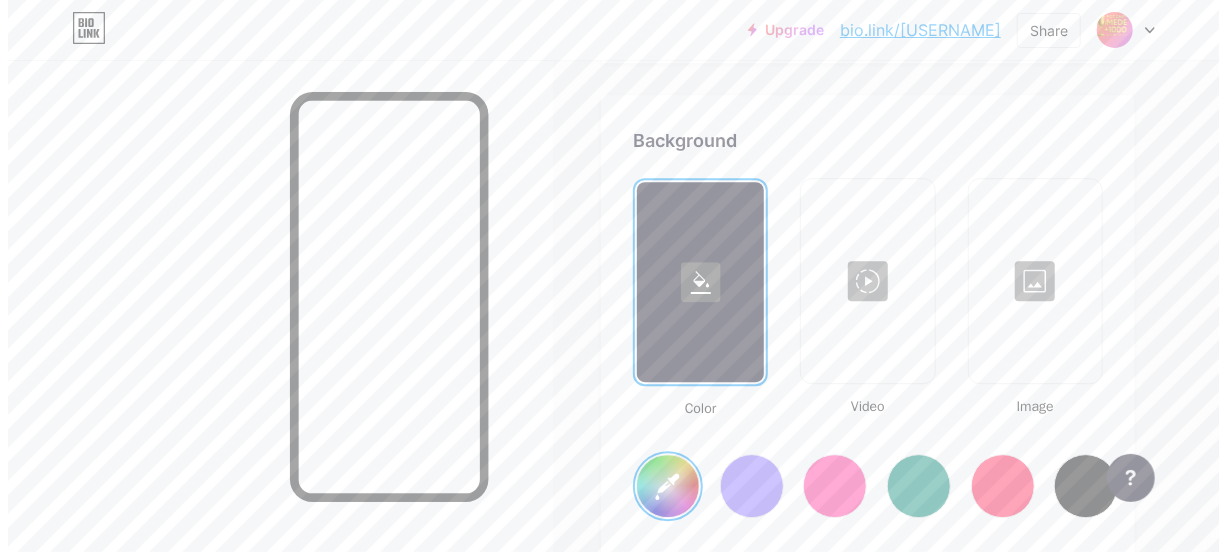 scroll, scrollTop: 2680, scrollLeft: 0, axis: vertical 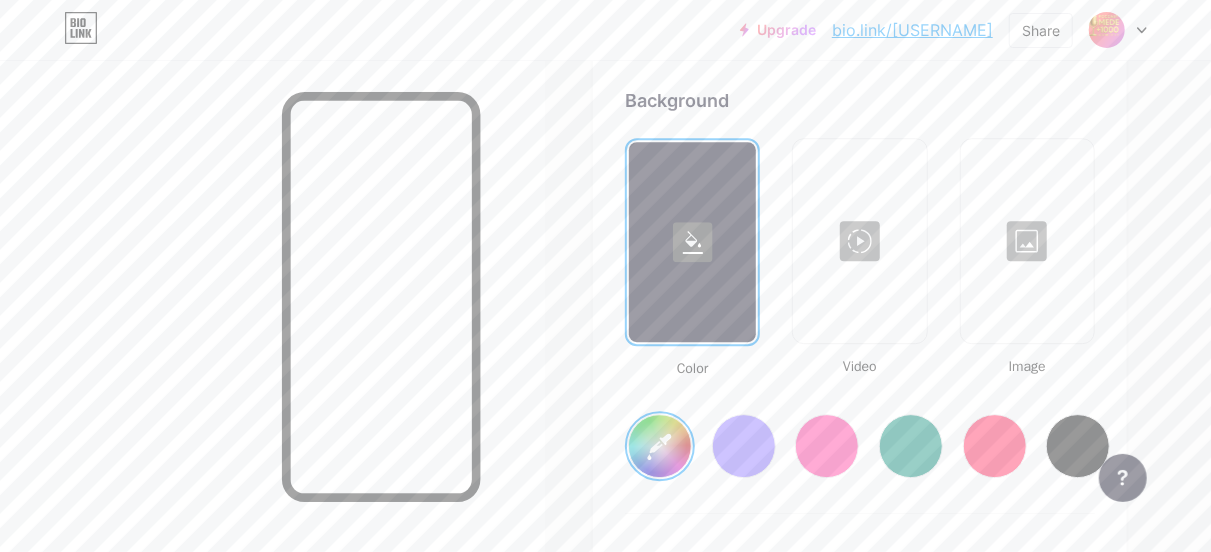 click at bounding box center [859, 241] 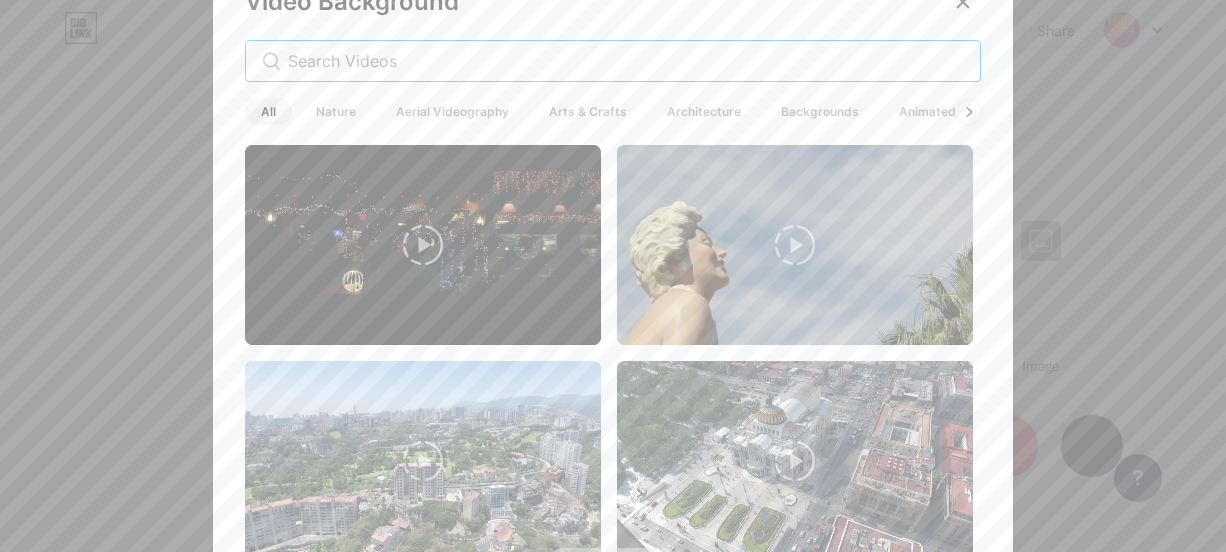 click at bounding box center (626, 61) 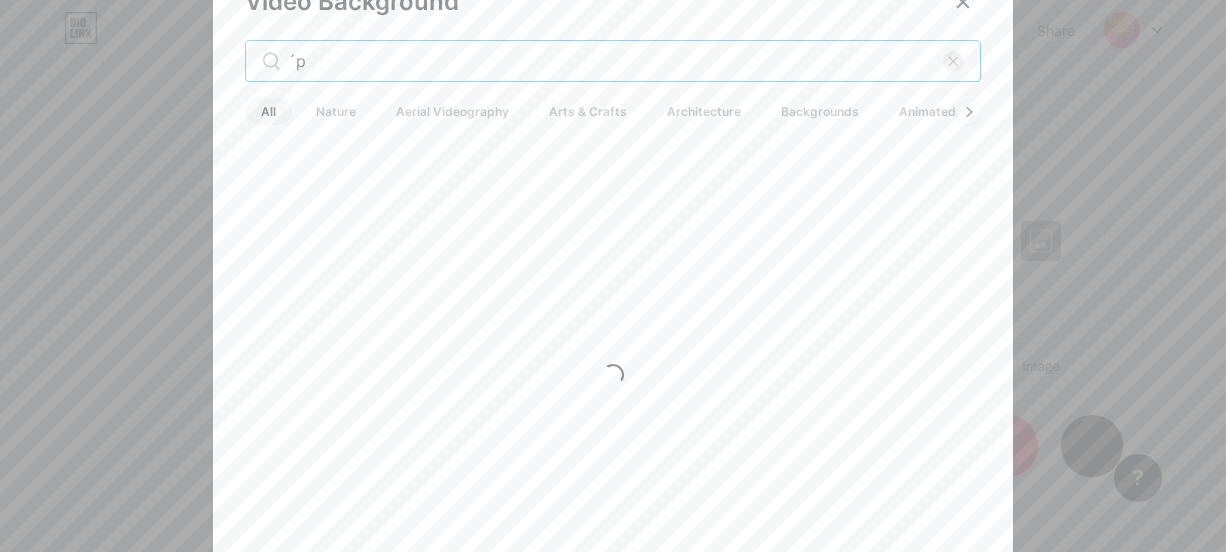 type on "´" 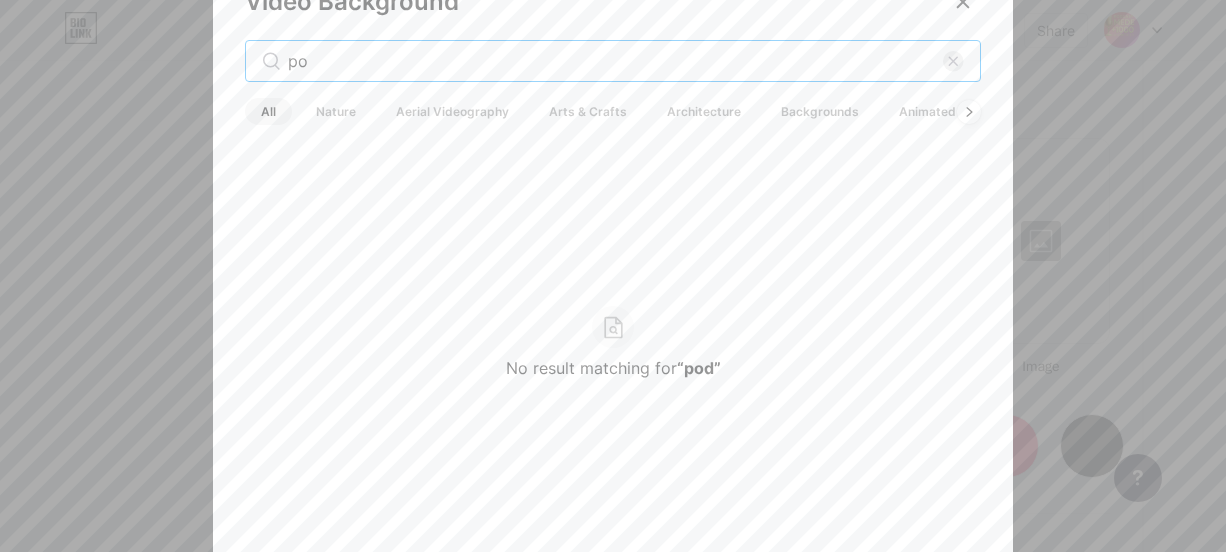 type on "p" 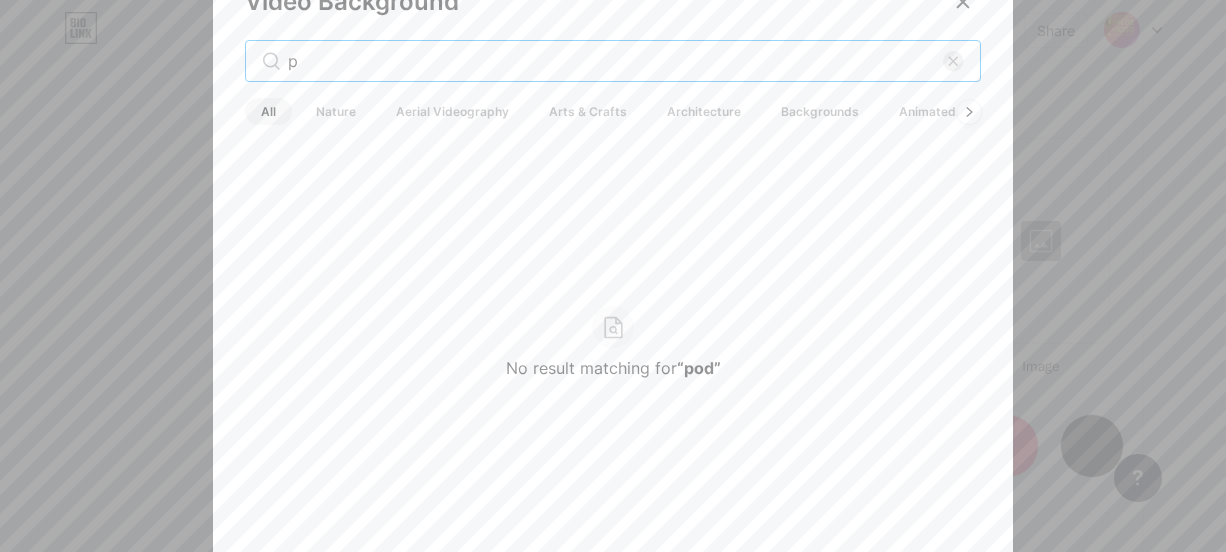 type 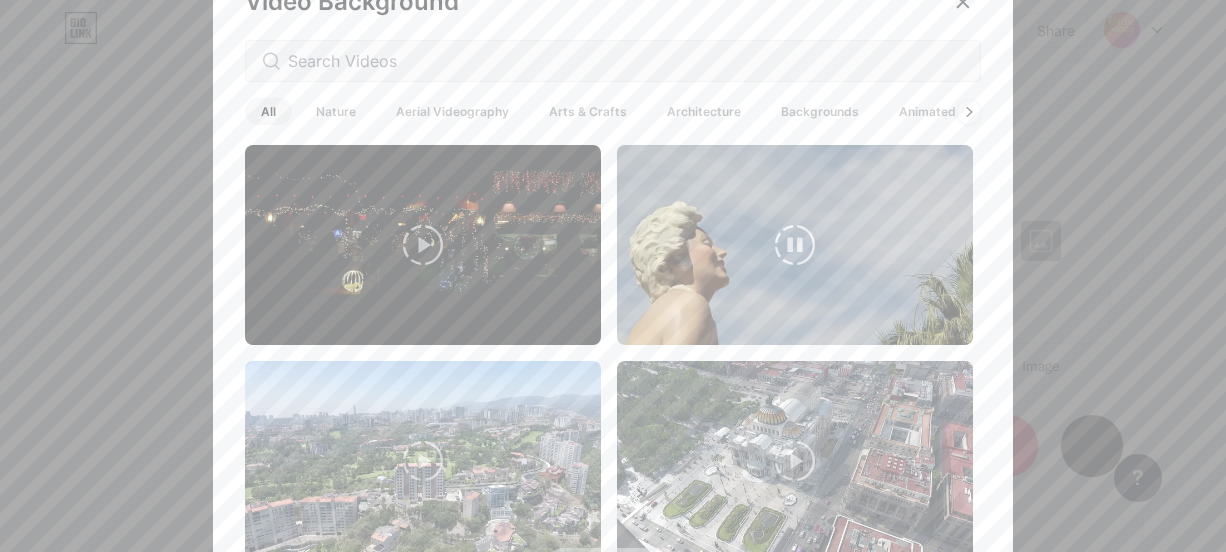 click at bounding box center (795, 245) 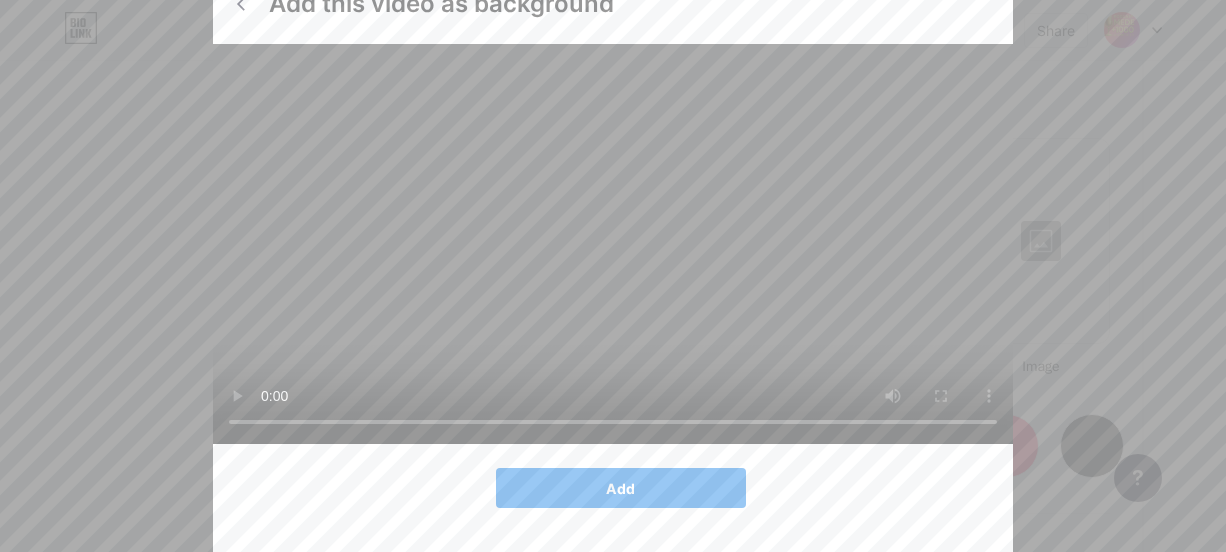 click on "Add" at bounding box center [621, 488] 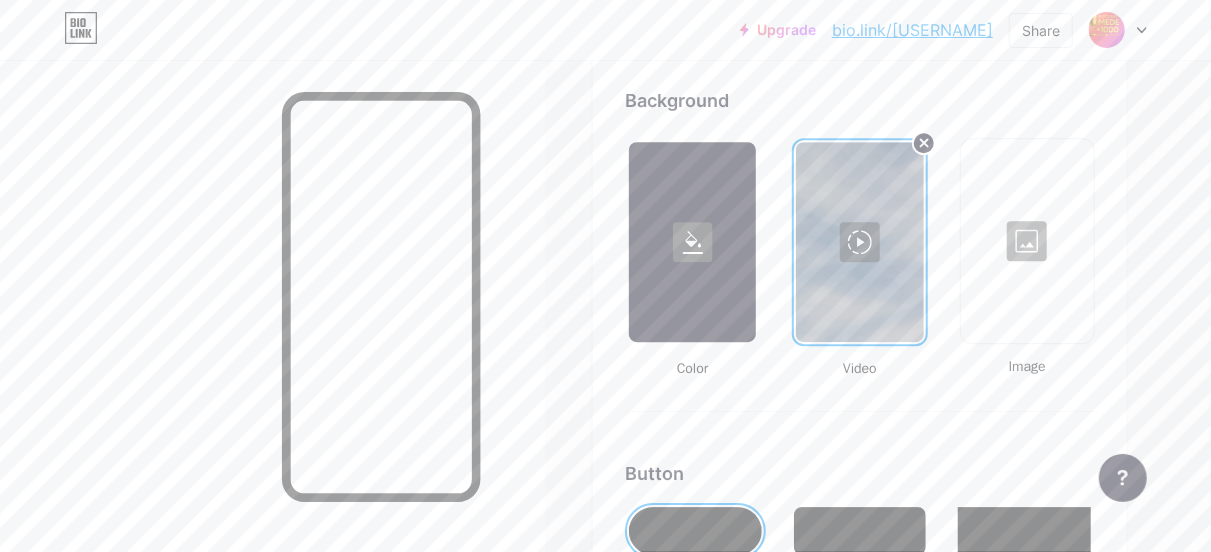 click on "Links
Posts
Design
Subscribers
NEW
Stats
Settings     Profile   Med + [NUMBER]                       Themes   Link in bio   Blog   Shop       Basics       Carbon       Xmas 23       Pride       Glitch       Winter · Live       Glassy · Live       Chameleon · Live       Rainy Night · Live       Neon · Live       Summer       Retro       Strawberry · Live       Desert       Sunny       Autumn       Leaf       Clear Sky       Blush       Unicorn       Minimal       Cloudy       Shadow     Create your own           Changes saved     Background         Color                 Video             Image           Button   Font   Inter Poppins EB Garamond TEKO BALSAMIQ SANS Kite One PT Sans Quicksand DM Sans     #000000   Changes saved     Position to display socials                 Top                     Bottom
Disable Bio Link branding
Will hide the Bio Link branding from homepage" at bounding box center (605, -363) 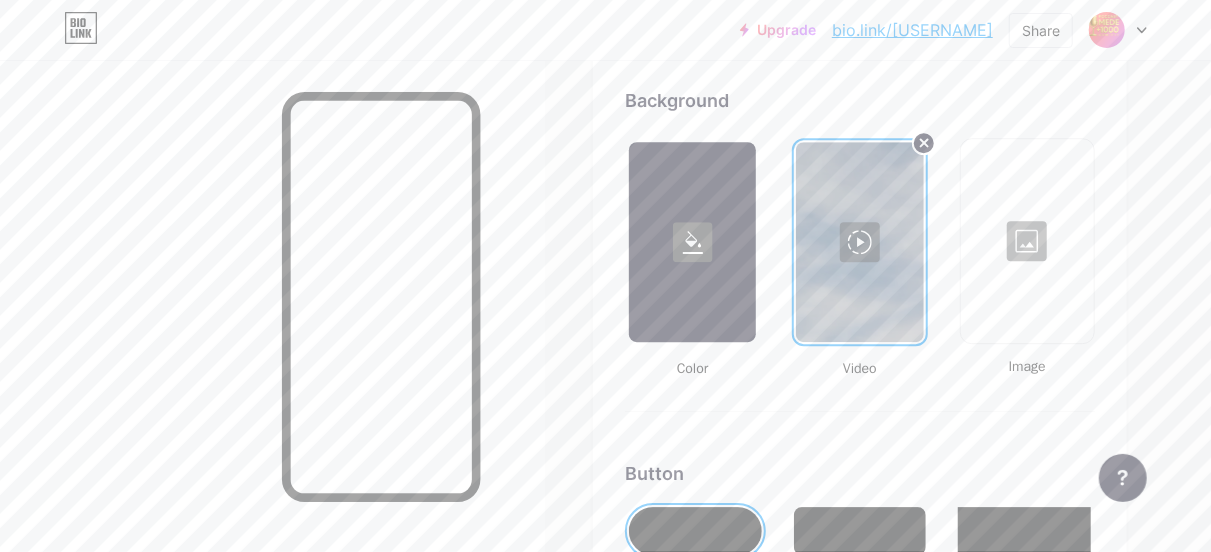 click at bounding box center (859, 242) 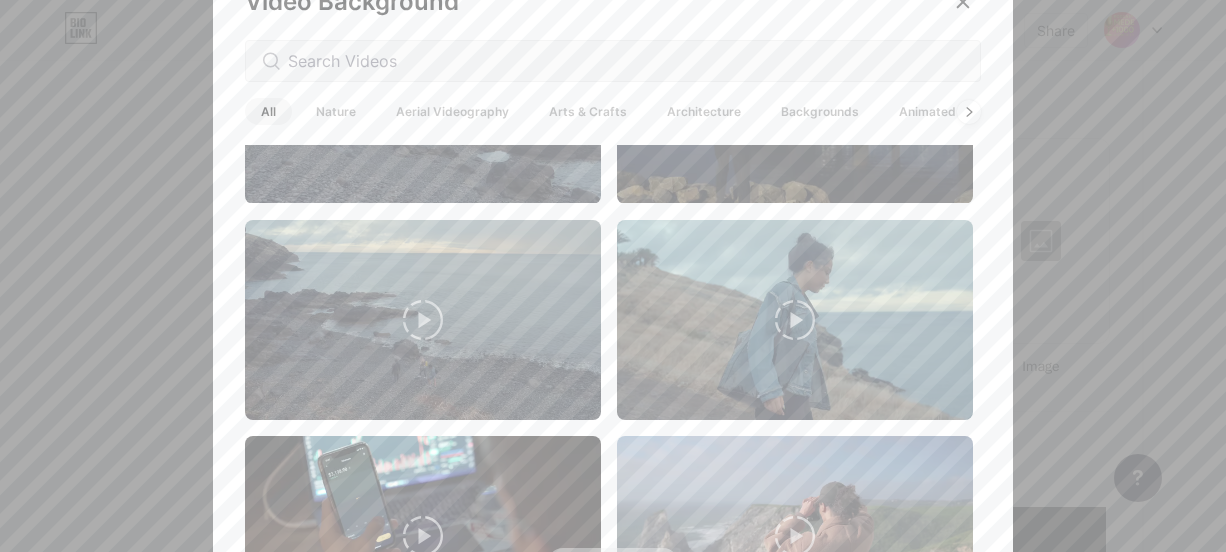scroll, scrollTop: 0, scrollLeft: 0, axis: both 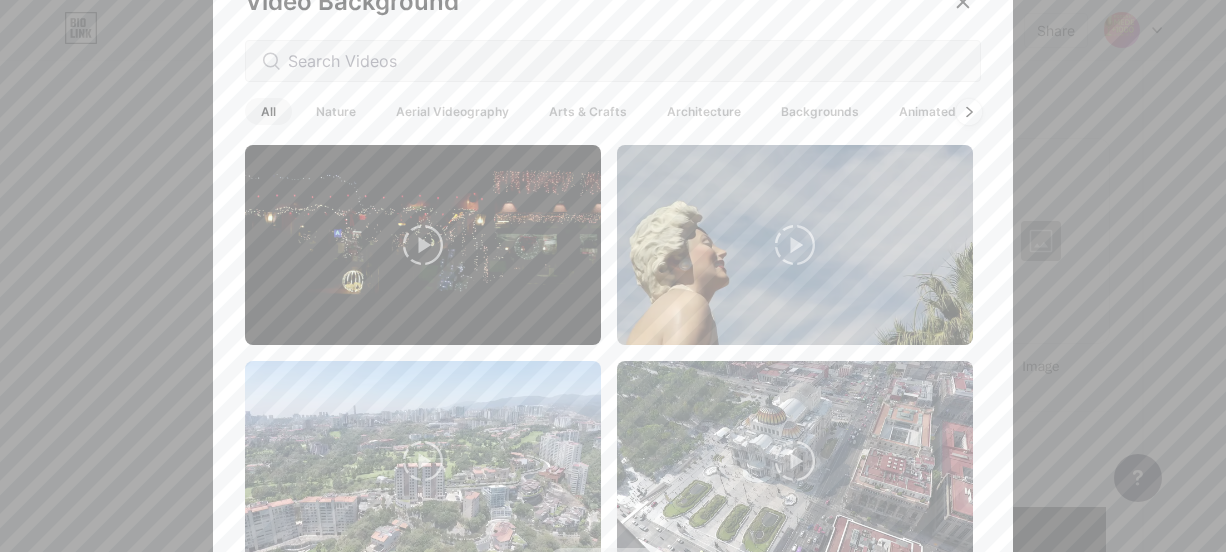 click 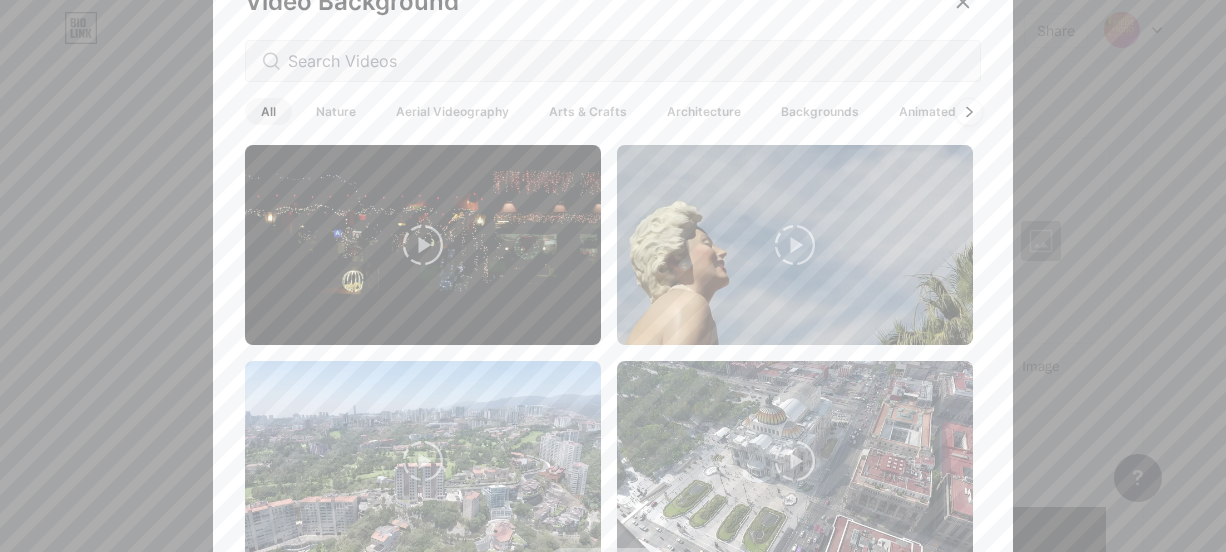 click 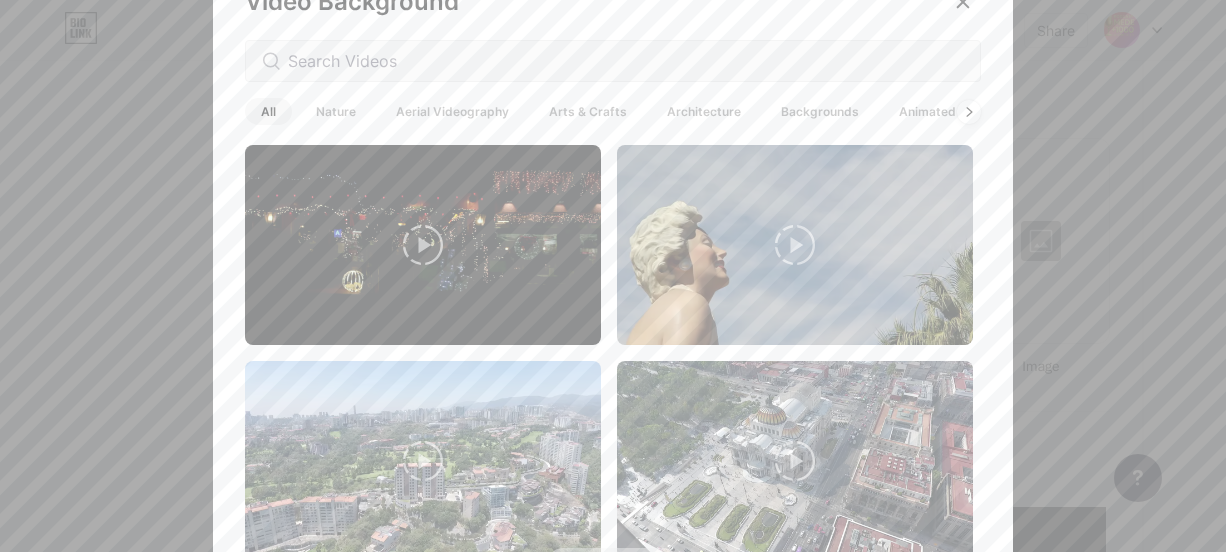 click on "Video Background
All
Nature
Aerial Videography
Arts & Crafts
Architecture
Backgrounds
Animated" at bounding box center [613, 280] 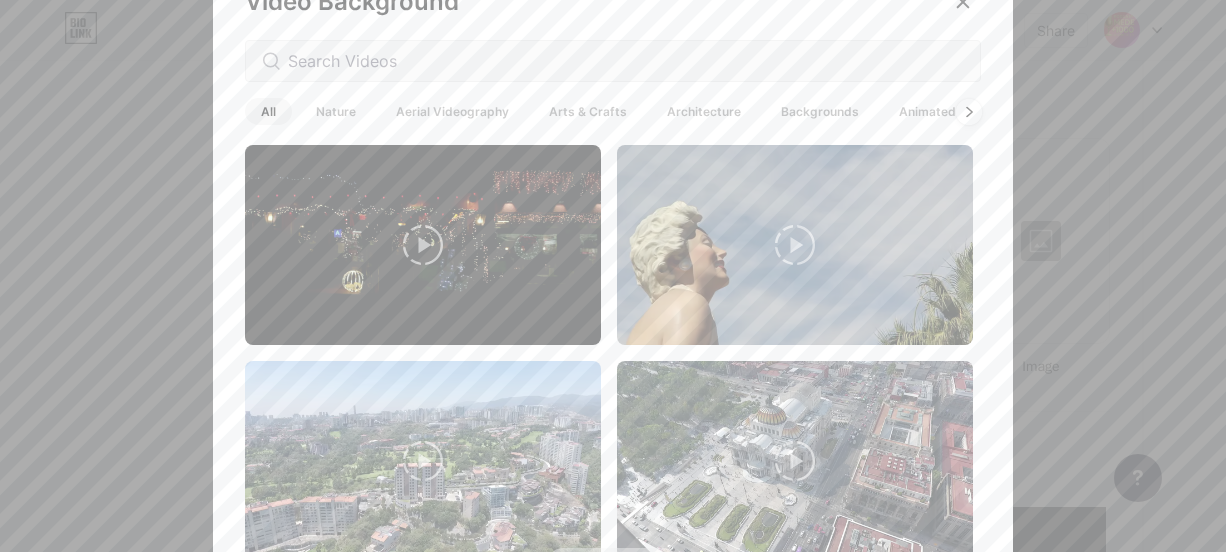 click 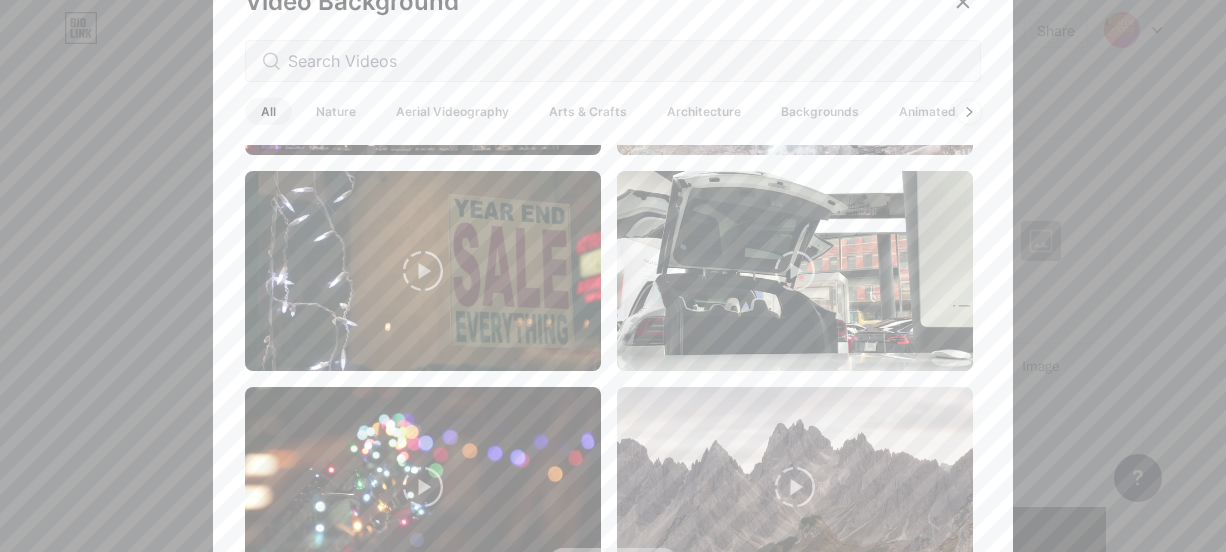 scroll, scrollTop: 0, scrollLeft: 0, axis: both 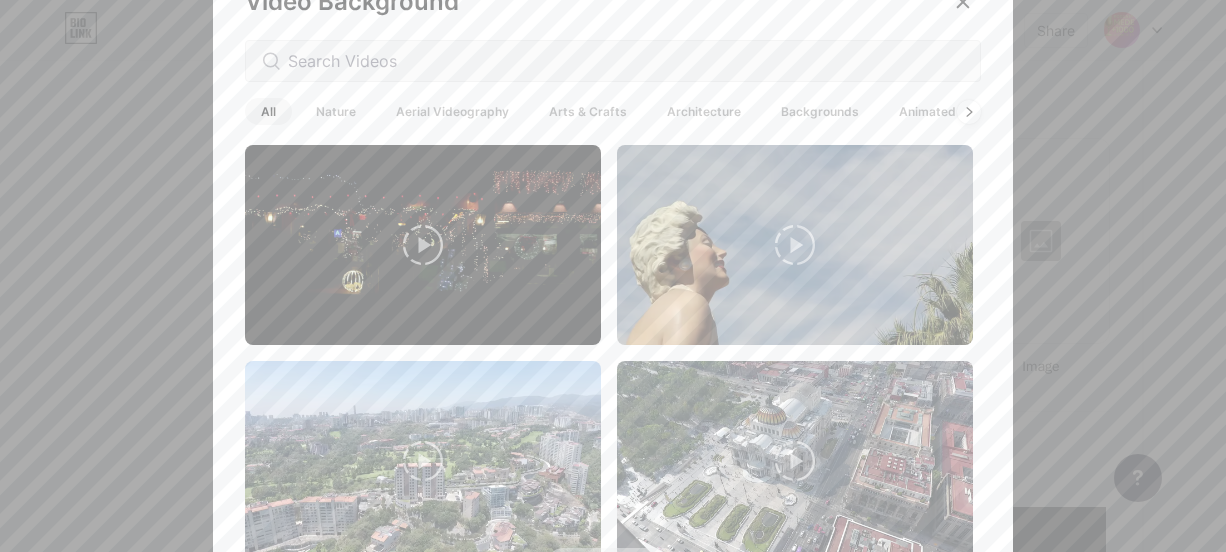click on "Changes saved" at bounding box center [613, -25] 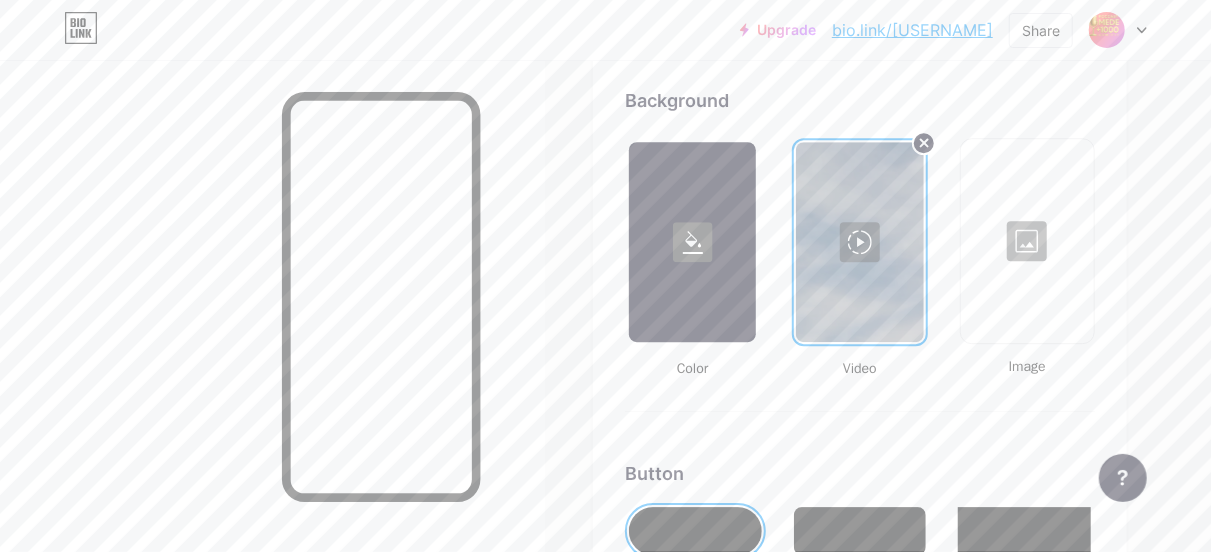 click at bounding box center (1027, 241) 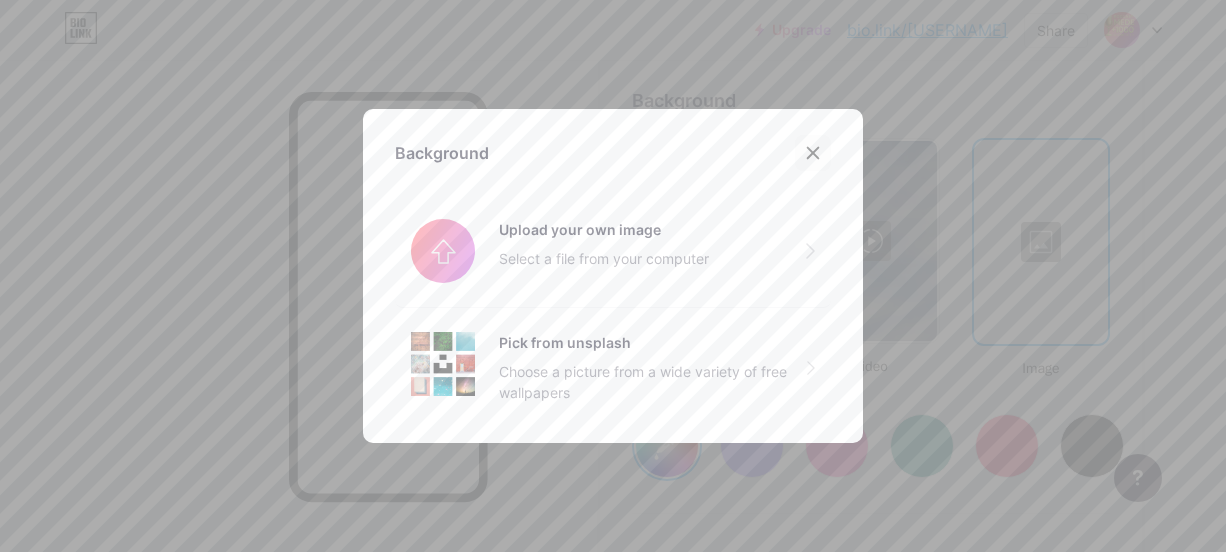 click at bounding box center [813, 153] 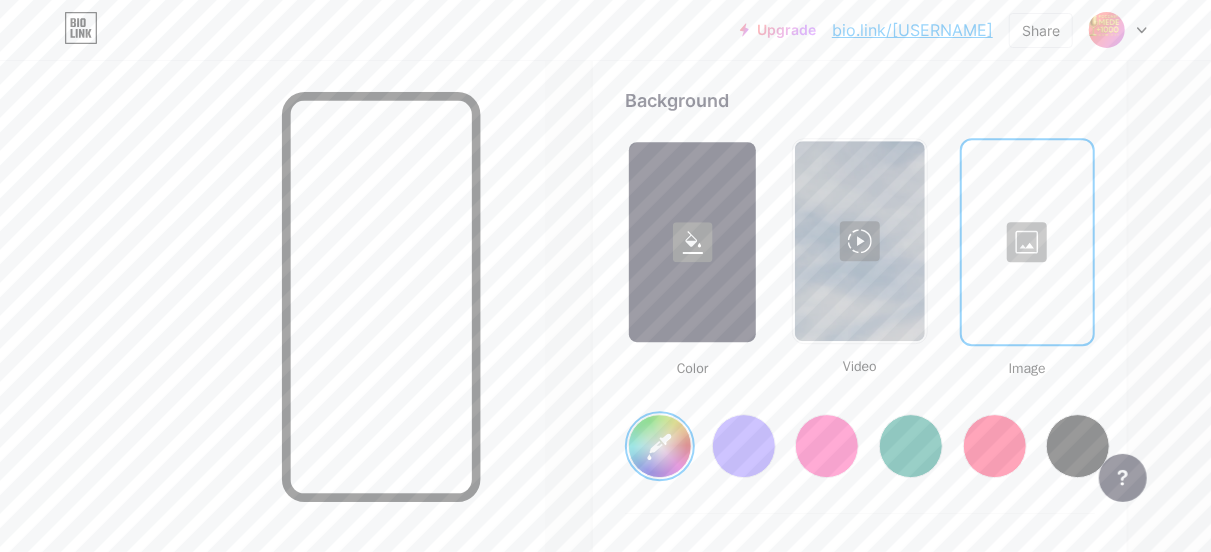 click at bounding box center [859, 241] 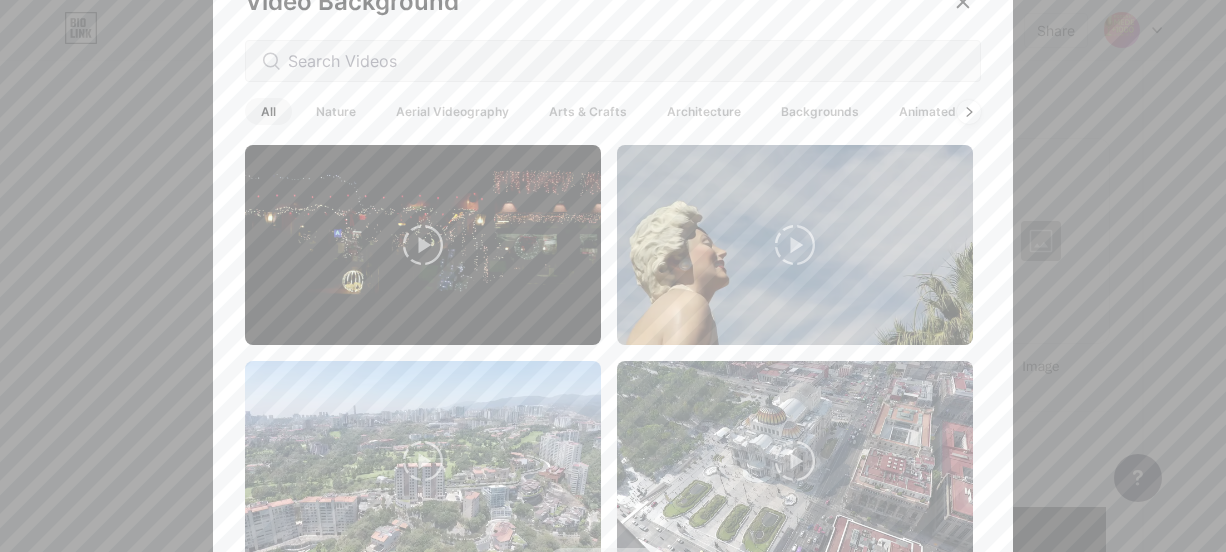 click on "Aerial Videography" at bounding box center (452, 111) 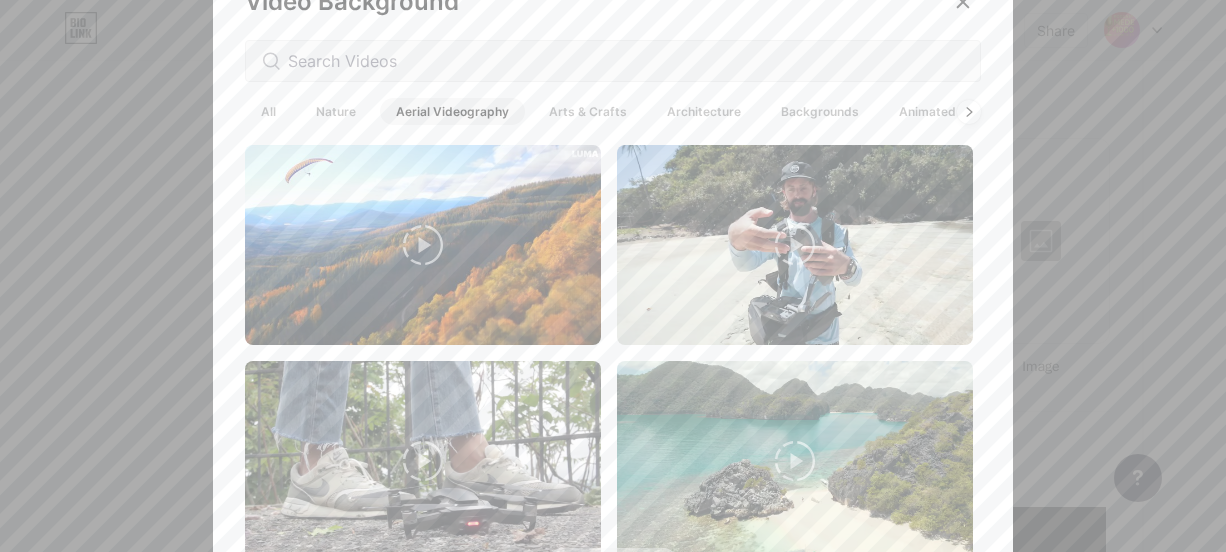 click on "Video Background
All
Nature
Aerial Videography
Arts & Crafts
Architecture
Backgrounds
Animated" at bounding box center [613, 280] 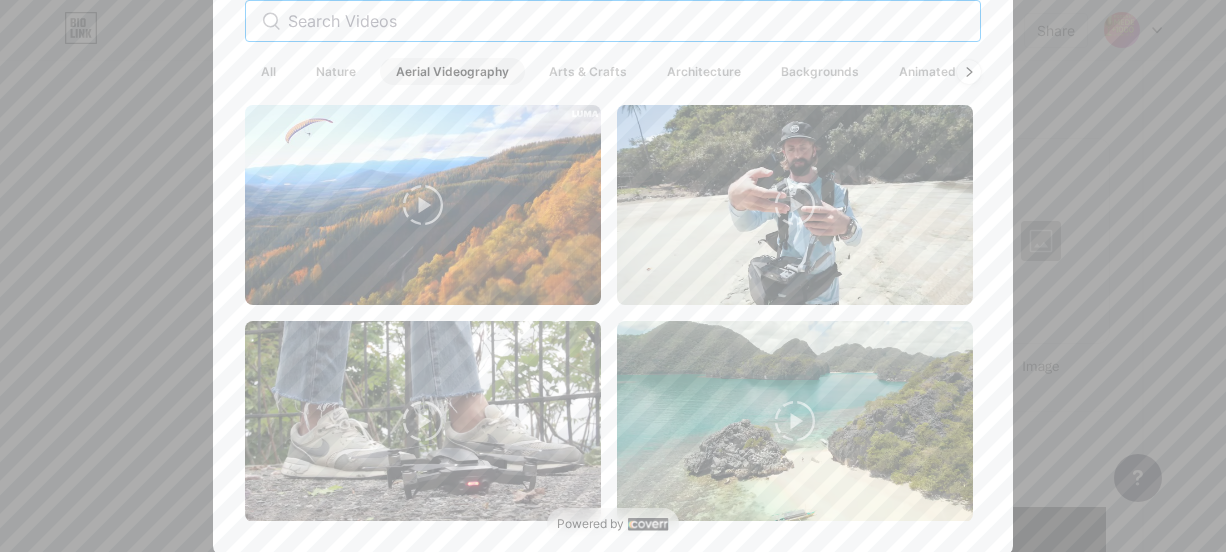 click at bounding box center (626, 21) 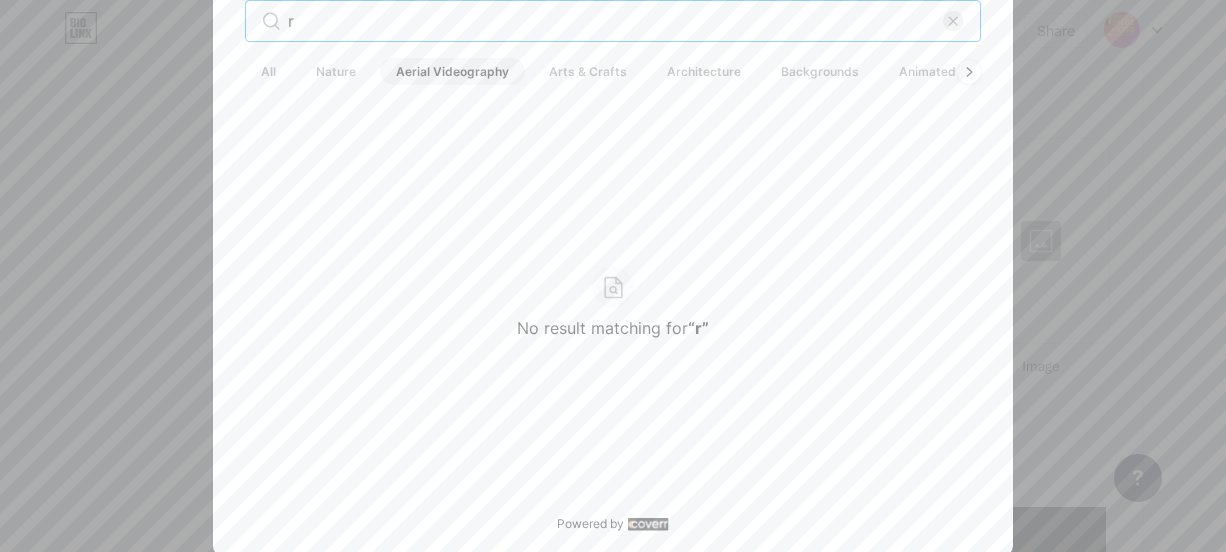 click on "r" at bounding box center (615, 21) 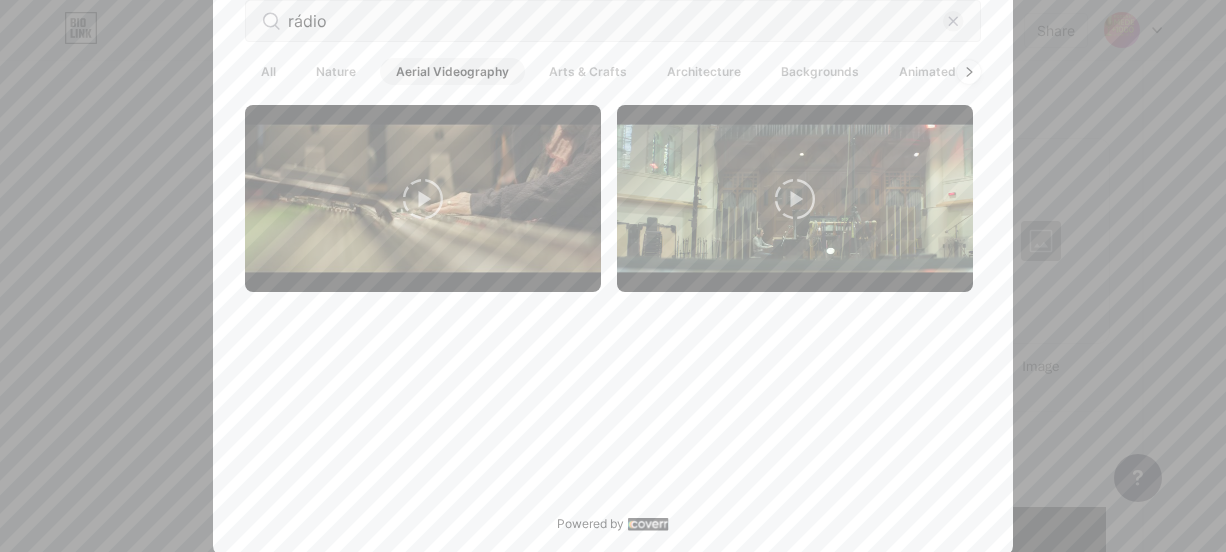 click on "Backgrounds" at bounding box center [820, 71] 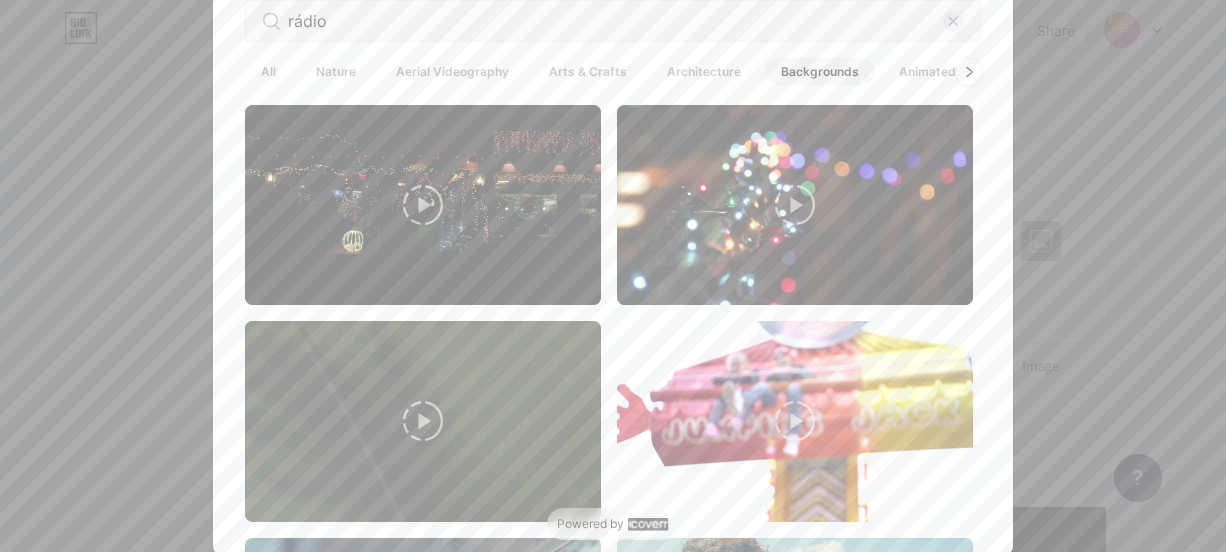 click at bounding box center [969, 71] 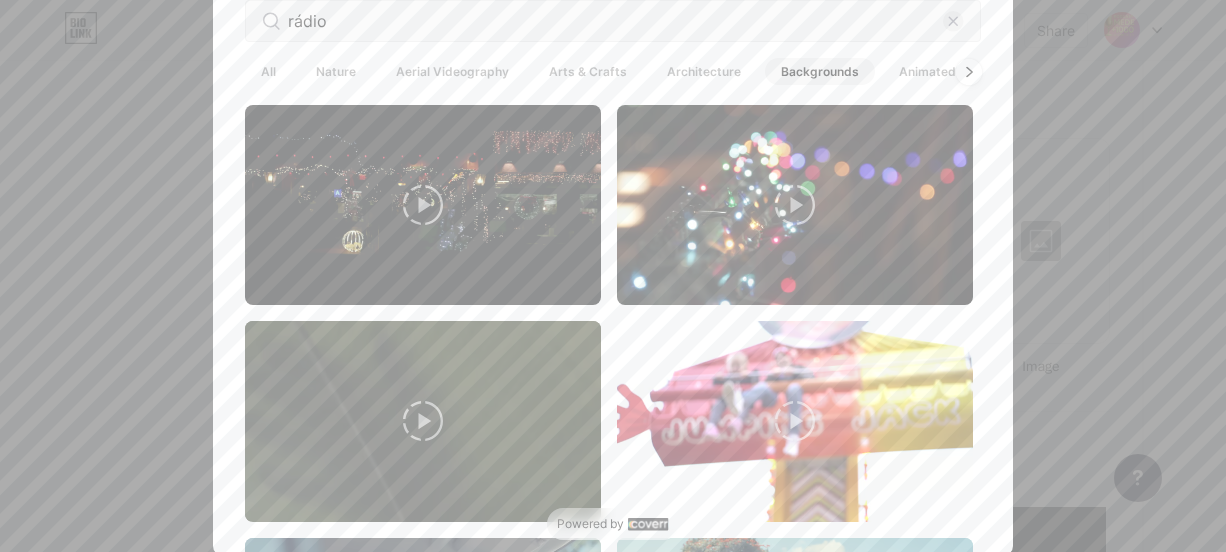 click at bounding box center (969, 71) 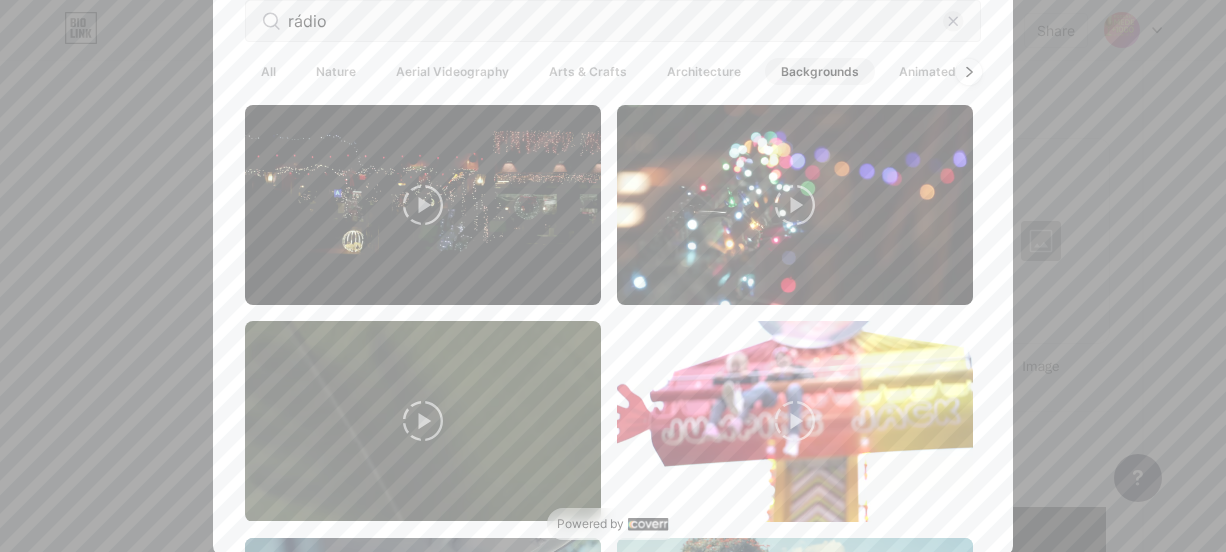 click at bounding box center (969, 71) 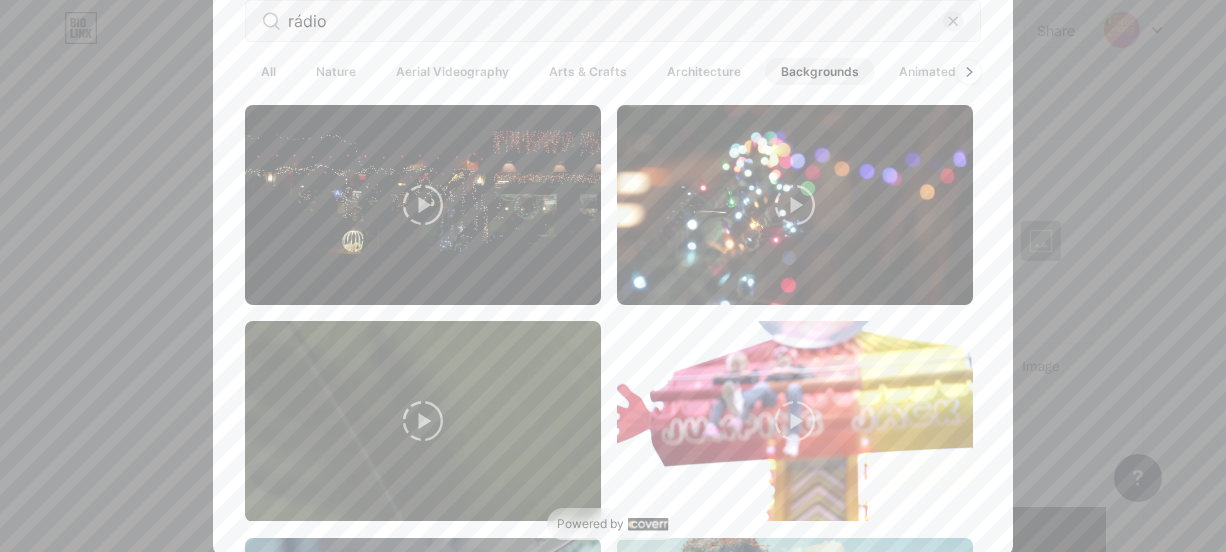 click on "Arts & Crafts" at bounding box center [588, 71] 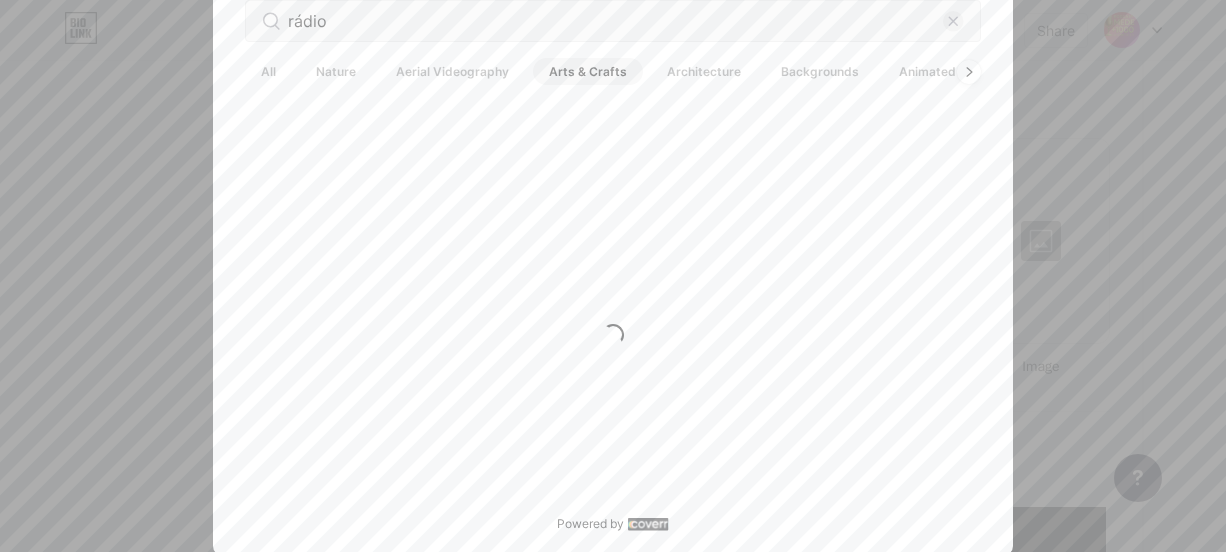 click on "Aerial Videography" at bounding box center [452, 71] 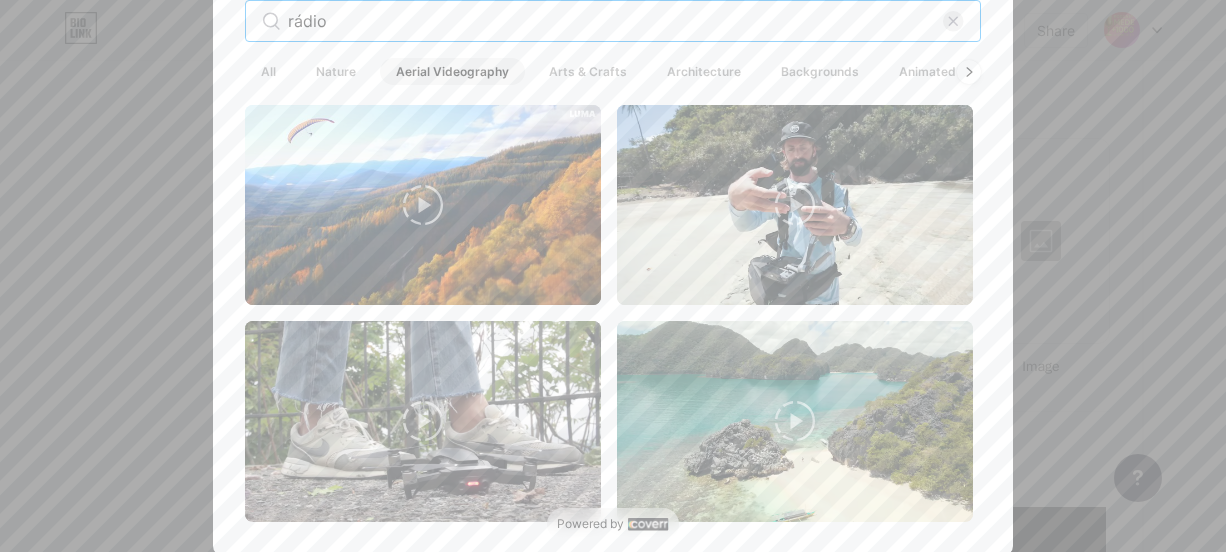 click on "rádio" at bounding box center (615, 21) 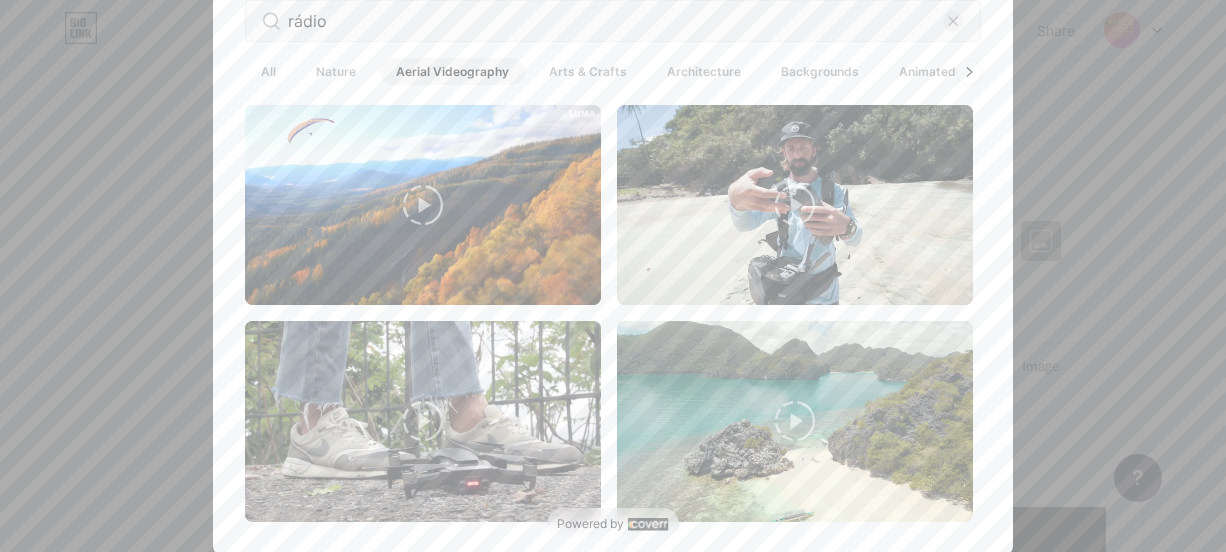 click on "Video Background       rádio
All
Nature
Aerial Videography
Arts & Crafts
Architecture
Backgrounds
Animated" at bounding box center [613, 240] 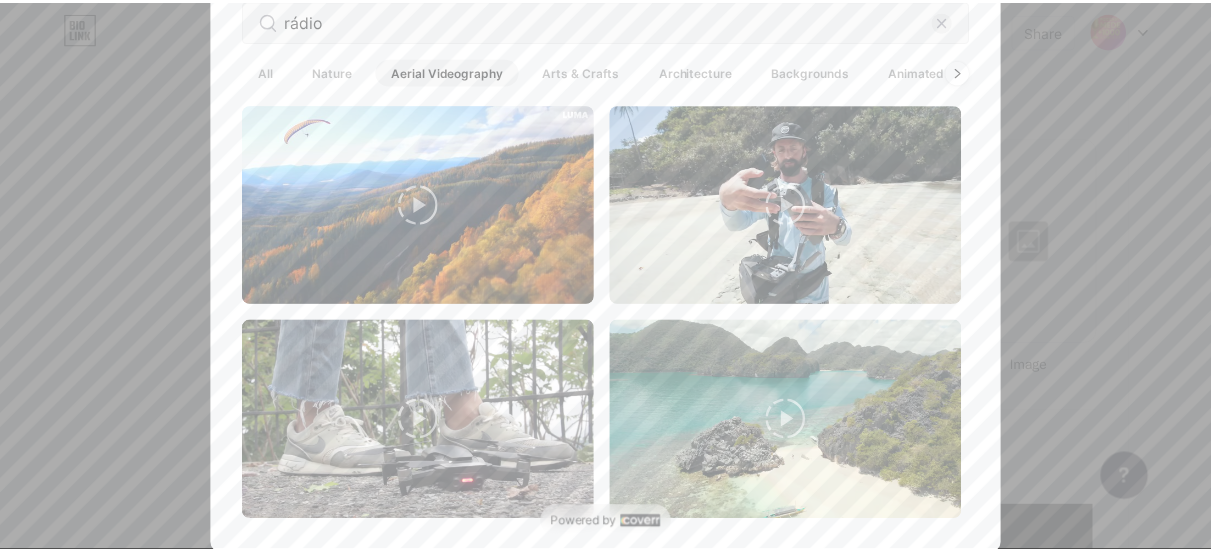 scroll, scrollTop: 44, scrollLeft: 0, axis: vertical 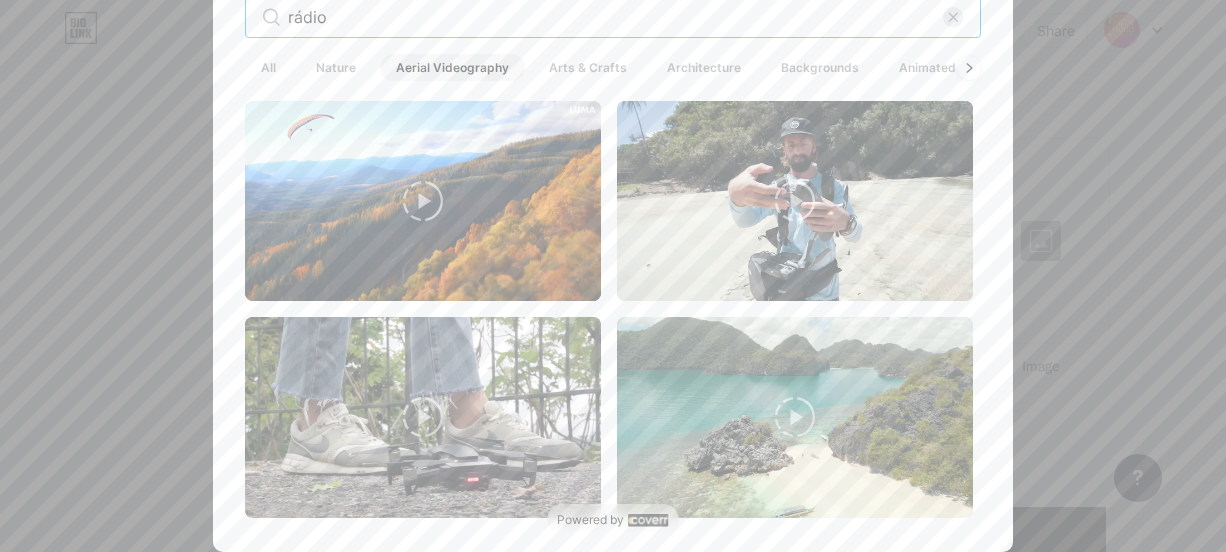 click on "rádio" at bounding box center [615, 17] 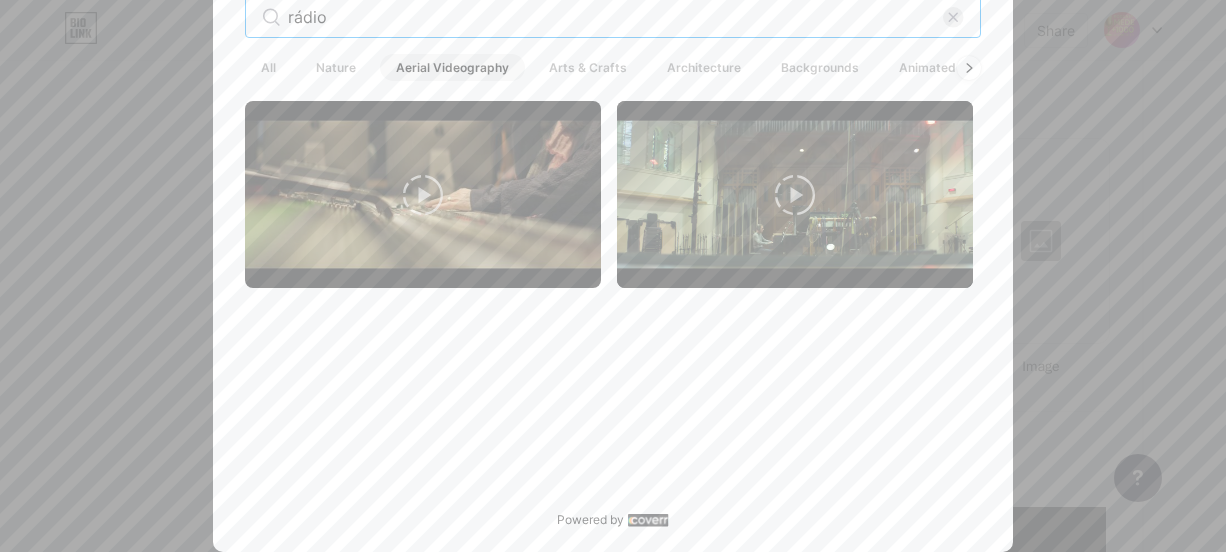 click on "rádio" at bounding box center (615, 17) 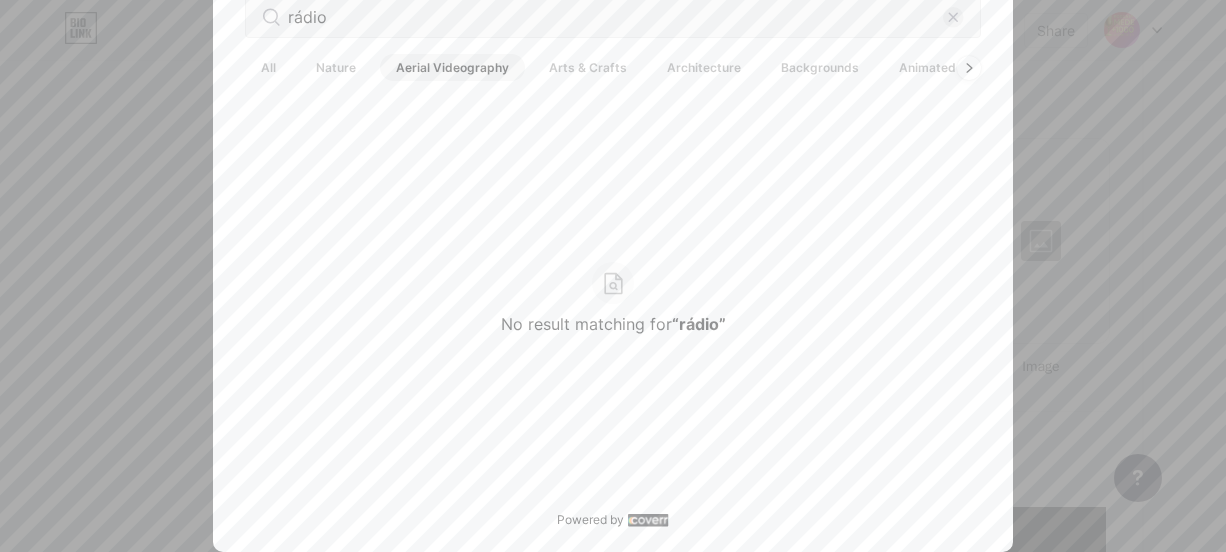 click on "No result matching for  “rádio”" at bounding box center [613, 299] 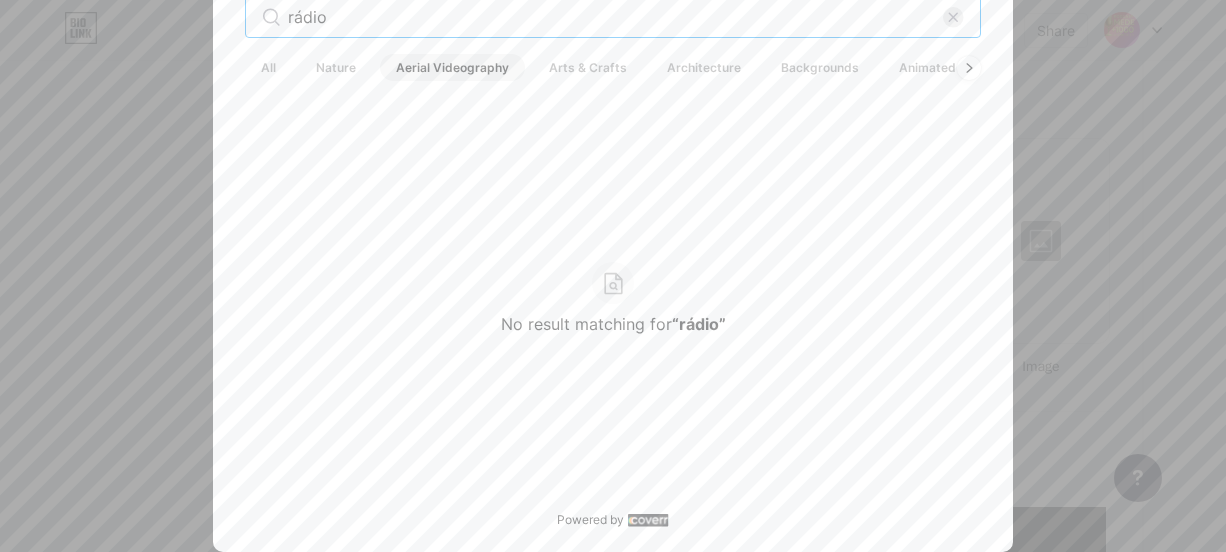 click on "rádio" at bounding box center [615, 17] 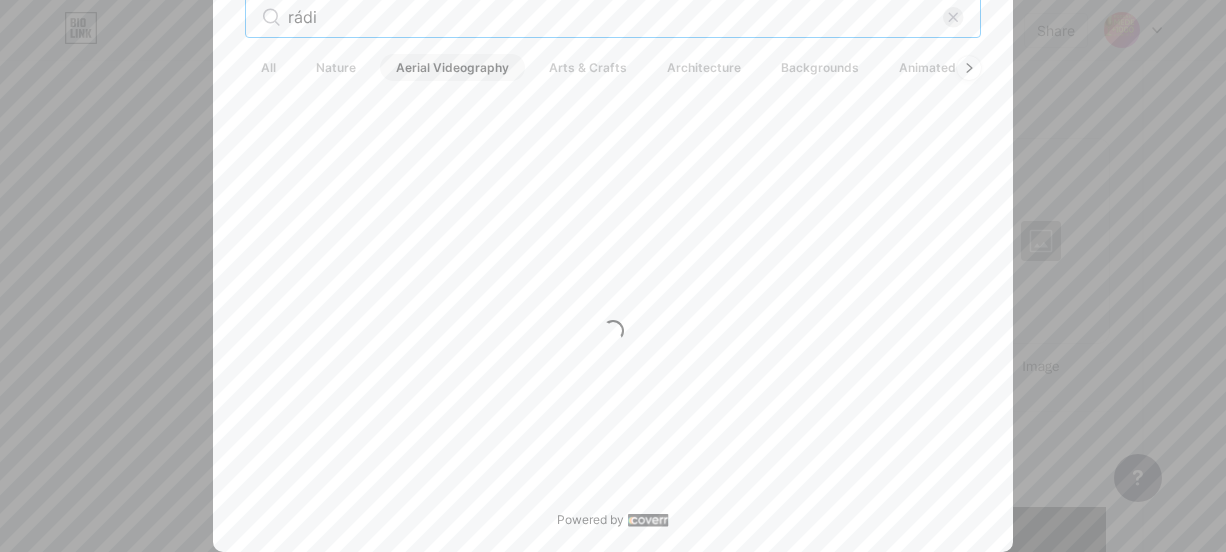 type on "rádi" 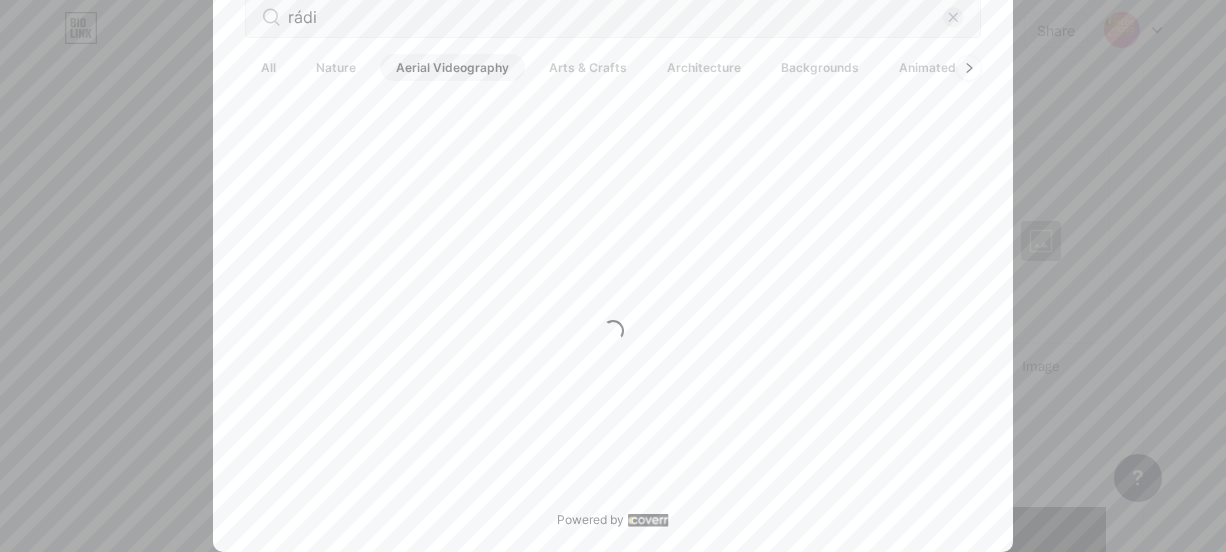 click on "Arts & Crafts" at bounding box center [588, 67] 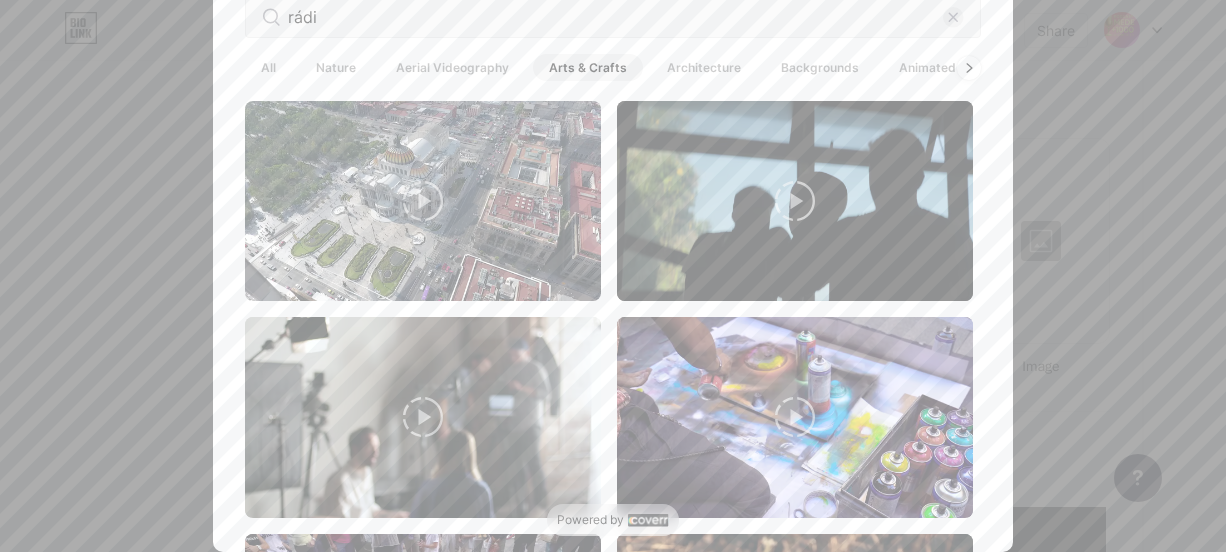 click on "All" at bounding box center (268, 67) 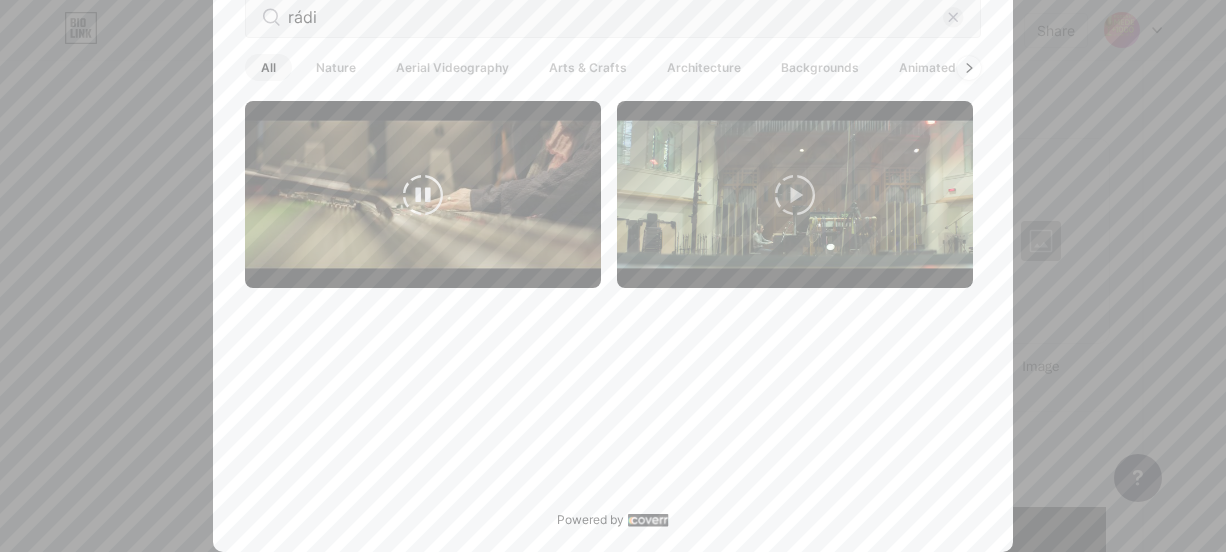 click at bounding box center [423, 194] 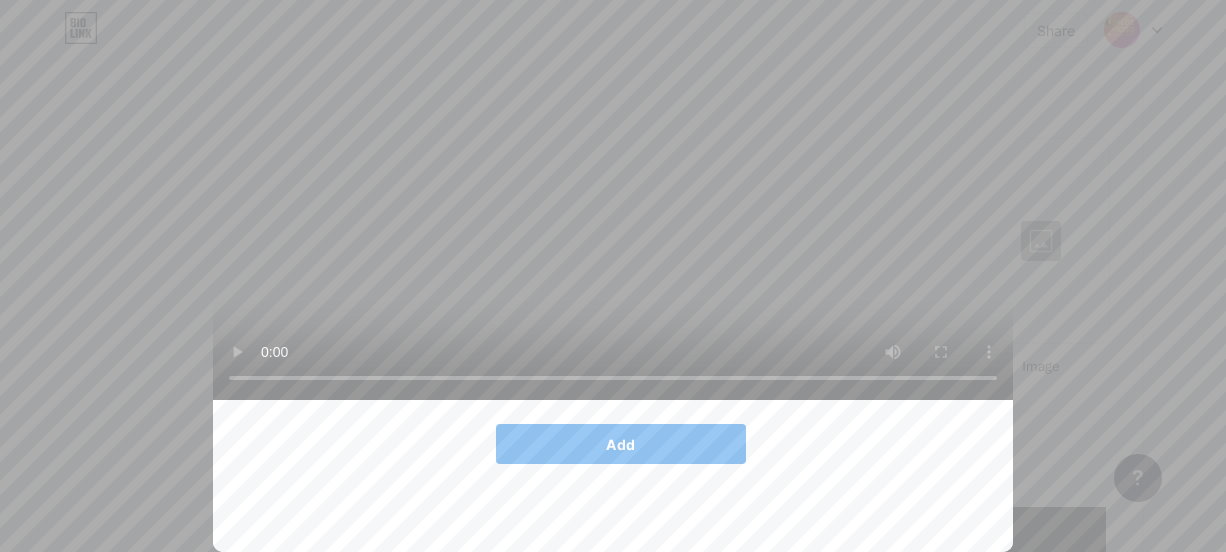 click on "Add" at bounding box center [621, 444] 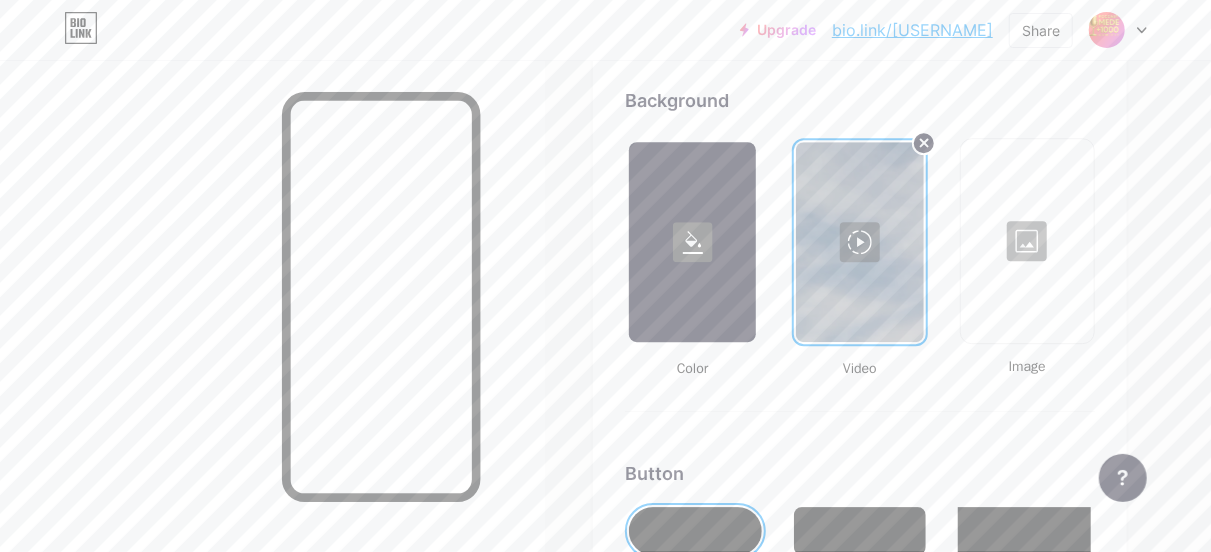 click on "Background Color Video Image Button #694b17 Font Inter Poppins EB Garamond TEKO BALSAMIQ SANS Kite One PT Sans Quicksand DM Sans #000000 Changes saved" at bounding box center [860, 628] 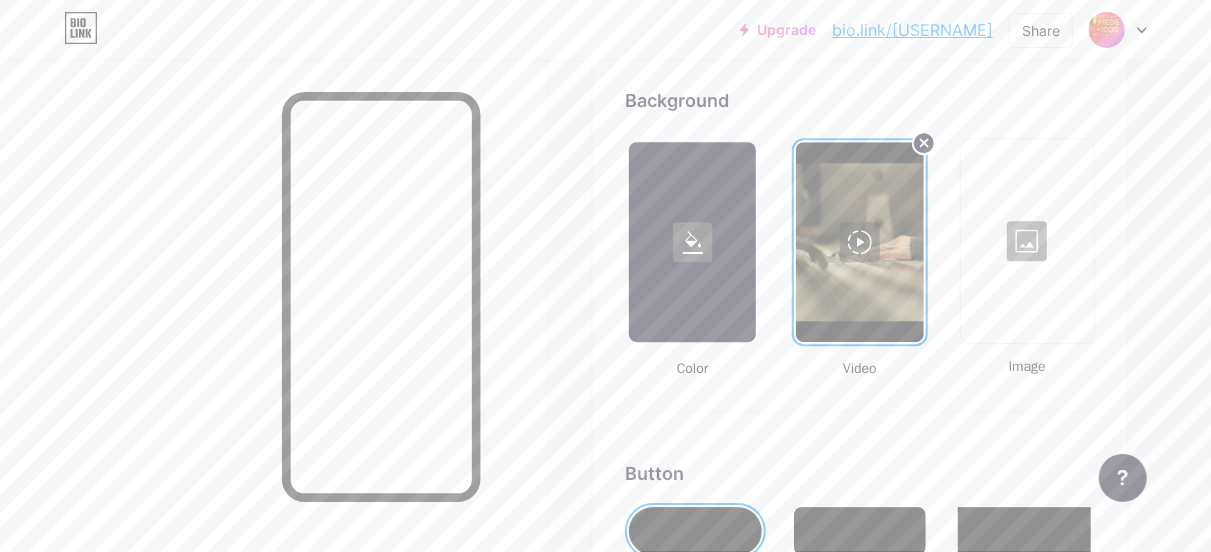 click at bounding box center [1027, 241] 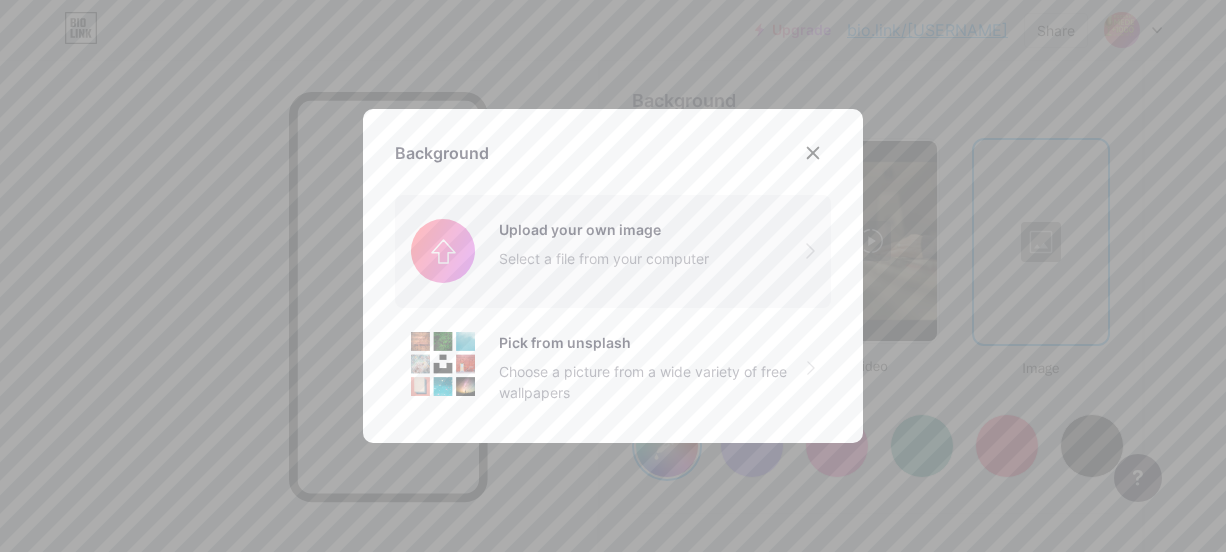 click at bounding box center [613, 251] 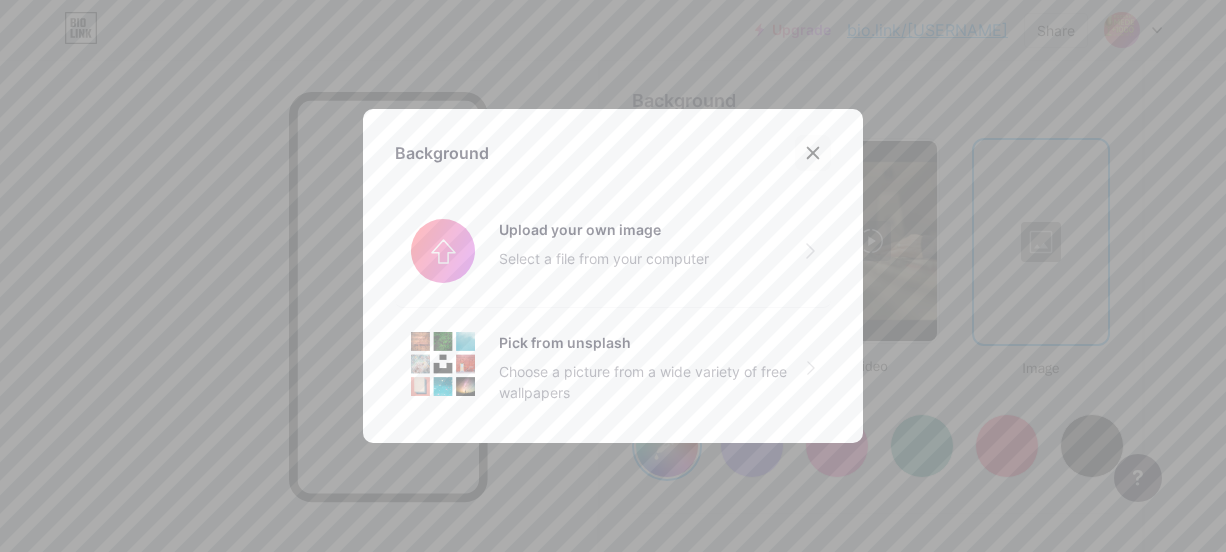 click 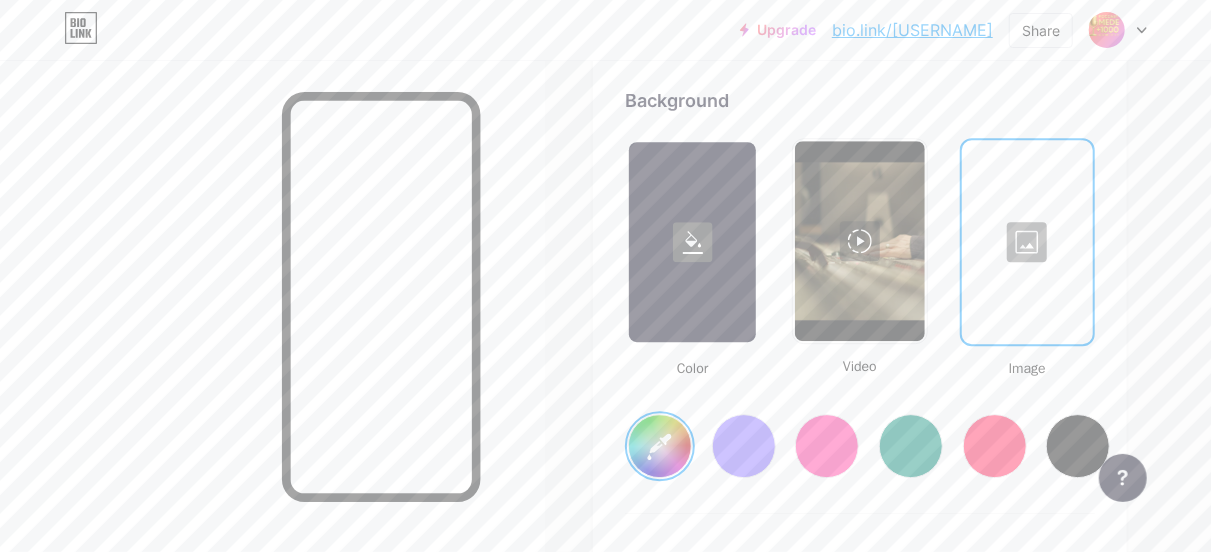 click at bounding box center (1027, 242) 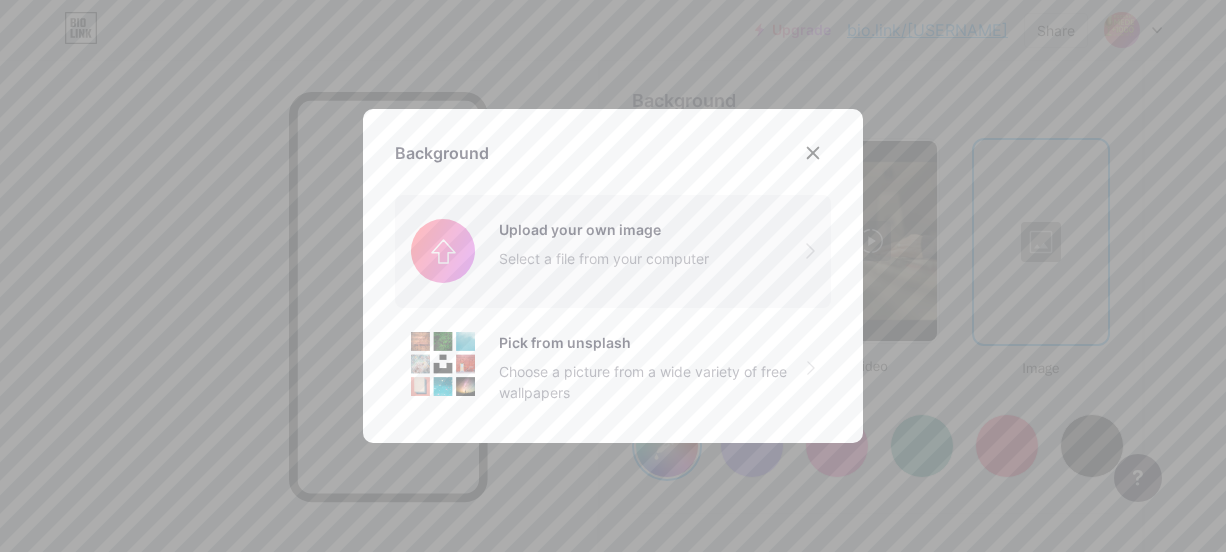 click at bounding box center [613, 251] 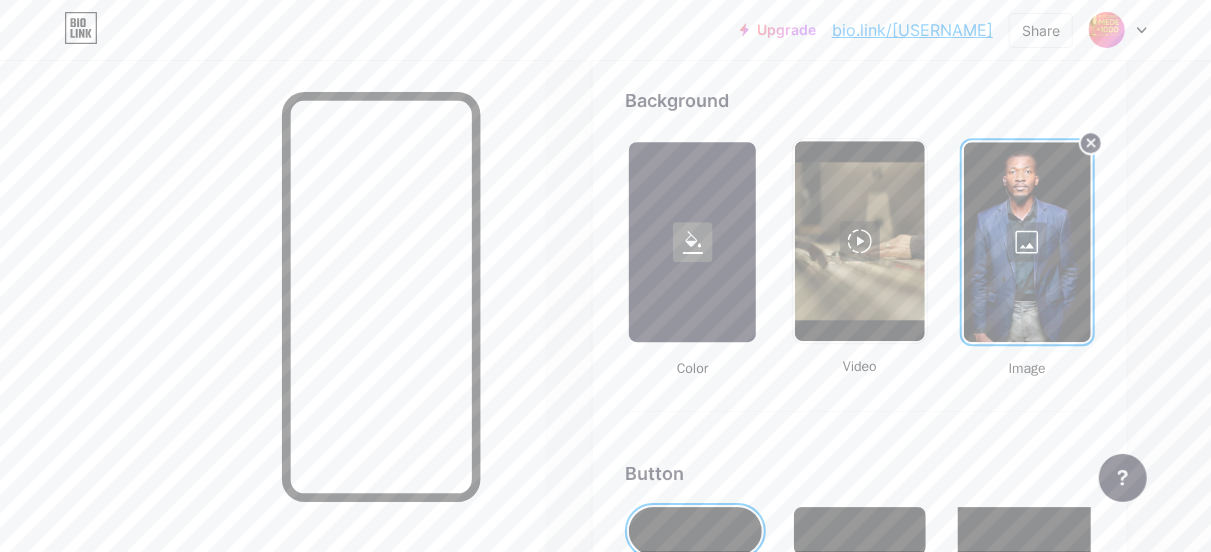 click at bounding box center (859, 241) 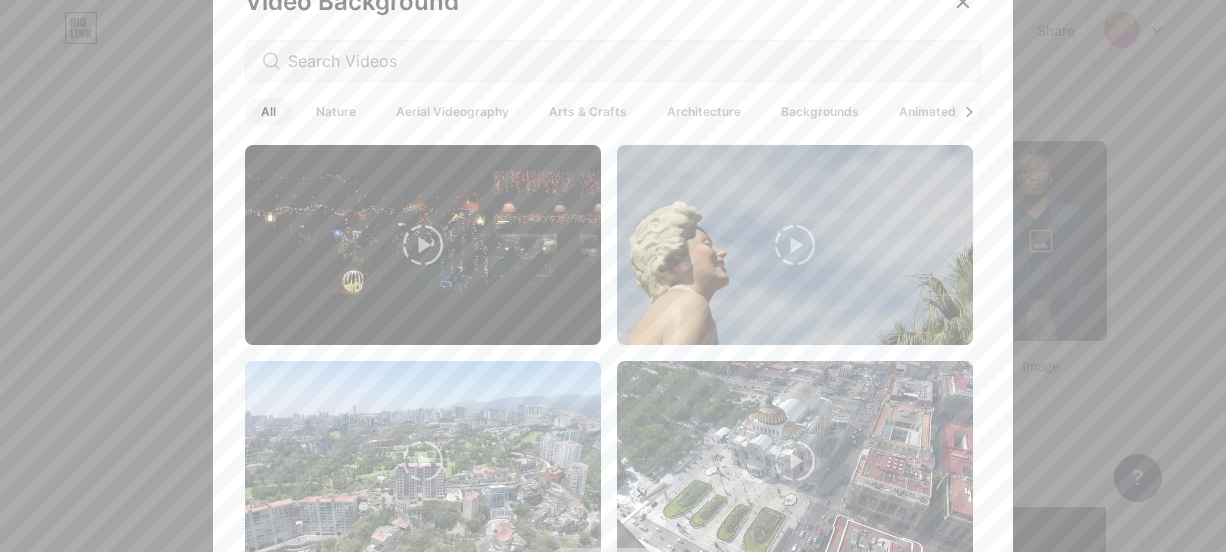 click at bounding box center [613, 276] 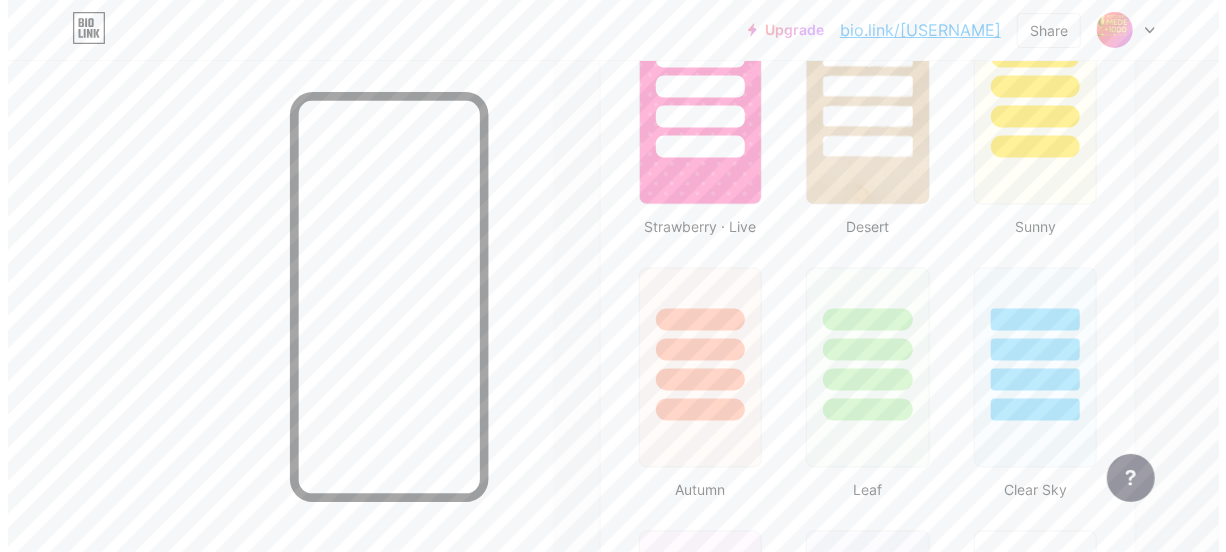 scroll, scrollTop: 0, scrollLeft: 0, axis: both 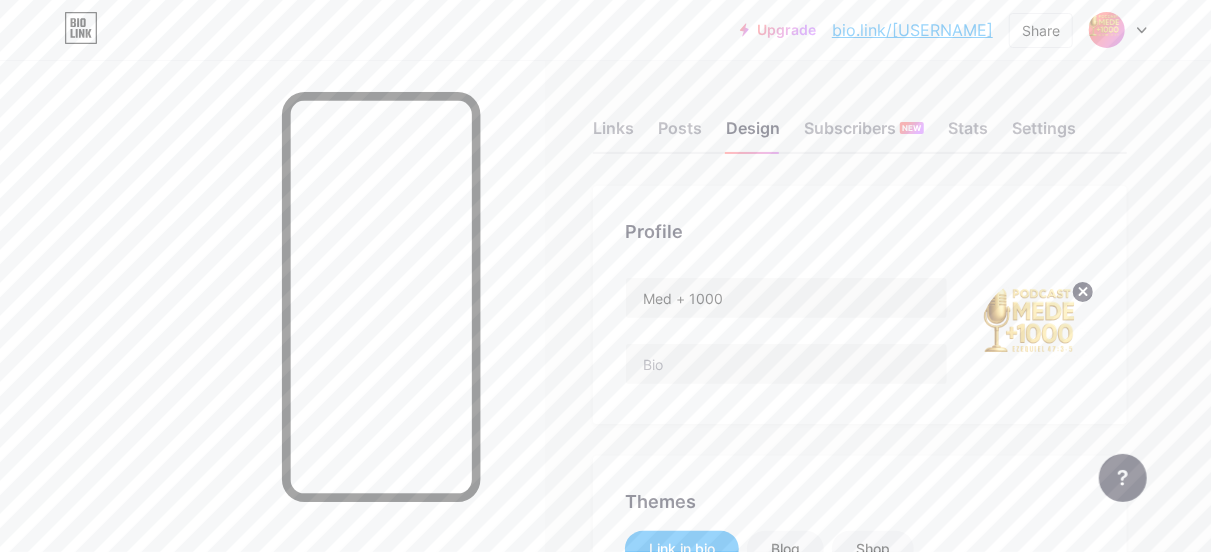 click at bounding box center (1037, 334) 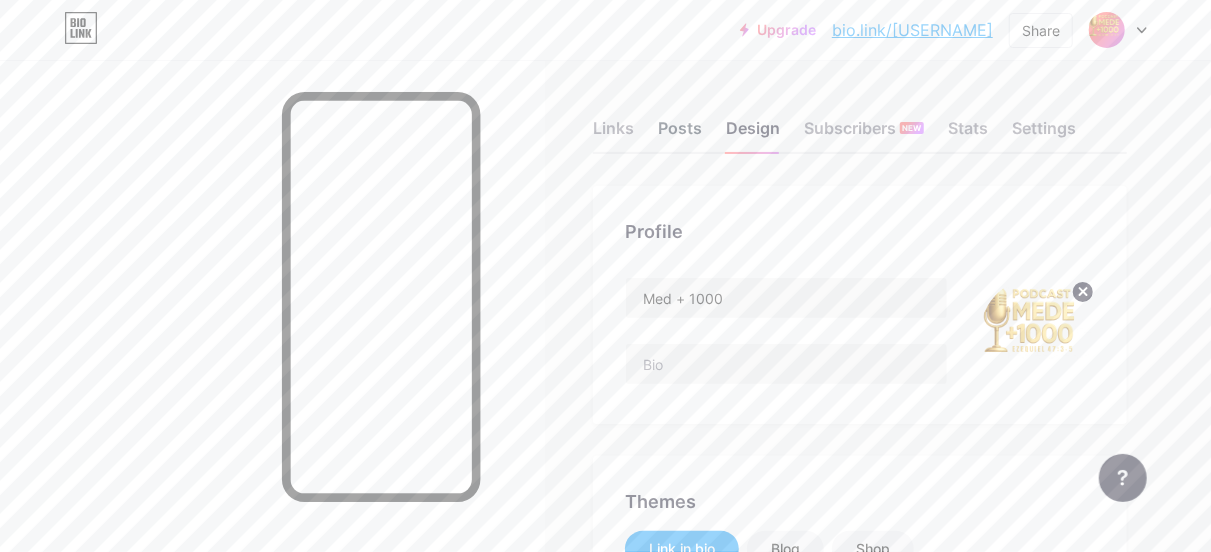 click on "Posts" at bounding box center (680, 134) 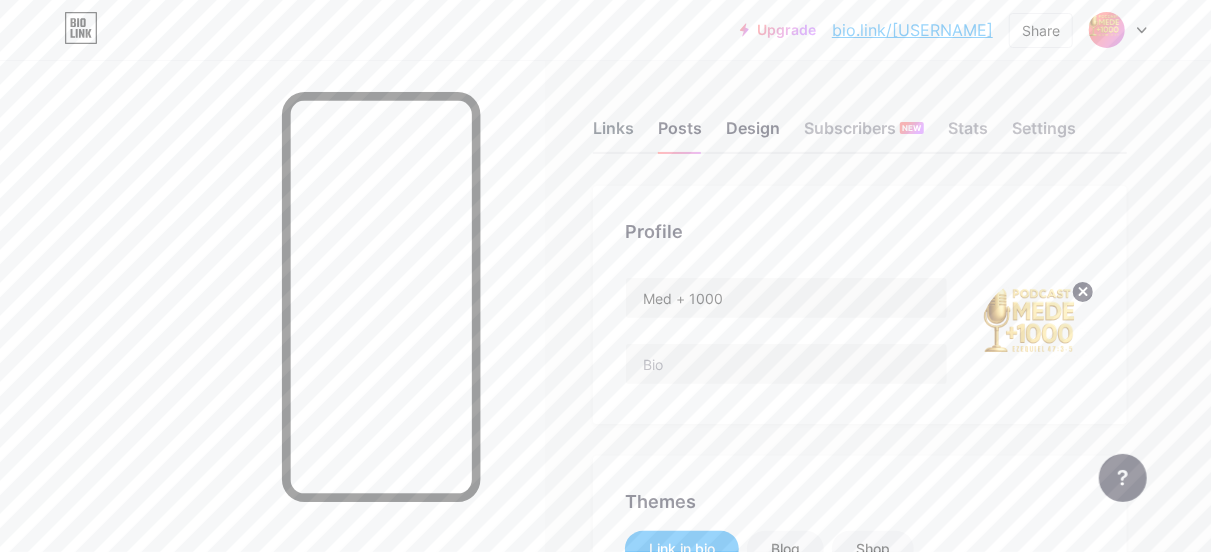 click on "Links" at bounding box center (613, 134) 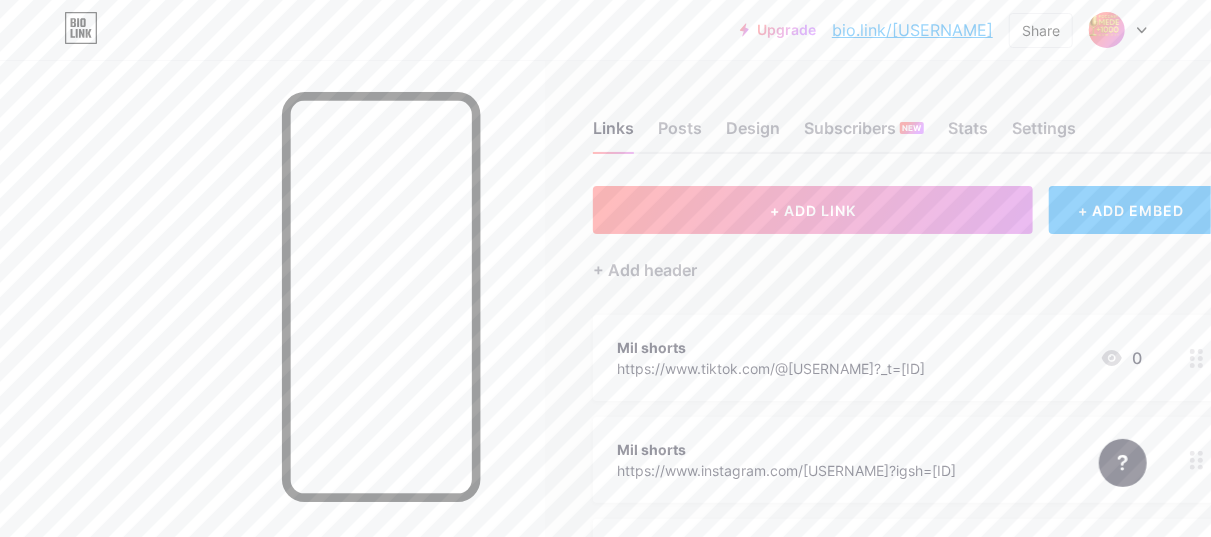 click on "https://www.tiktok.com/@[USERNAME]?_t=[ID]" at bounding box center [771, 368] 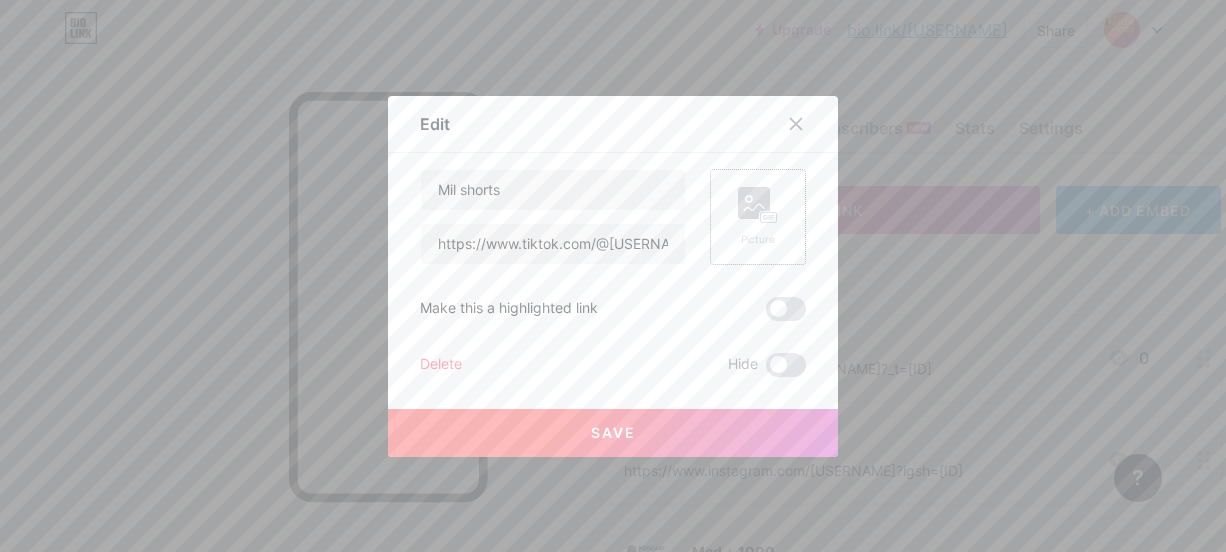 click 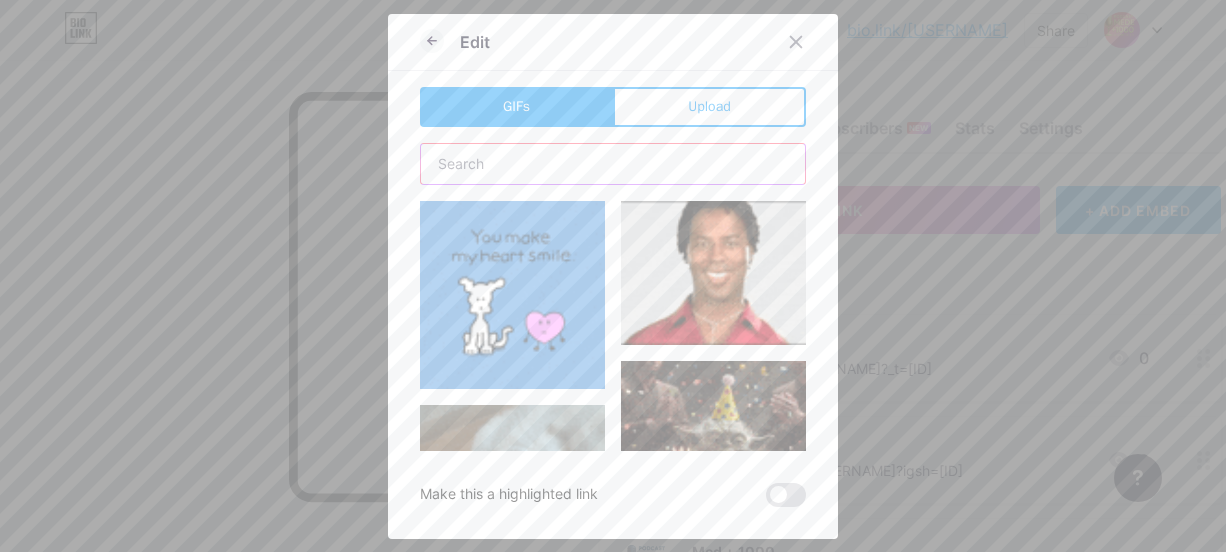 click at bounding box center [613, 164] 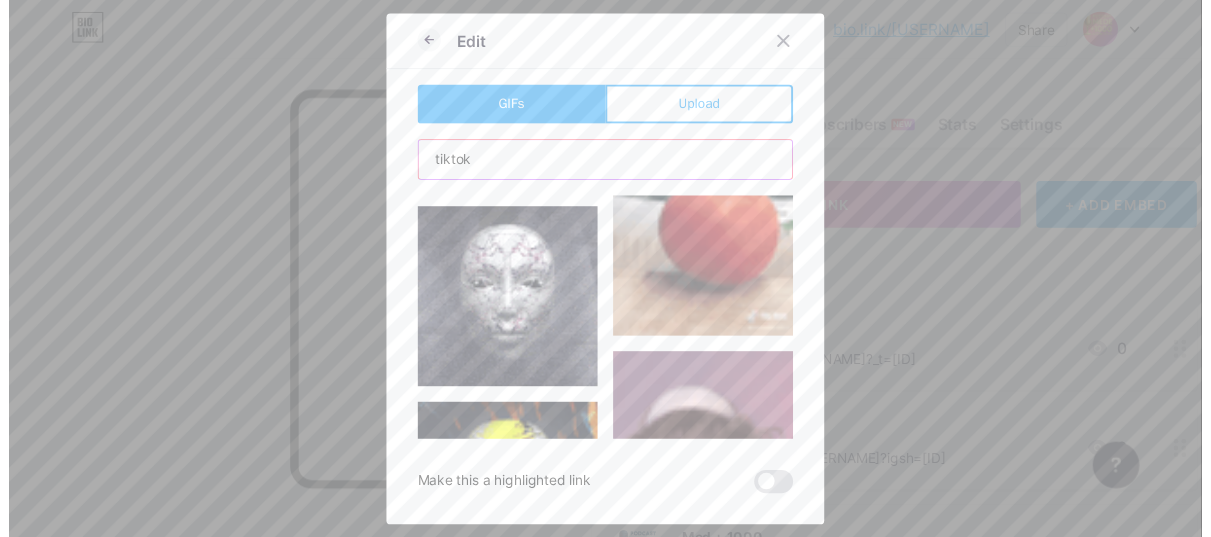 scroll, scrollTop: 0, scrollLeft: 0, axis: both 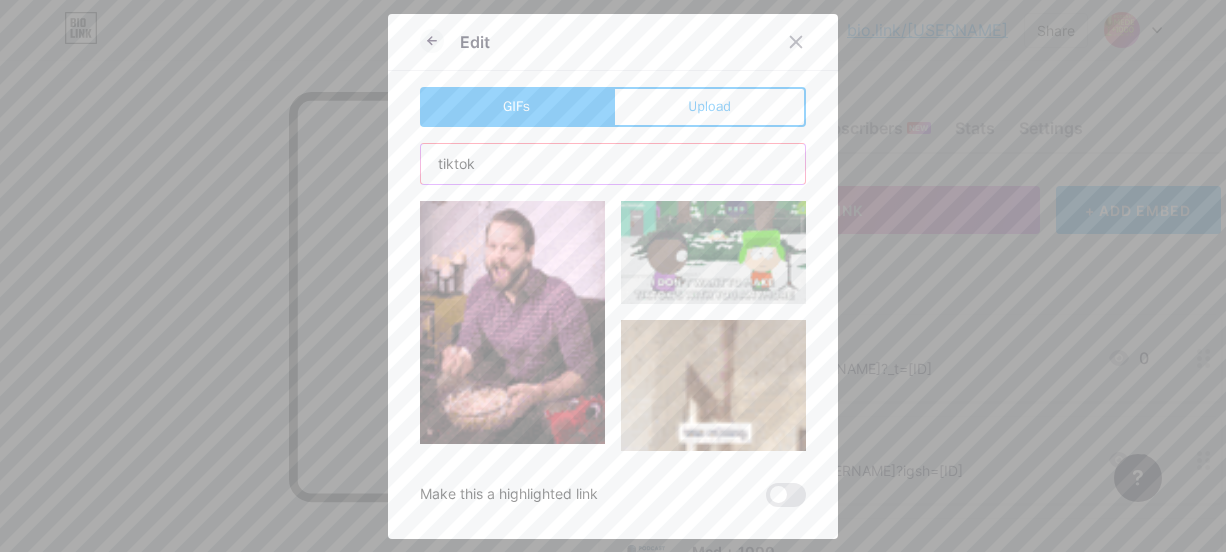 type on "tiktok" 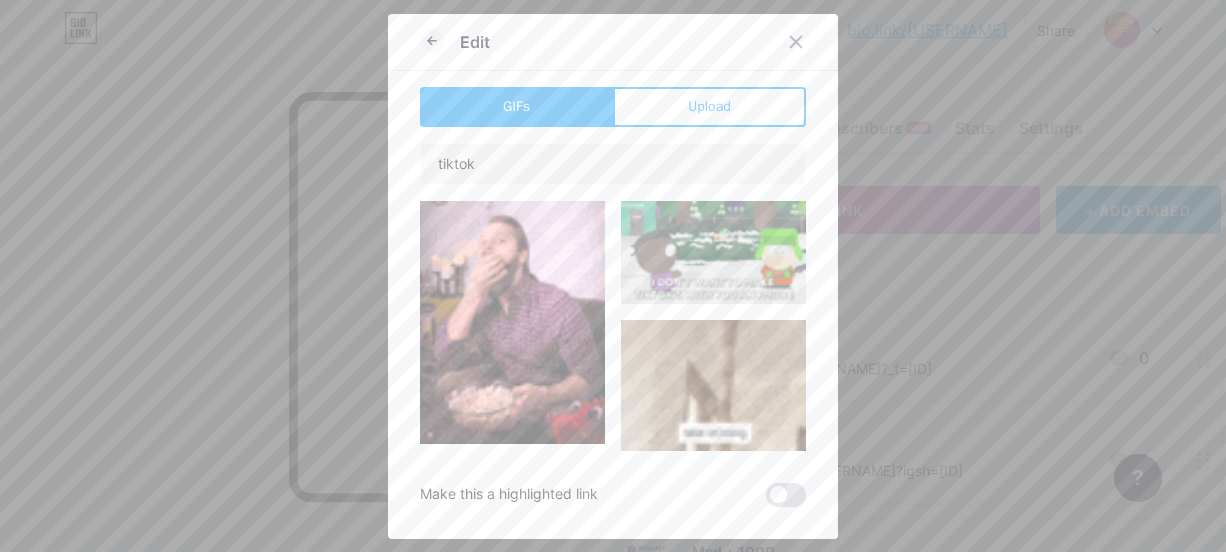 click at bounding box center [613, 276] 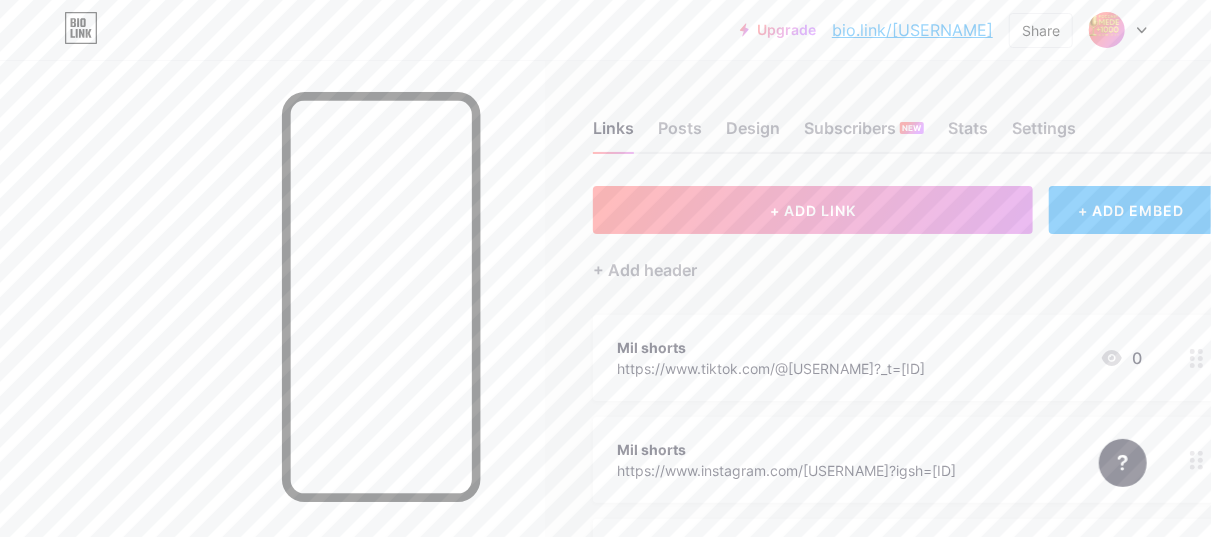 click on "Mil shorts" at bounding box center [771, 347] 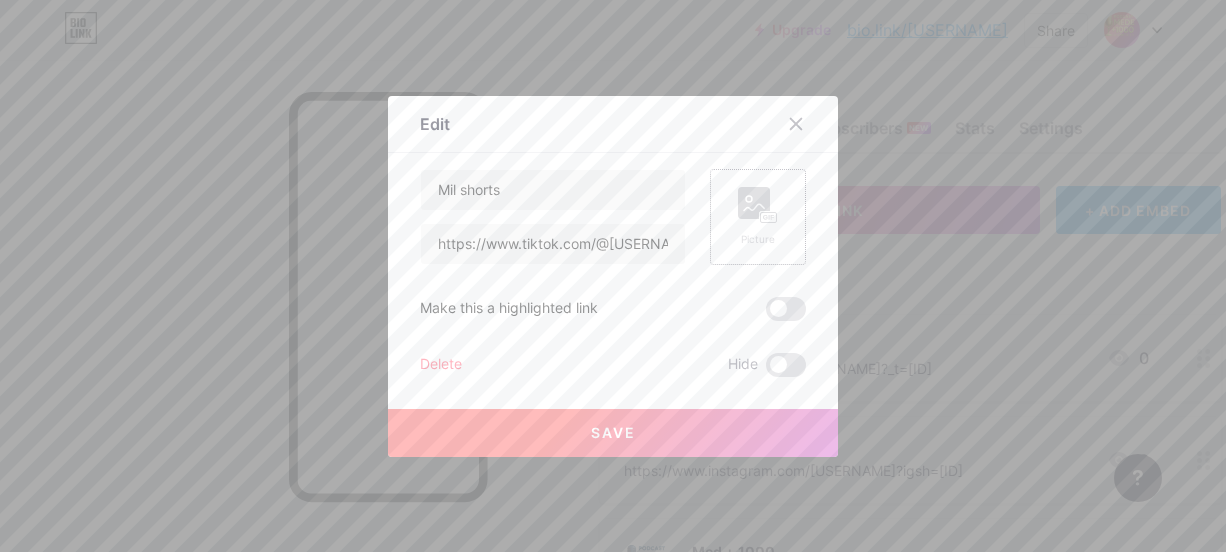 click on "Picture" at bounding box center (758, 239) 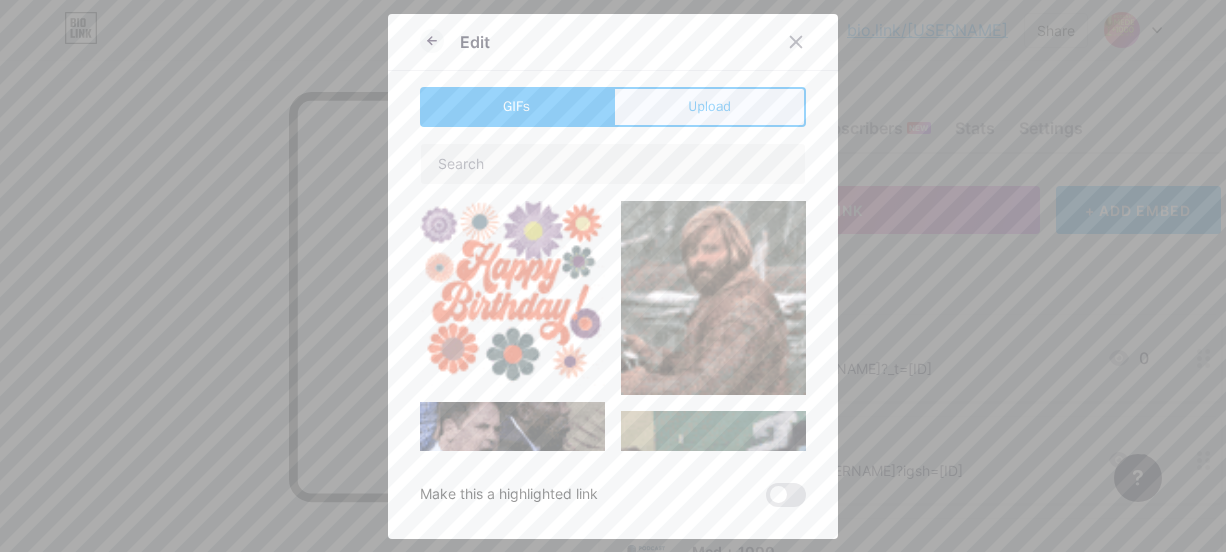 click on "Upload" at bounding box center (709, 106) 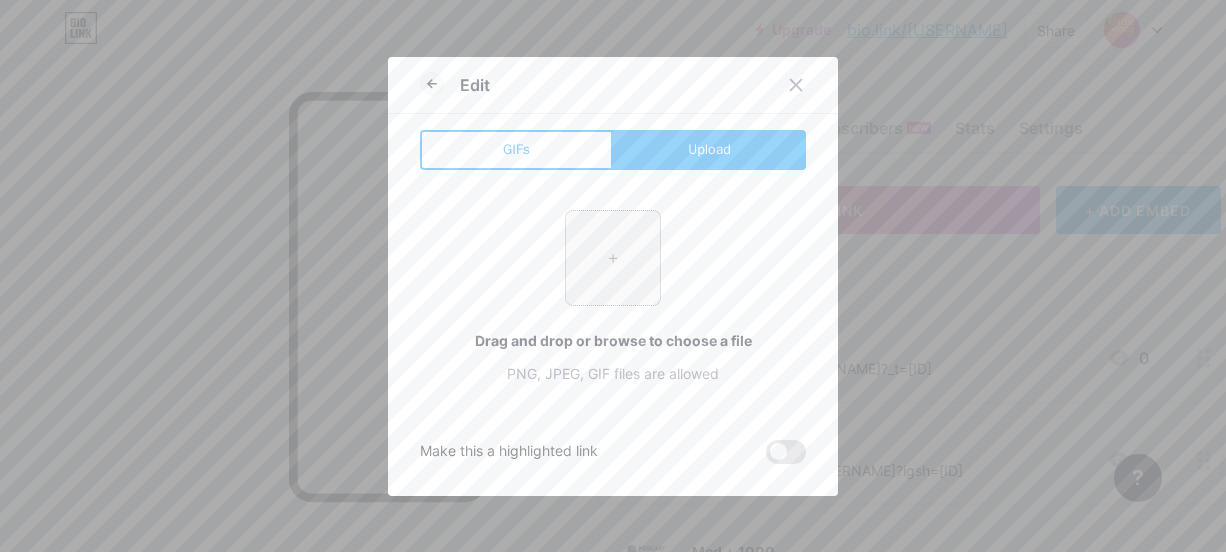 click at bounding box center [613, 258] 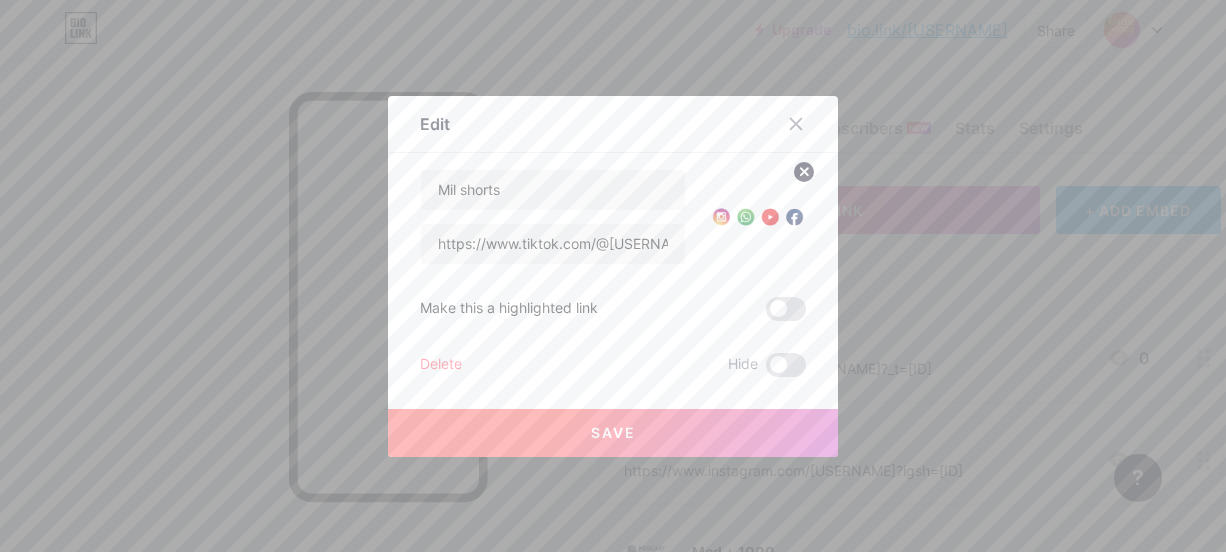 click 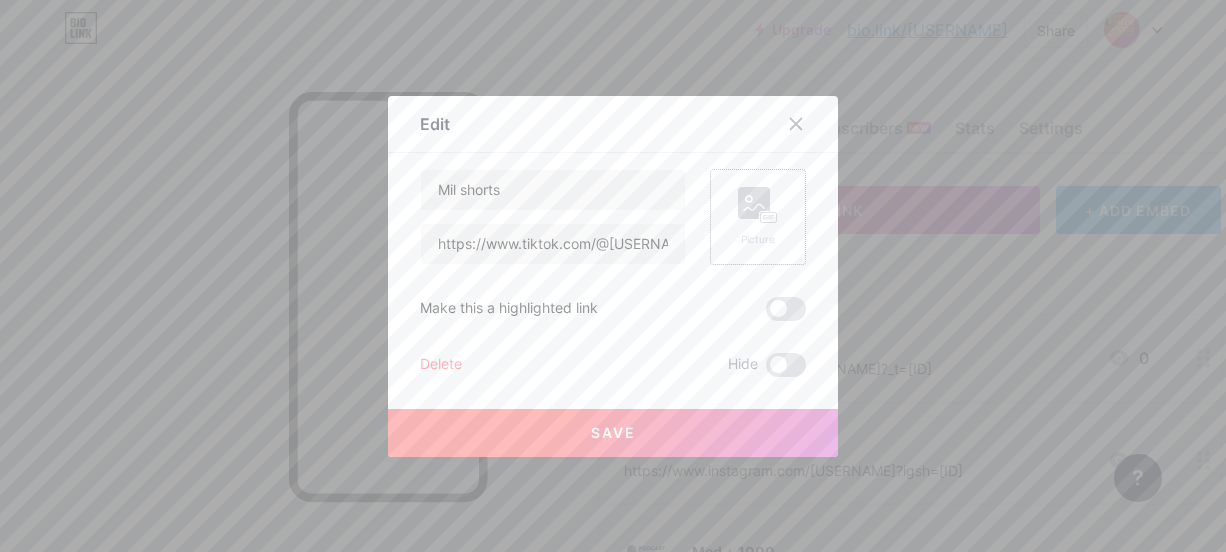 click at bounding box center (613, 276) 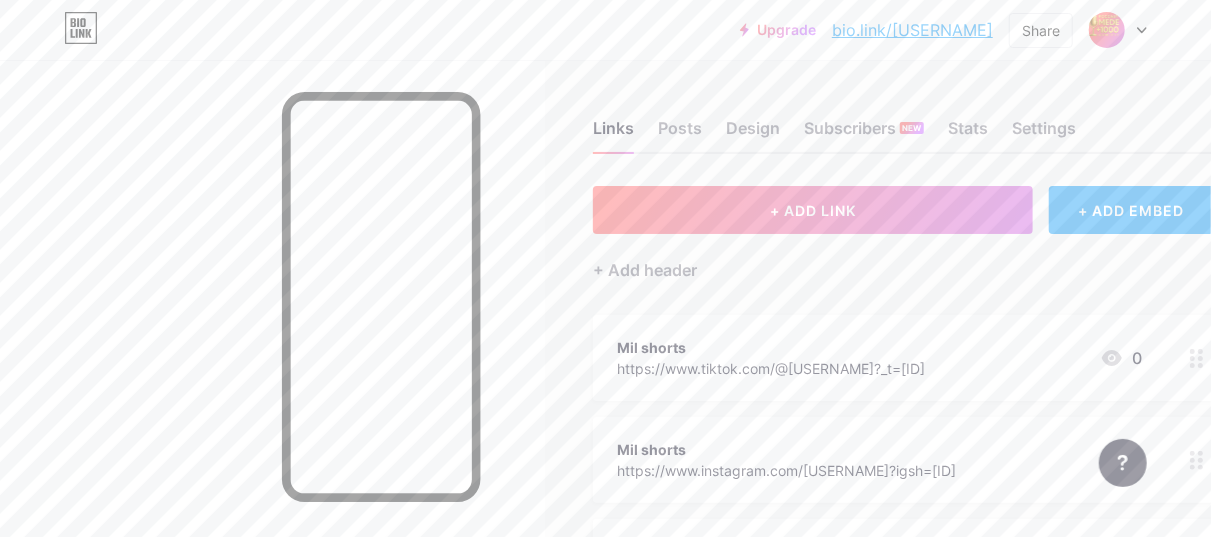 click on "Mil shorts
https://www.tiktok.com/@[USERNAME]?_t=[ID]&_r=[ID]
0" at bounding box center [879, 358] 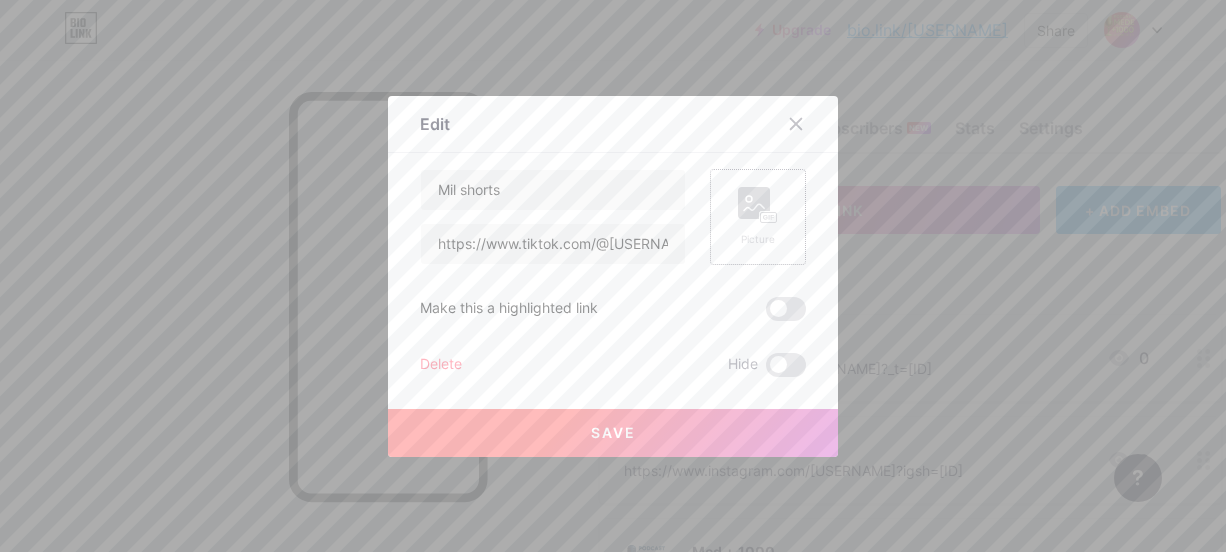 click 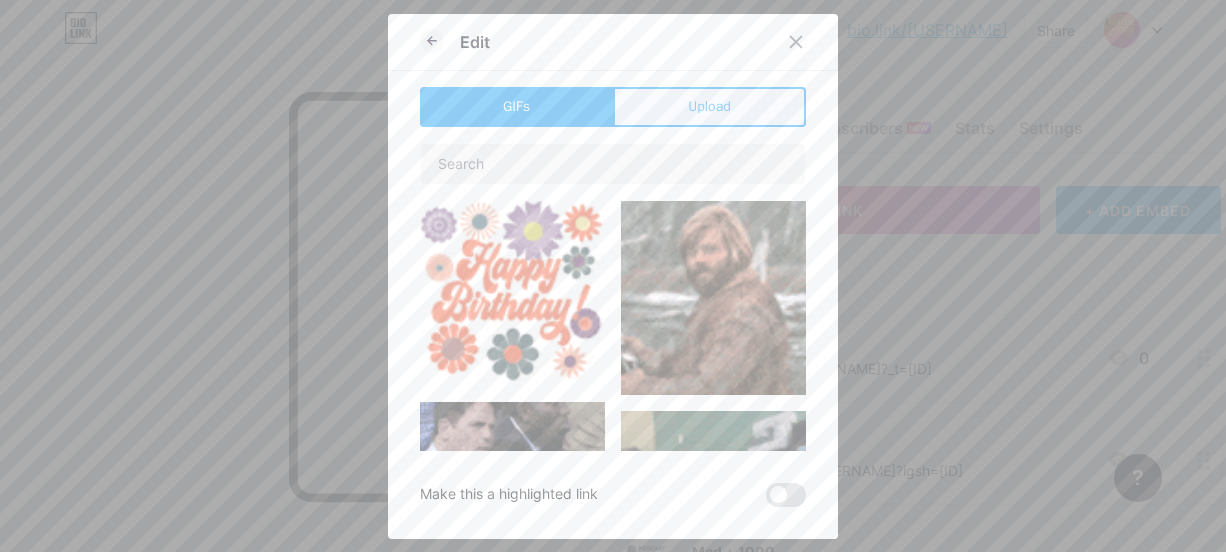 click on "Upload" at bounding box center [709, 107] 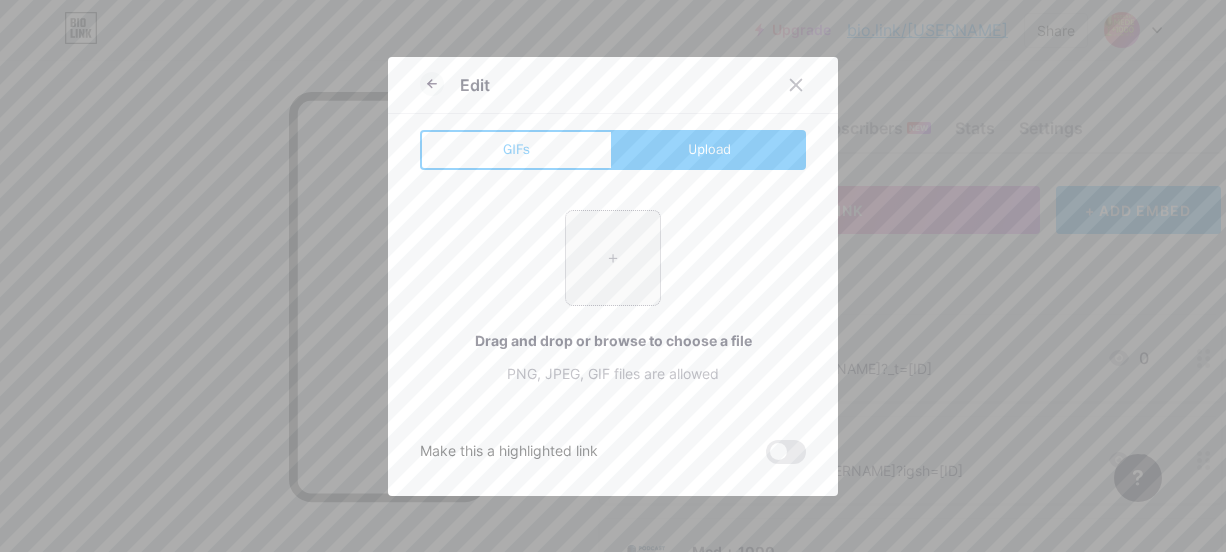 click at bounding box center [613, 258] 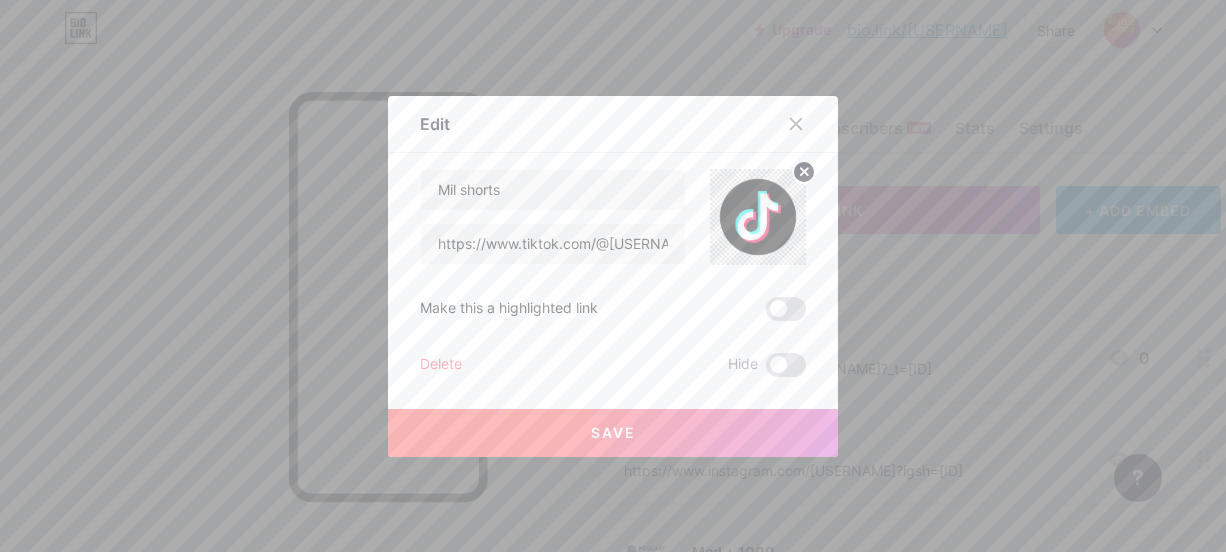 click on "Save" at bounding box center (613, 433) 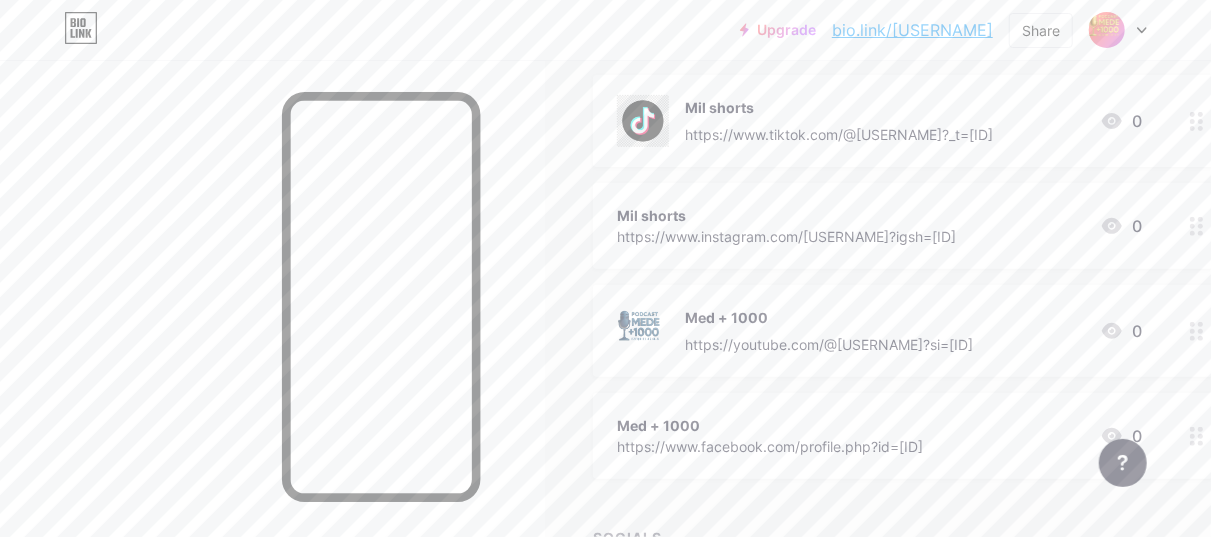 scroll, scrollTop: 258, scrollLeft: 0, axis: vertical 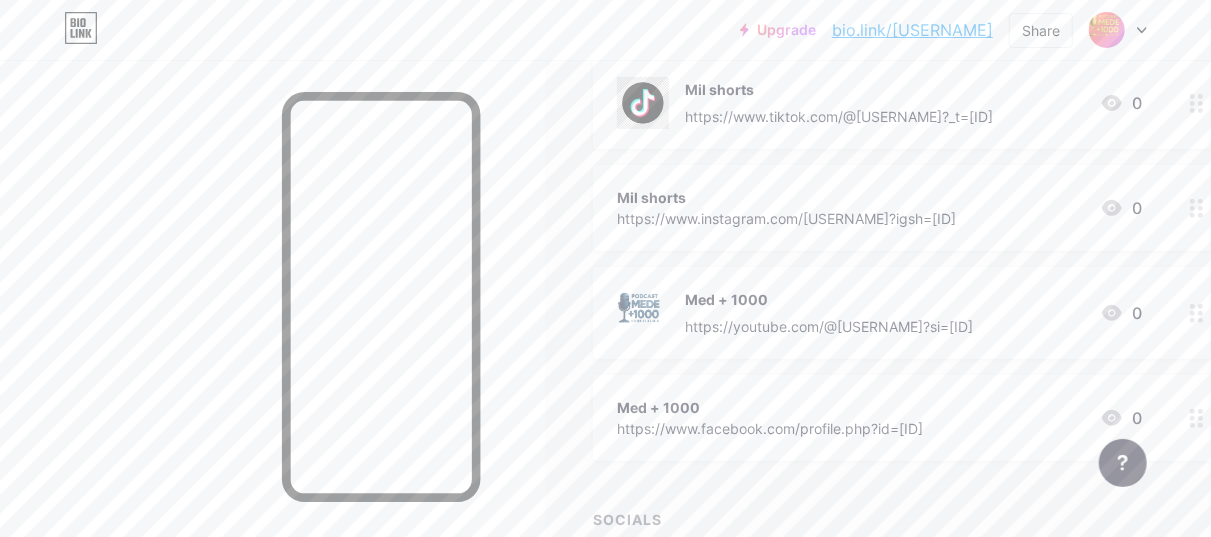 click on "https://www.instagram.com/[USERNAME]?igsh=[ID]" at bounding box center (786, 218) 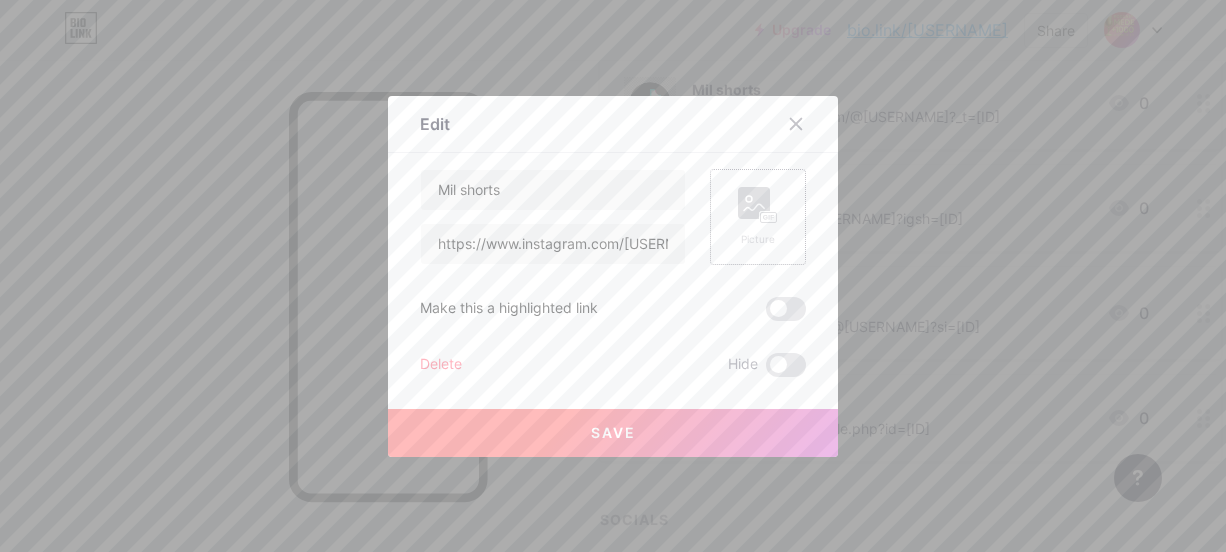 click 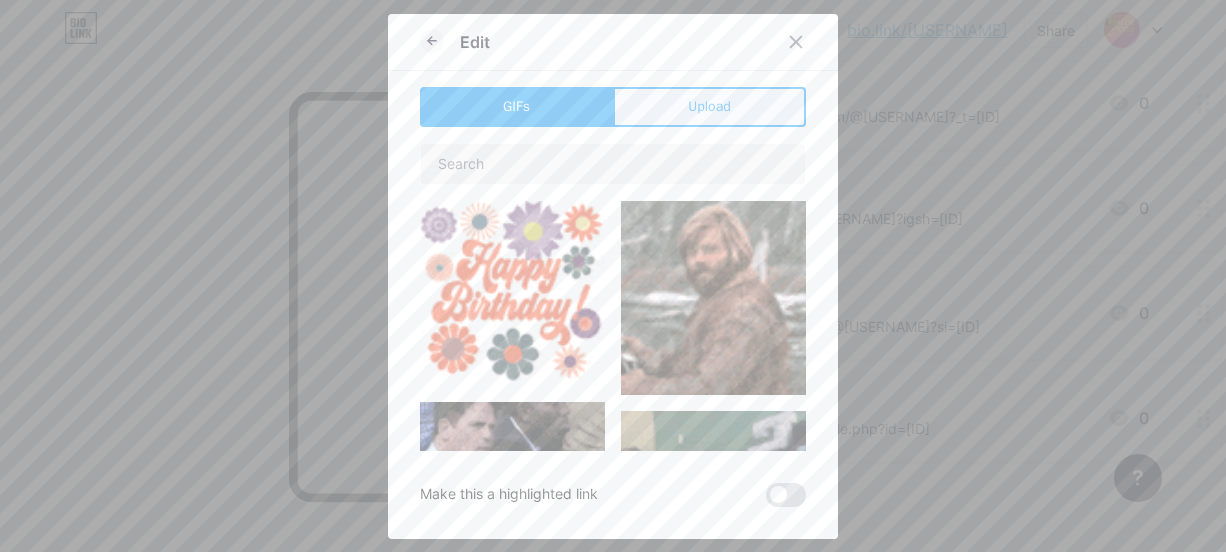 click on "Upload" at bounding box center [709, 106] 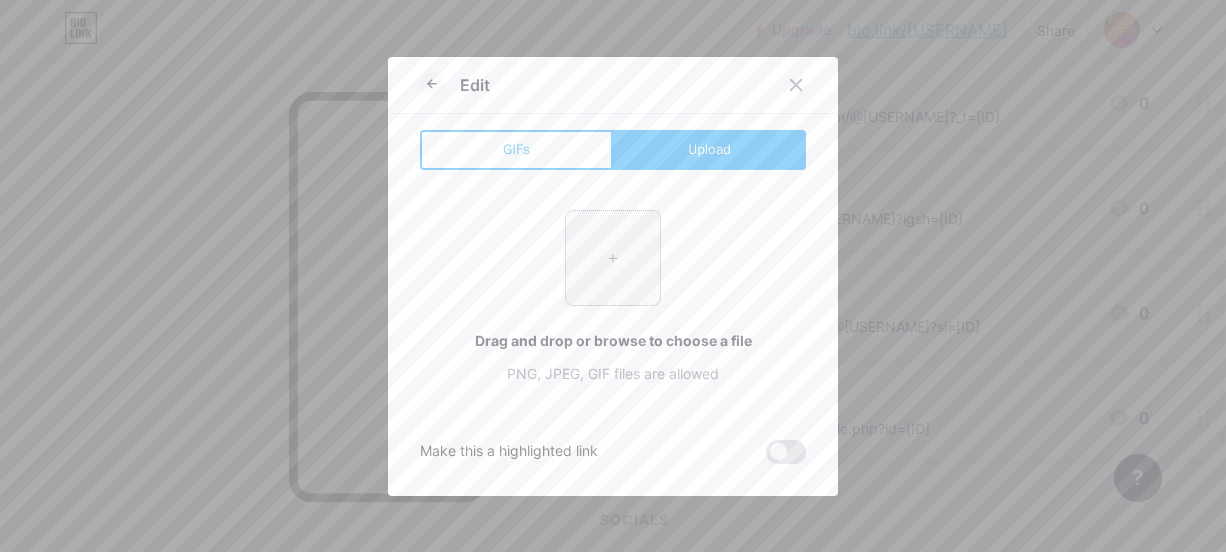 click at bounding box center [613, 258] 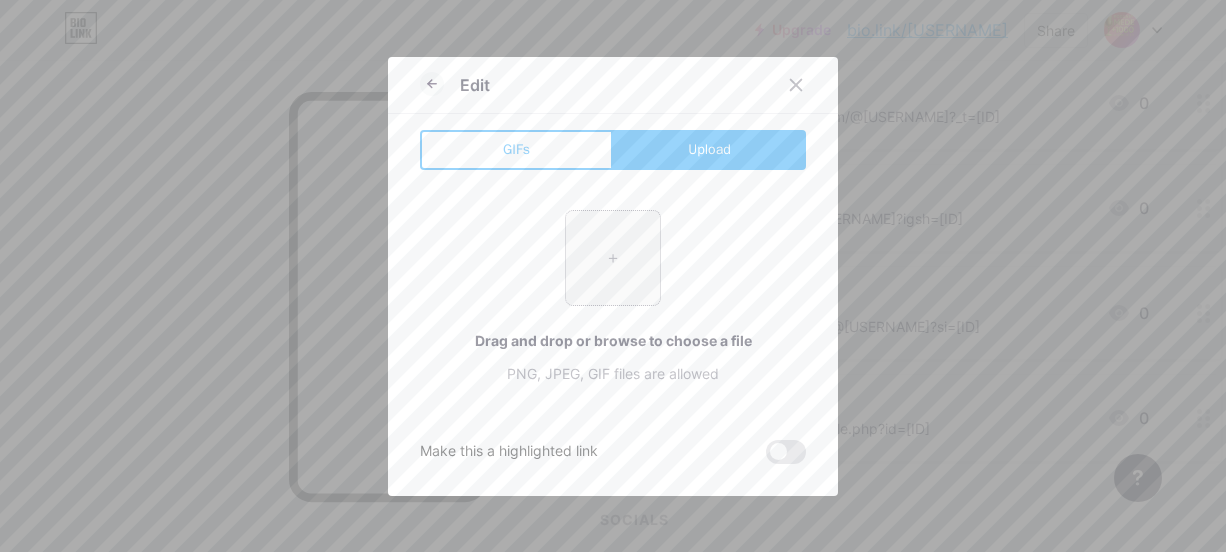 type on "C:\fakepath\images (1).jpg" 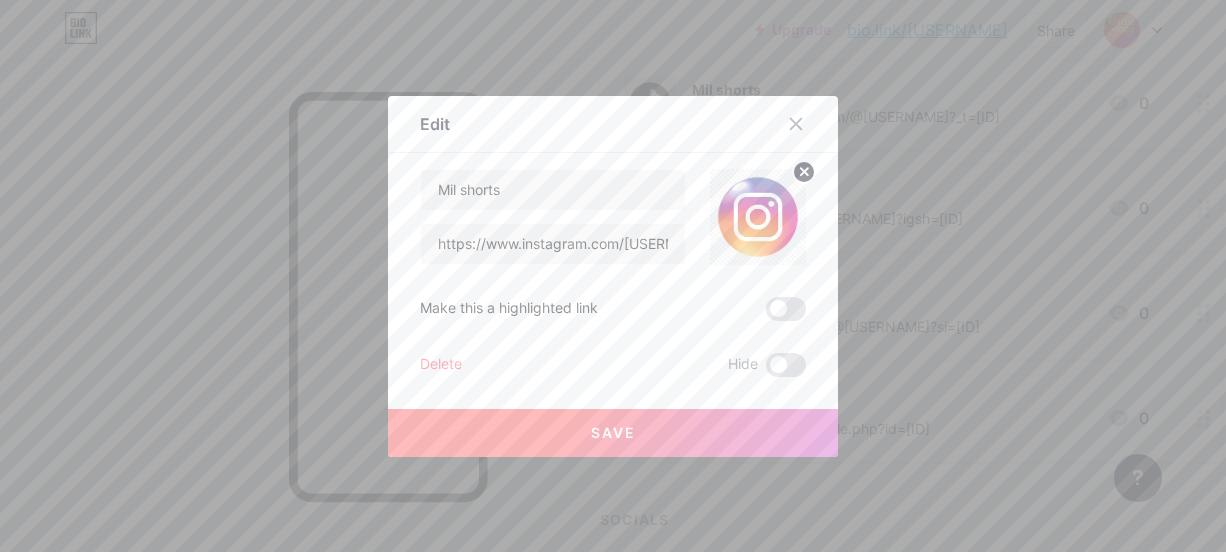 click on "Save" at bounding box center (613, 433) 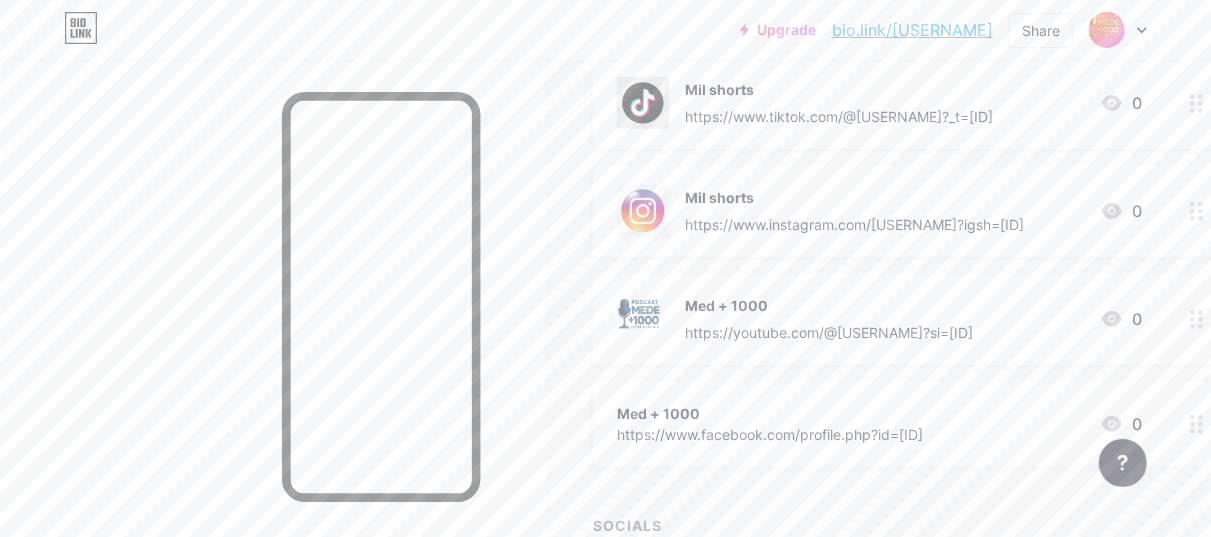 click on "Med + 1000" at bounding box center [829, 305] 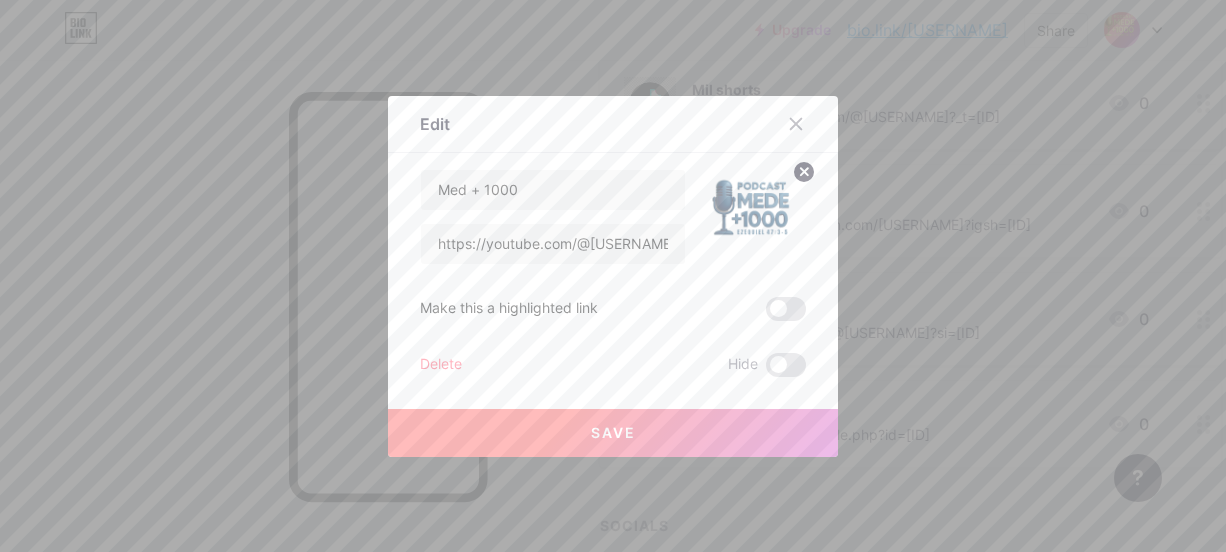 click at bounding box center [758, 217] 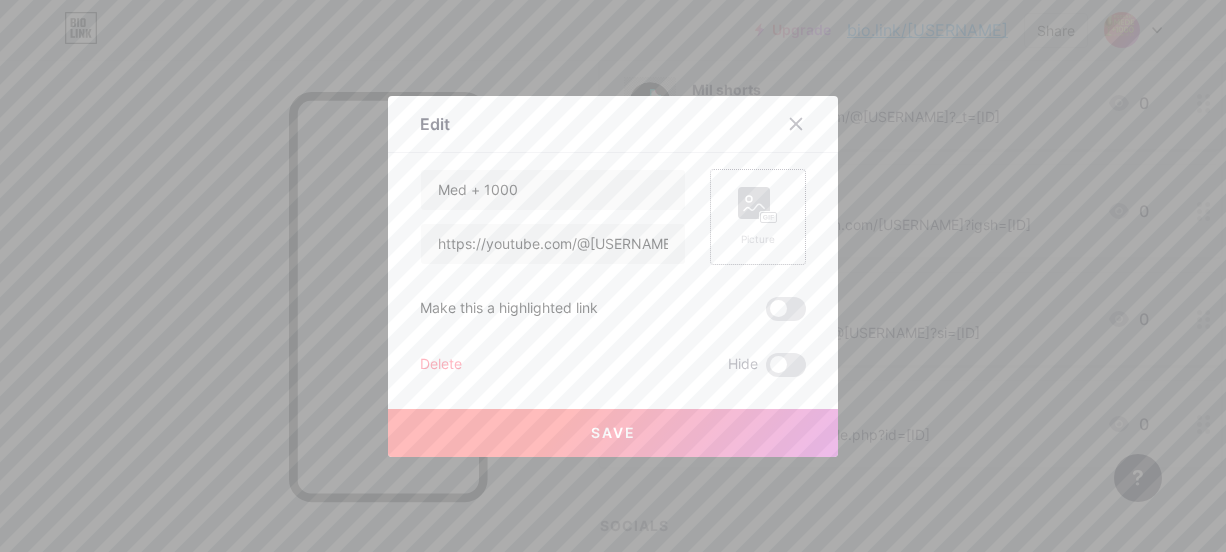 click 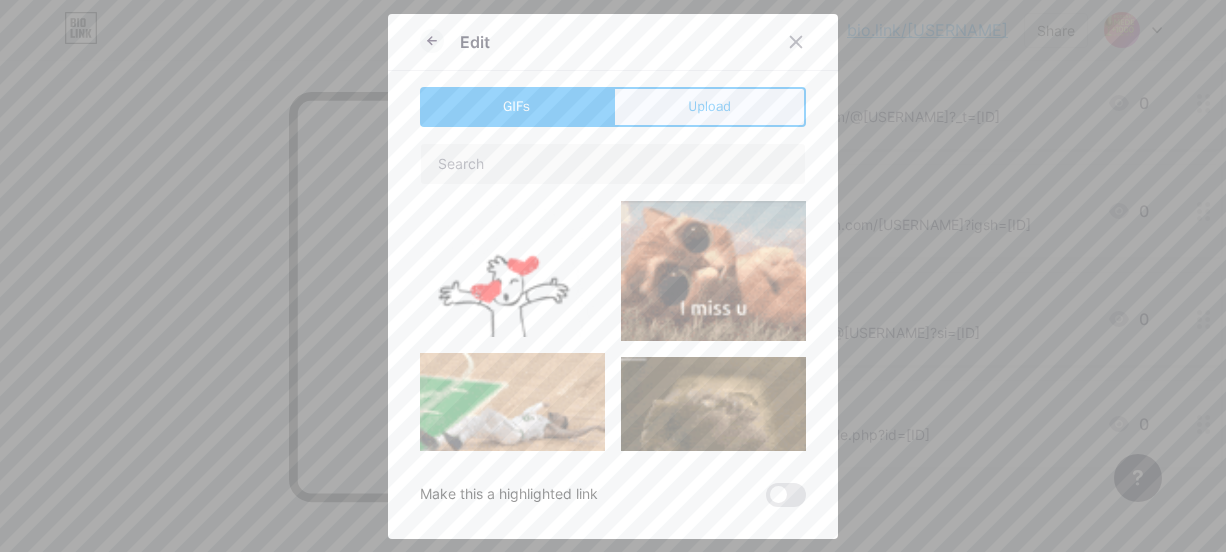 click on "Upload" at bounding box center (709, 106) 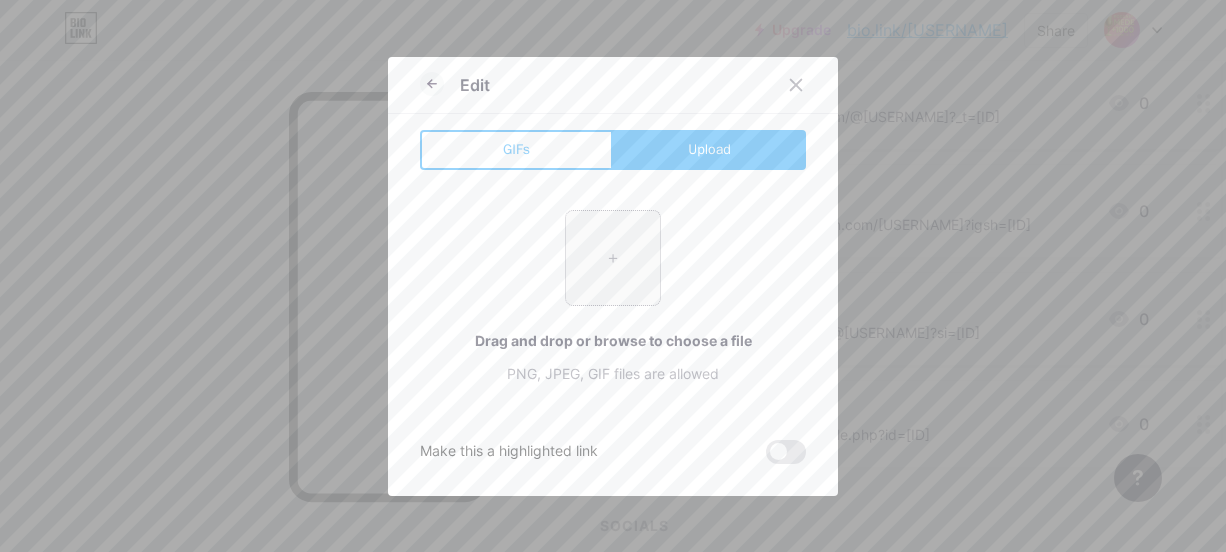 click at bounding box center [613, 258] 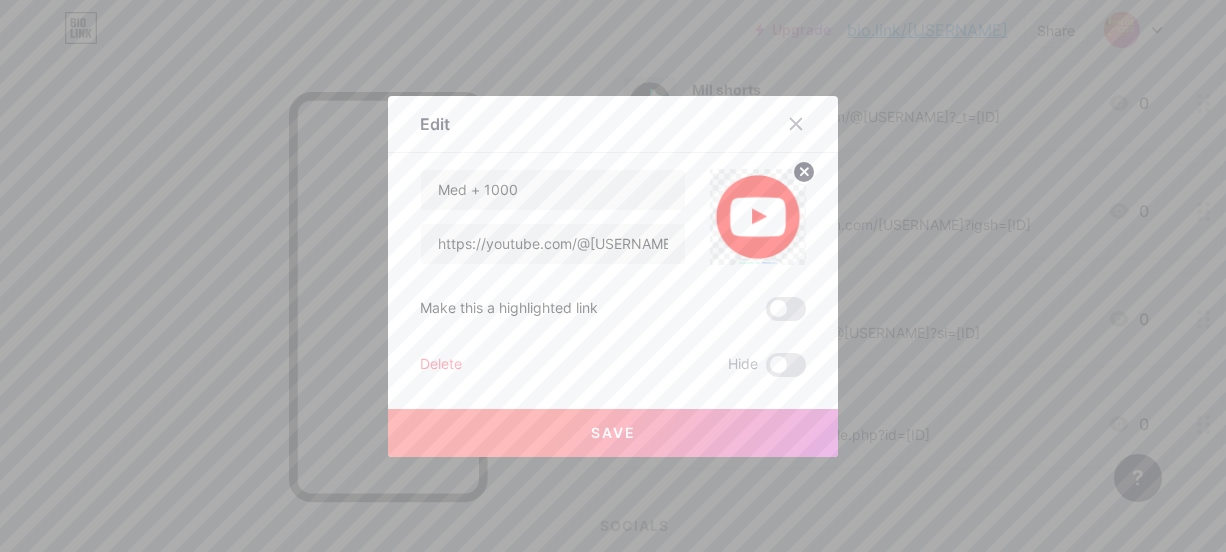 click on "Save" at bounding box center [613, 433] 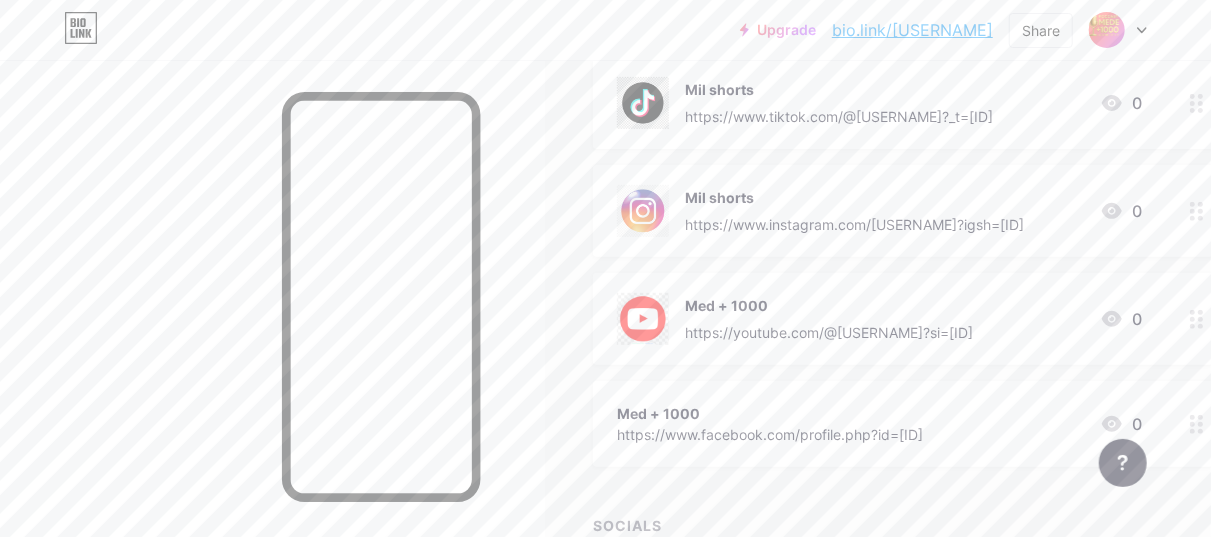 click on "Med + 1000" at bounding box center (770, 413) 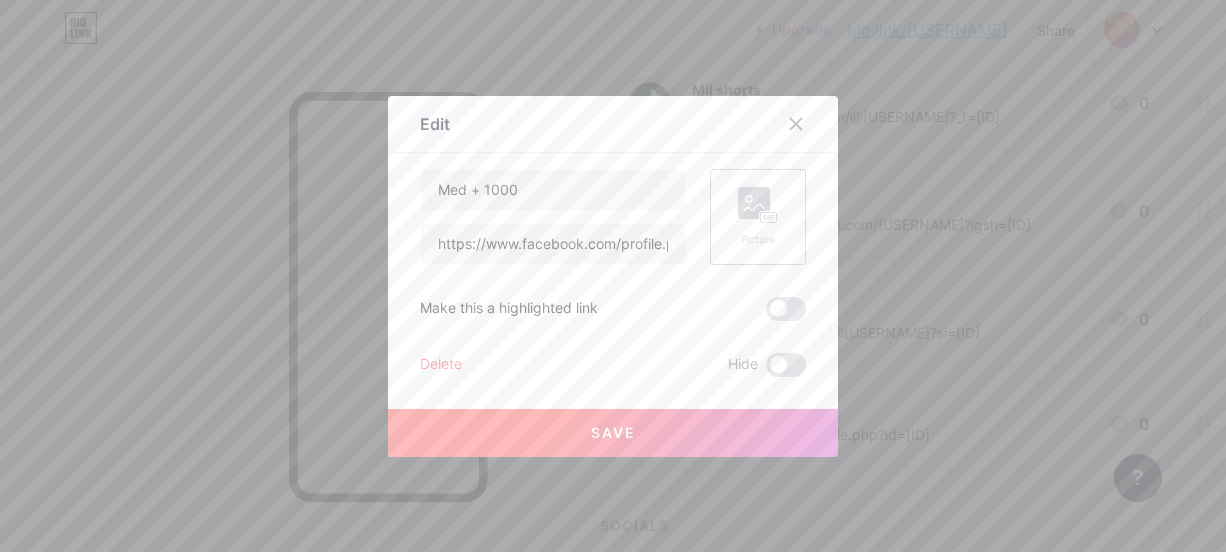 click 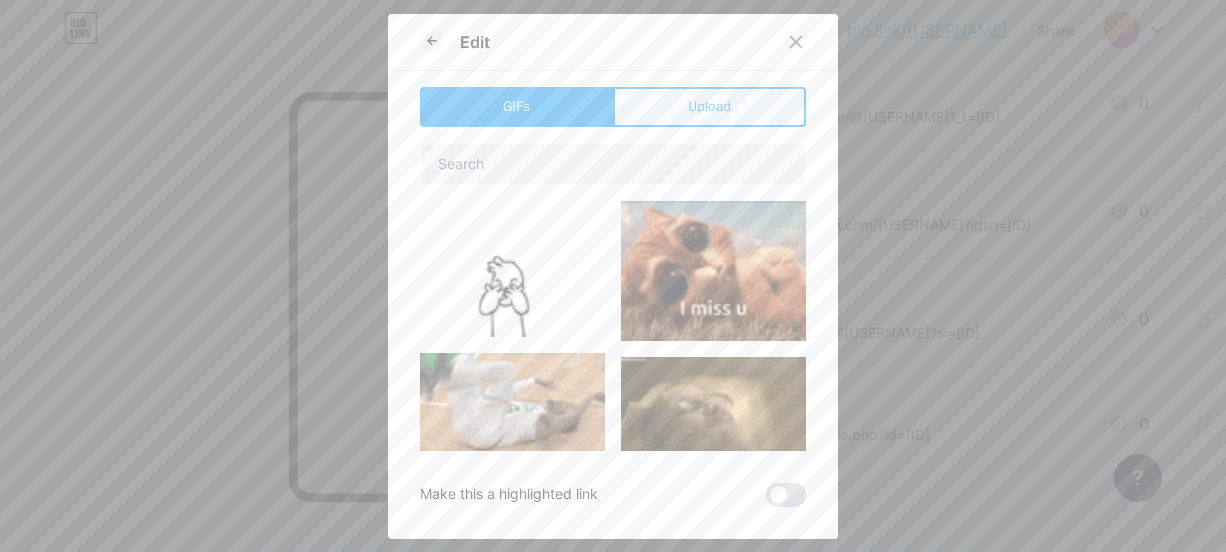 click on "Upload" at bounding box center [709, 107] 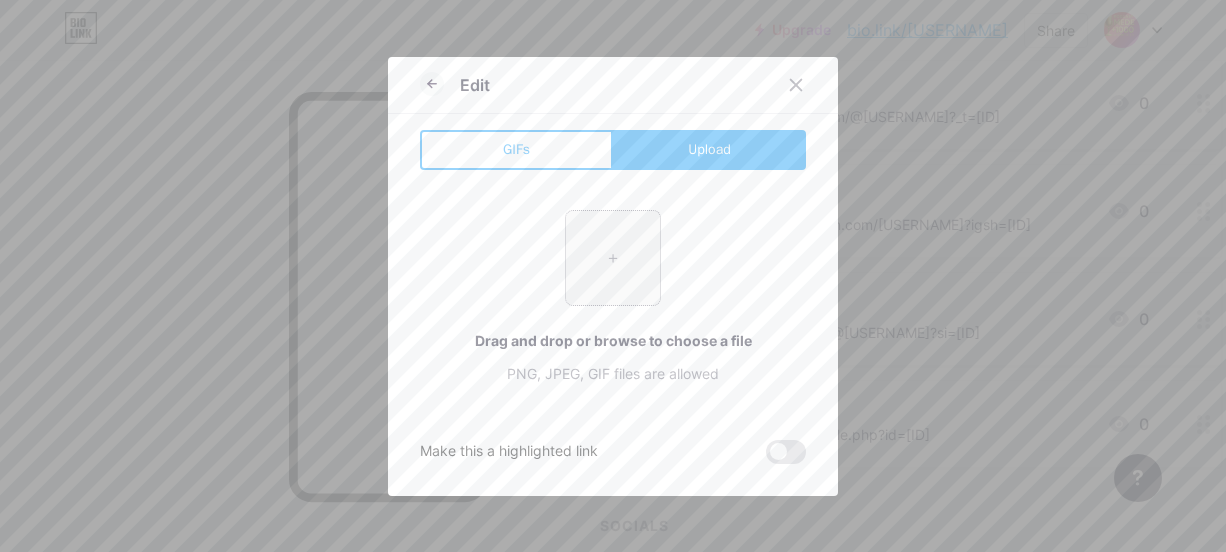 click at bounding box center (613, 258) 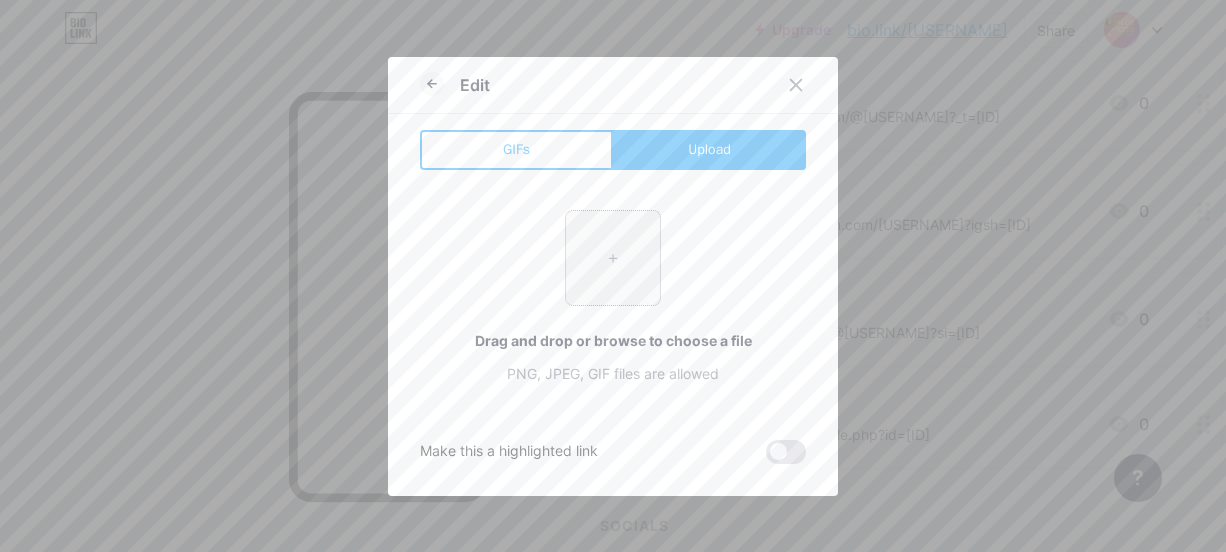 type on "C:\fakepath\images.jpg" 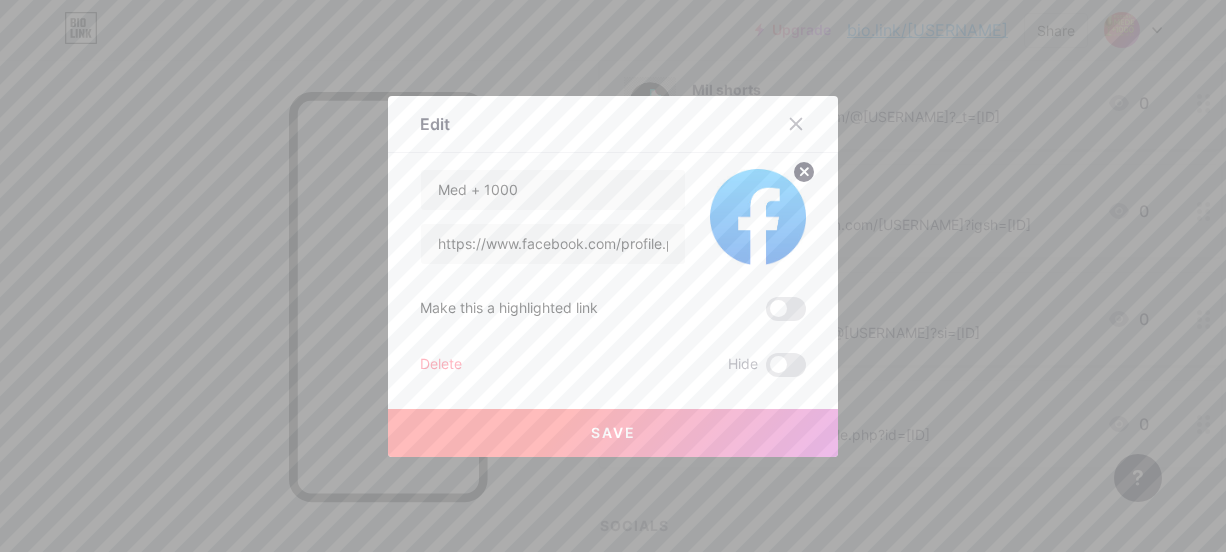 click on "Save" at bounding box center (613, 433) 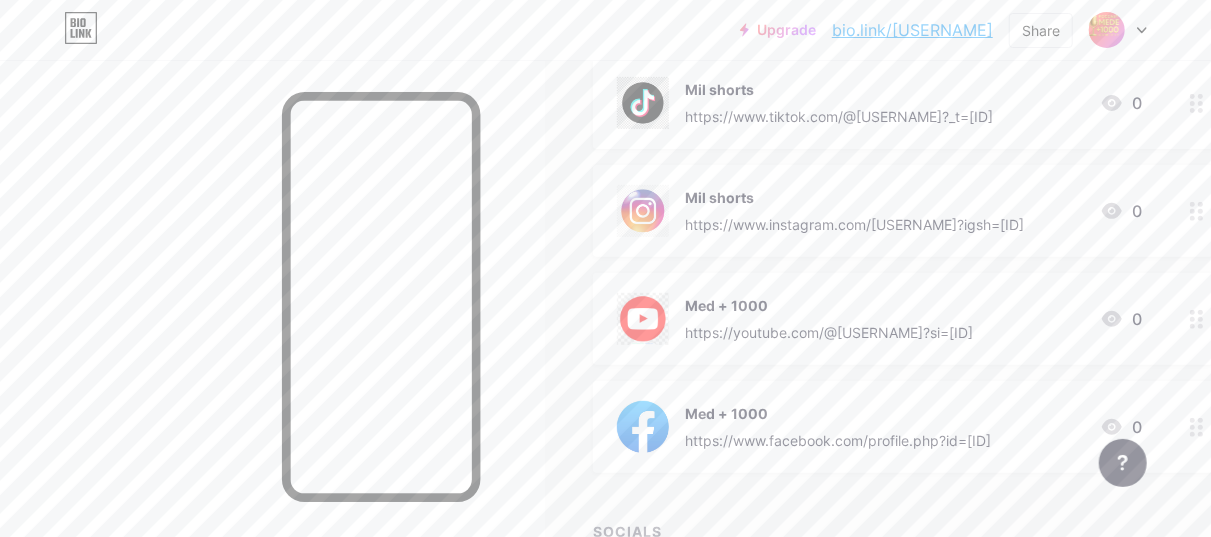 click on "Links
Posts
Design
Subscribers
NEW
Stats
Settings       + ADD LINK     + ADD EMBED
+ Add header
Mil shorts
https://www.tiktok.com/@[USERNAME]?_t=[ID]&_r=[ID]
0
Mil shorts
https://www.instagram.com/[USERNAME]?igsh=[ID]
0
Med + [NUMBER]
https://youtube.com/@[USERNAME]?si=[ID]
0
Med + [NUMBER]
https://www.facebook.com/profile.php?id=[ID]
0
SOCIALS     + Add socials                       Feature requests             Help center         Contact support" at bounding box center (649, 254) 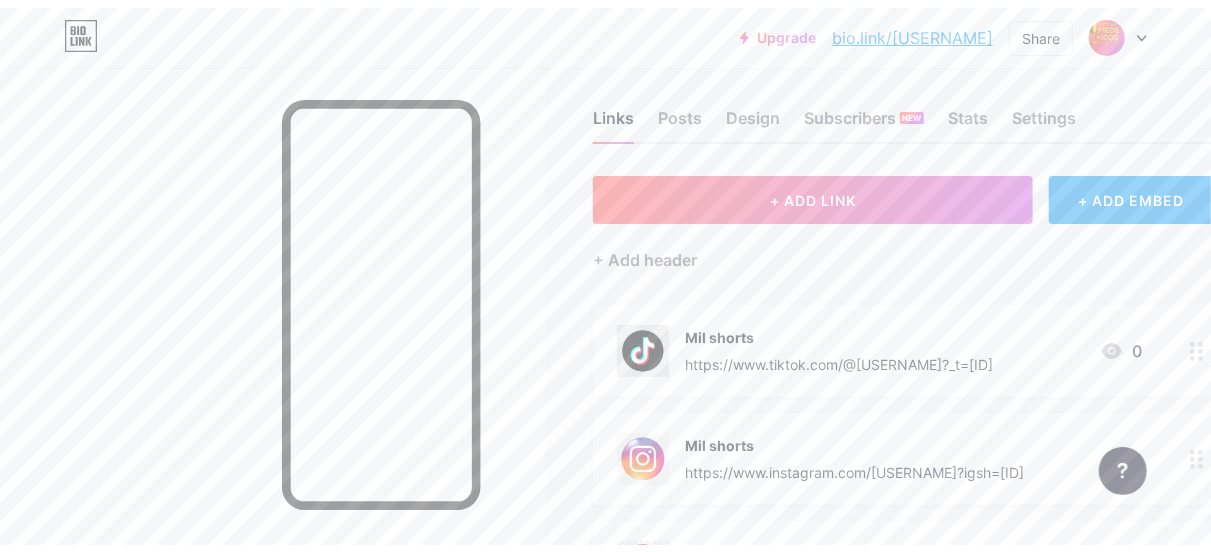 scroll, scrollTop: 0, scrollLeft: 0, axis: both 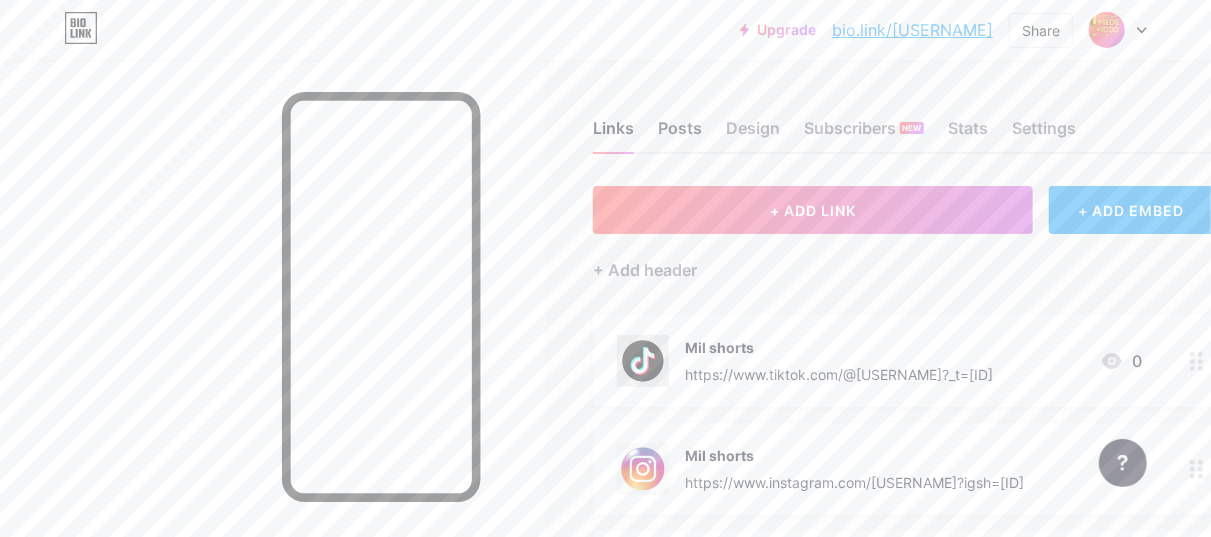 click on "Posts" at bounding box center (680, 134) 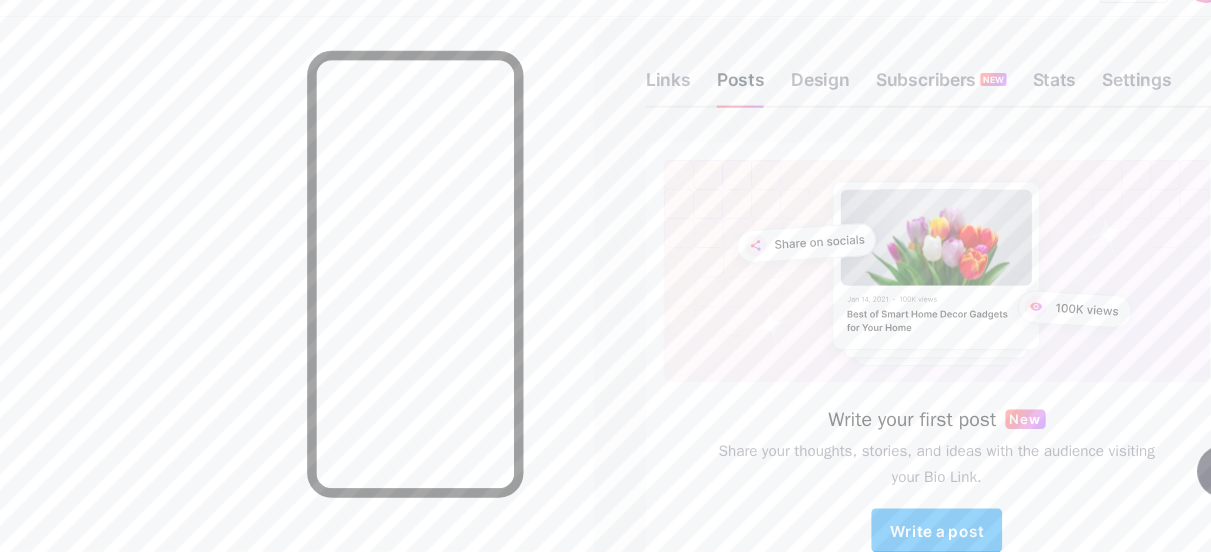 scroll, scrollTop: 10, scrollLeft: 0, axis: vertical 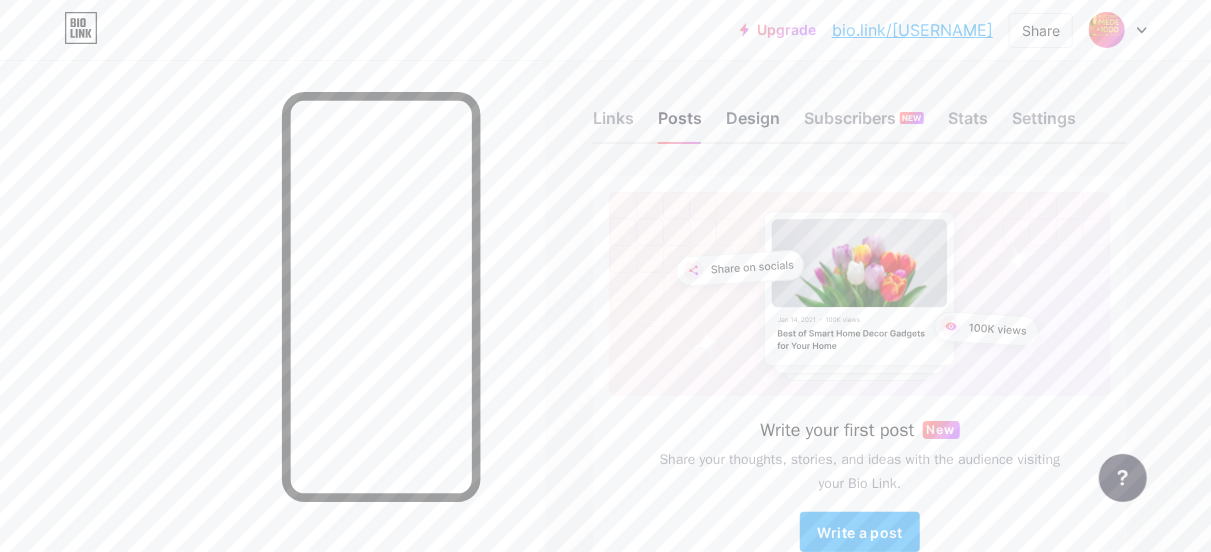 click on "Design" at bounding box center (753, 124) 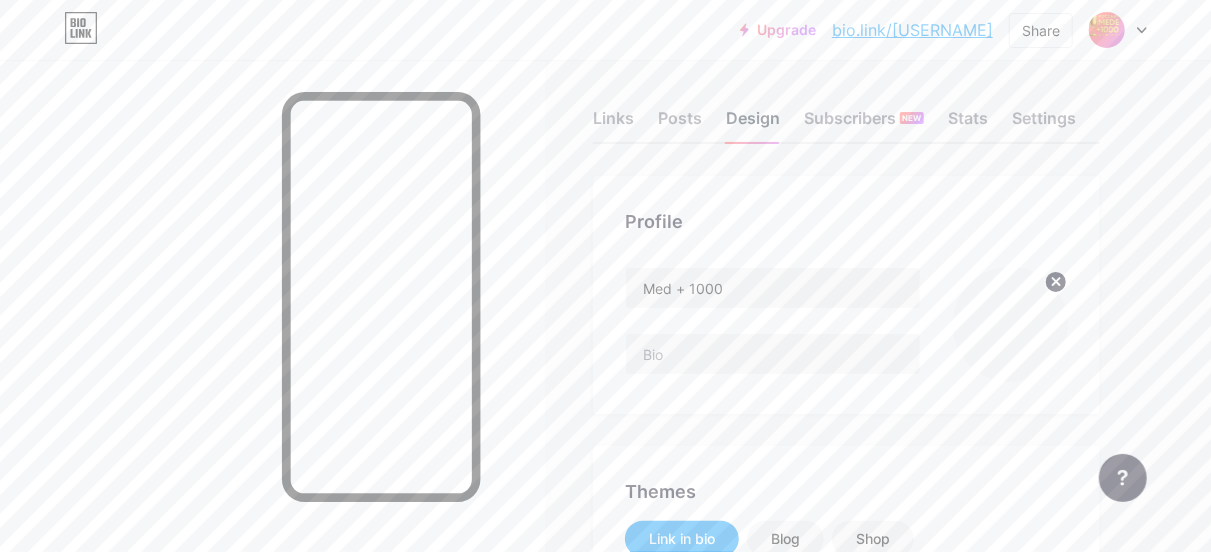 scroll, scrollTop: 0, scrollLeft: 0, axis: both 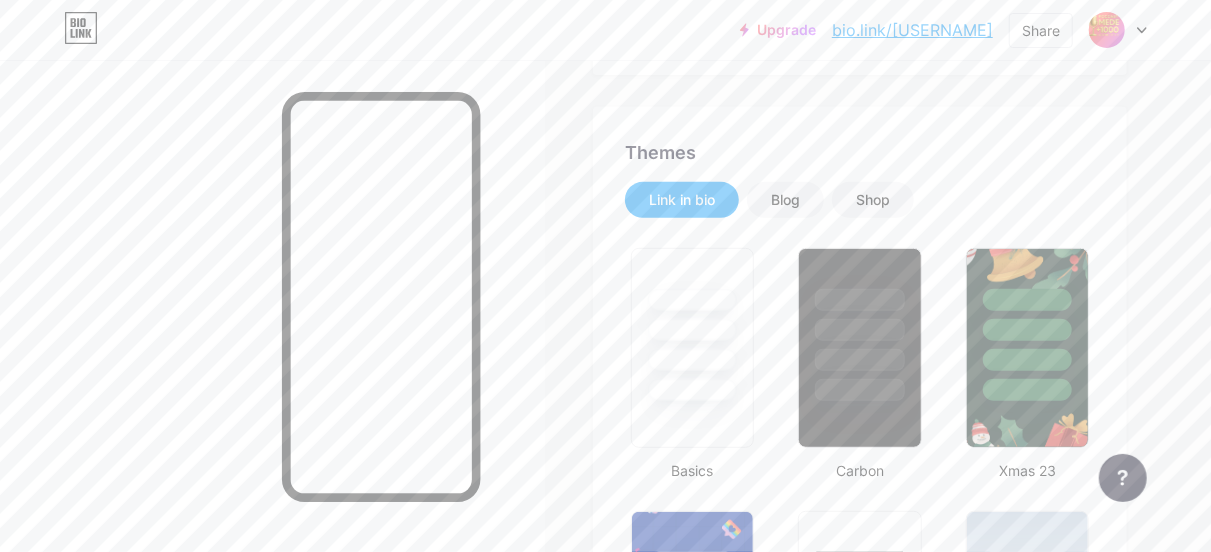 type on "#694b17" 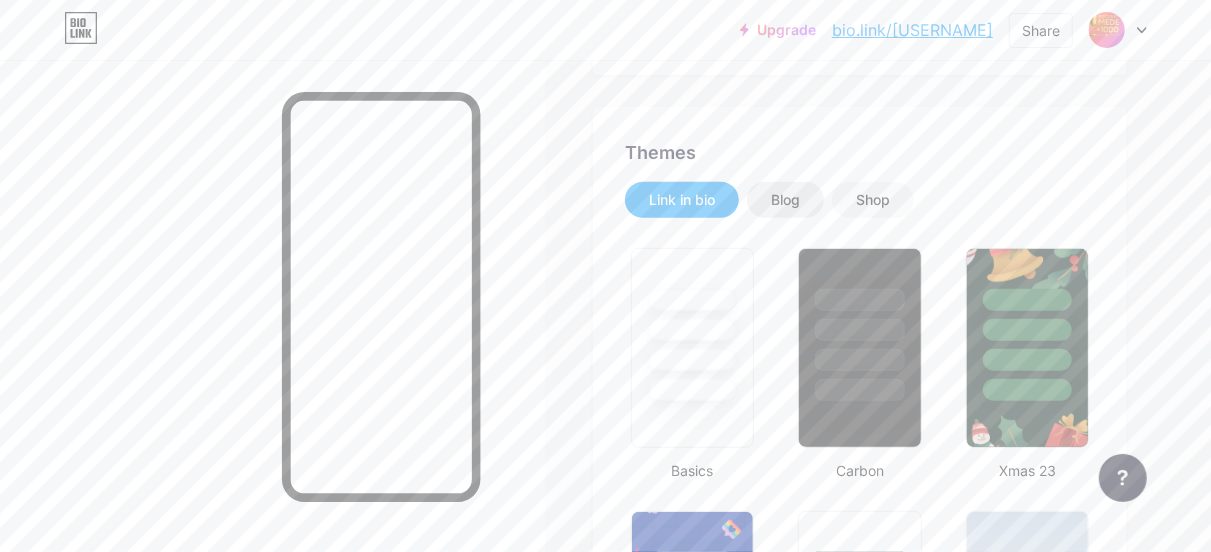 click on "Blog" at bounding box center (785, 200) 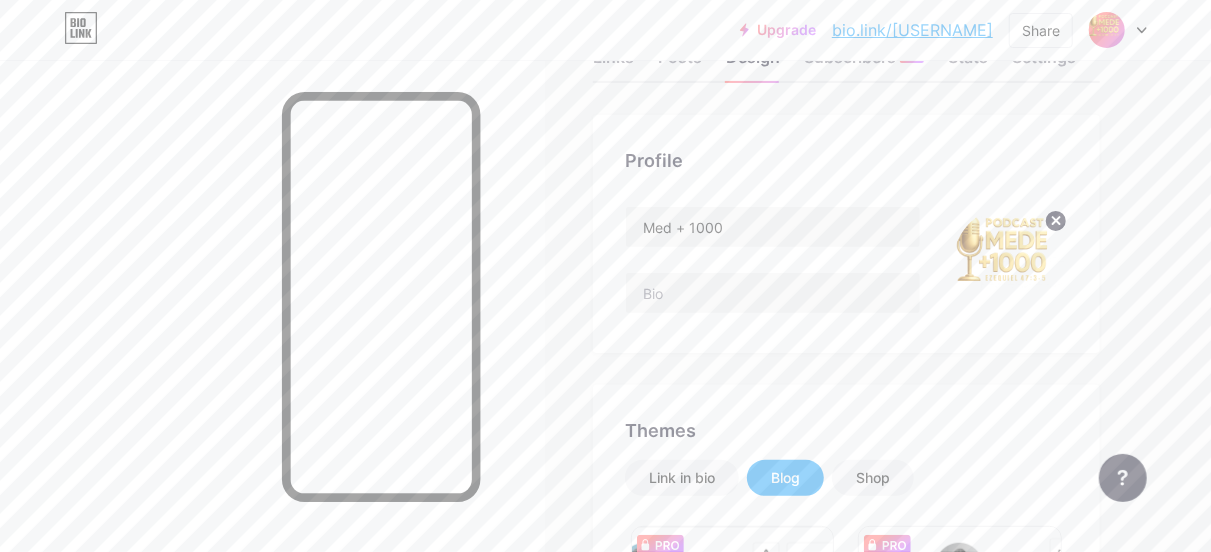 scroll, scrollTop: 195, scrollLeft: 0, axis: vertical 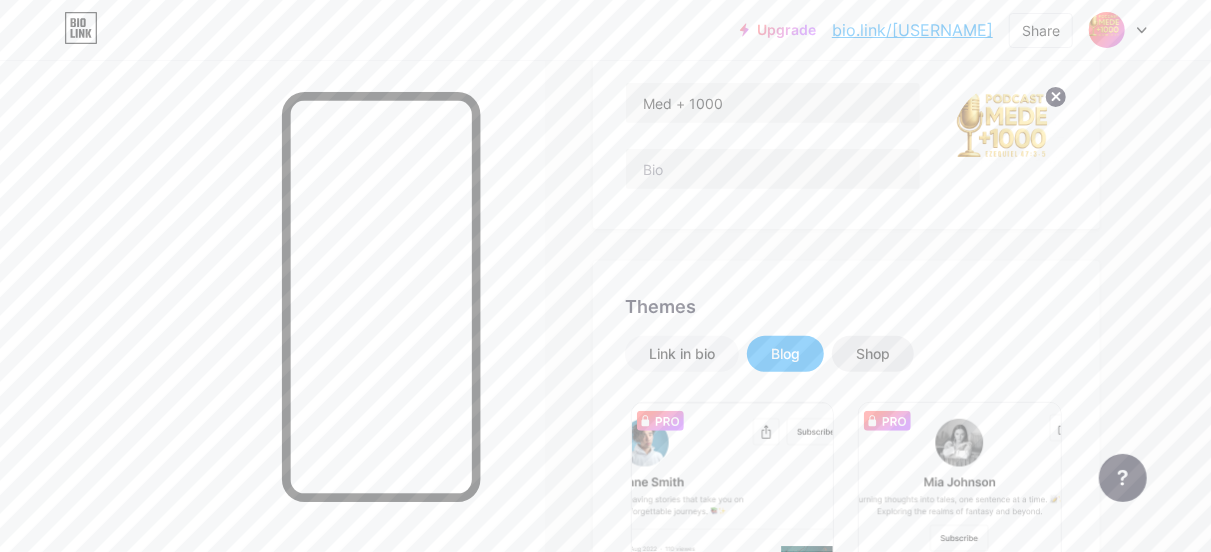 click on "Shop" at bounding box center (873, 354) 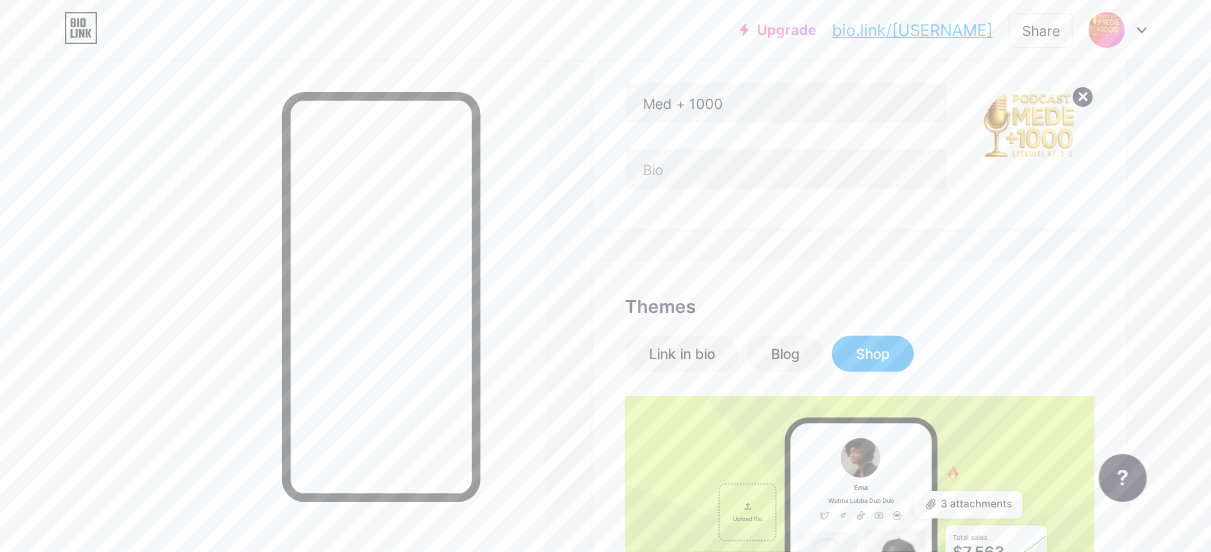click on "Shop" at bounding box center [873, 354] 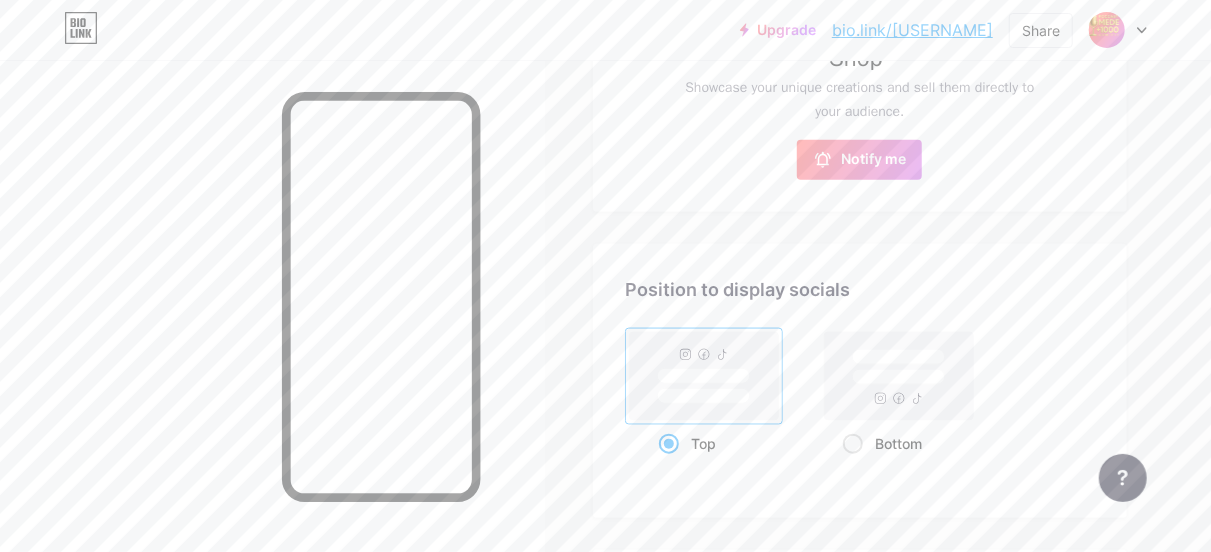 scroll, scrollTop: 815, scrollLeft: 0, axis: vertical 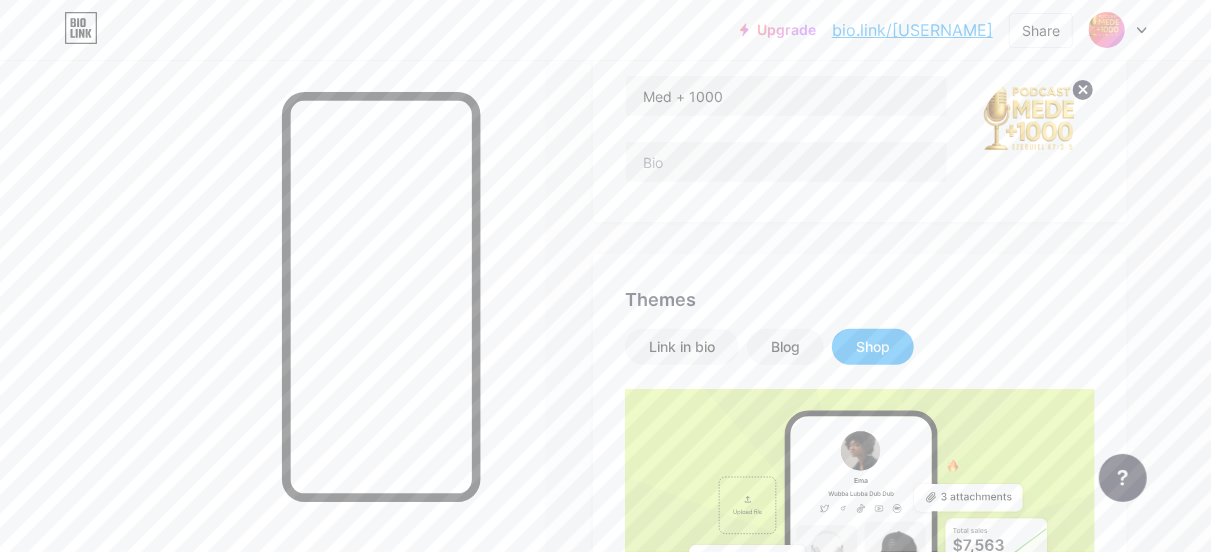 click at bounding box center [272, 336] 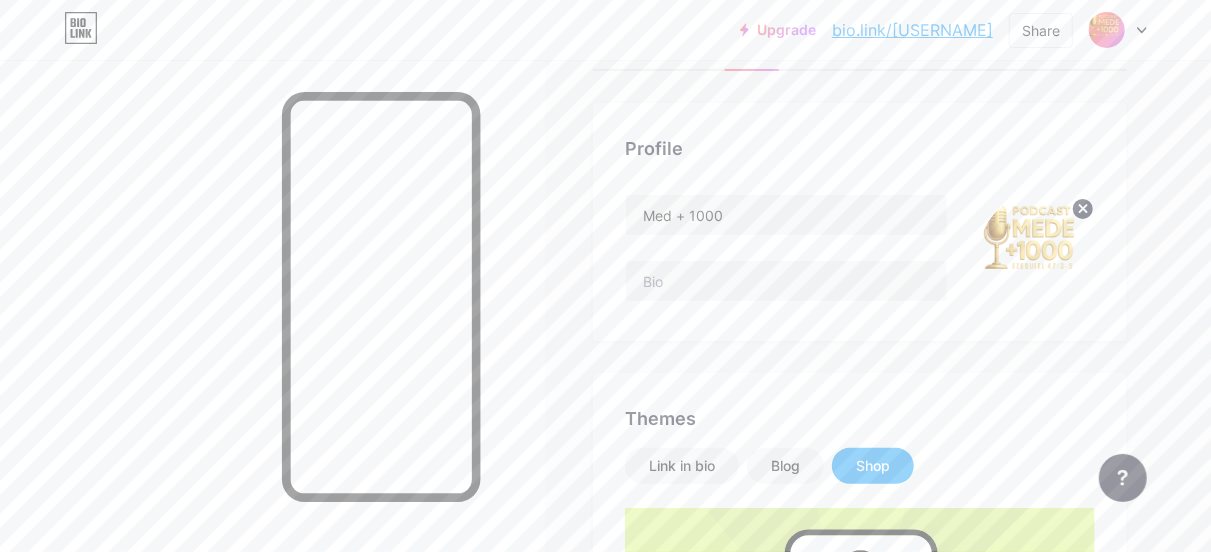 scroll, scrollTop: 0, scrollLeft: 0, axis: both 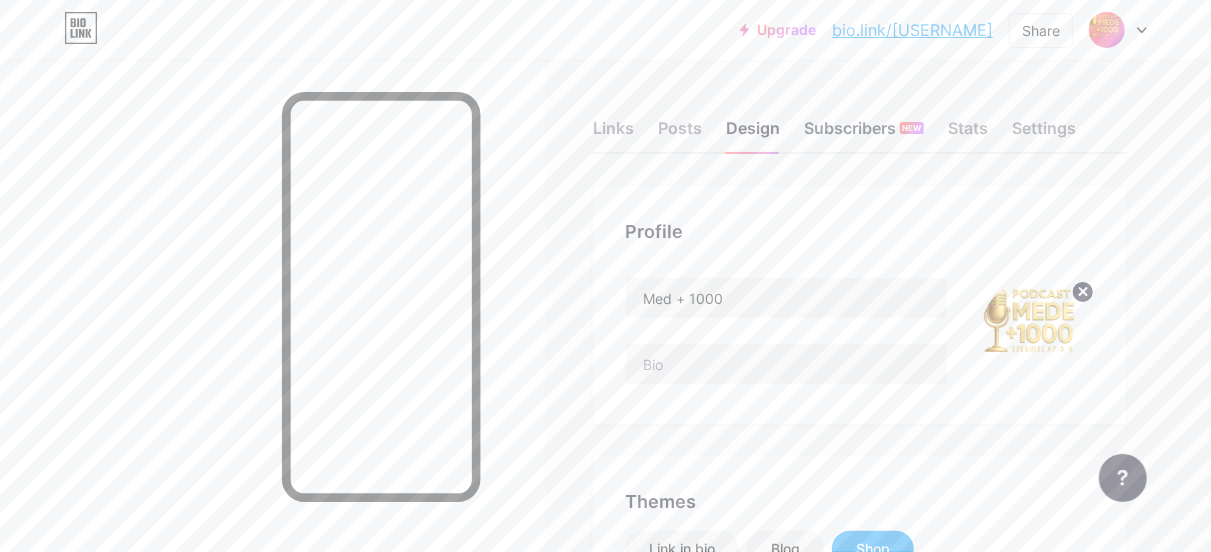 click on "Subscribers
NEW" at bounding box center (864, 134) 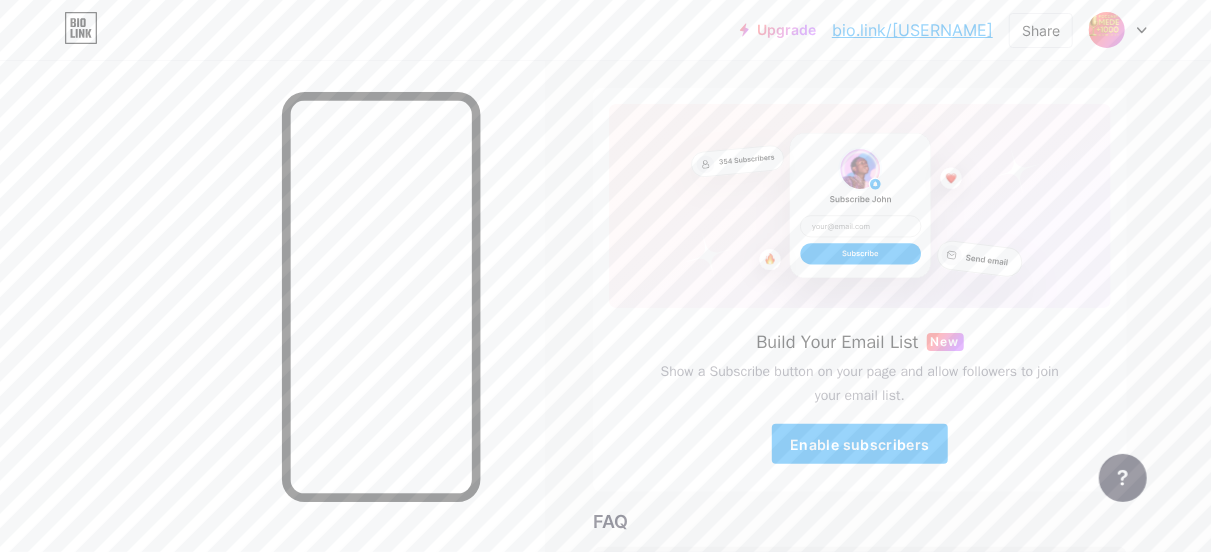 scroll, scrollTop: 0, scrollLeft: 0, axis: both 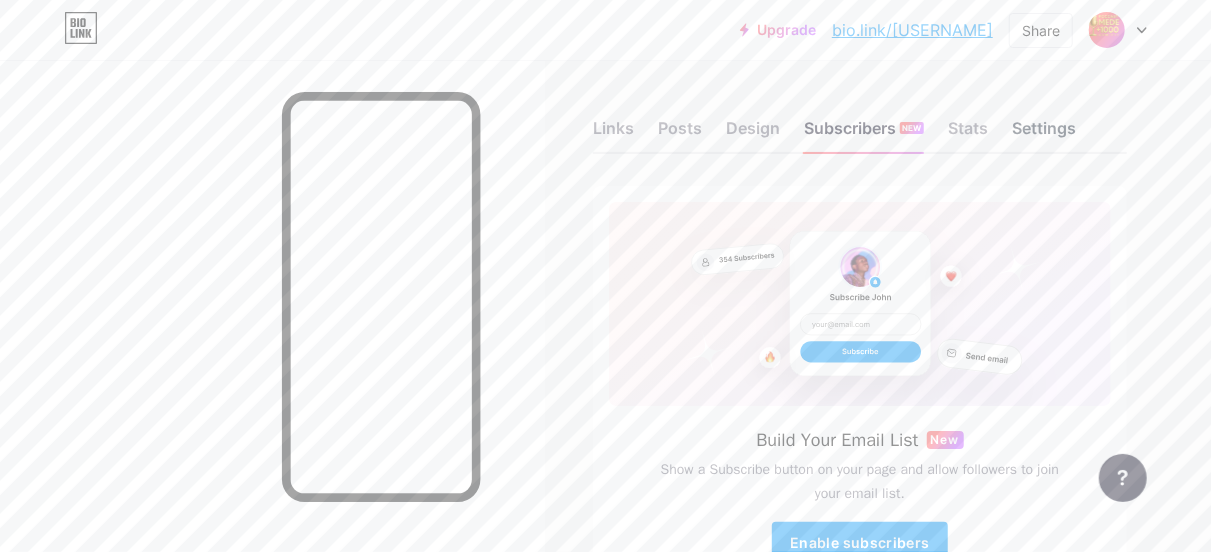 click on "Settings" at bounding box center [1044, 134] 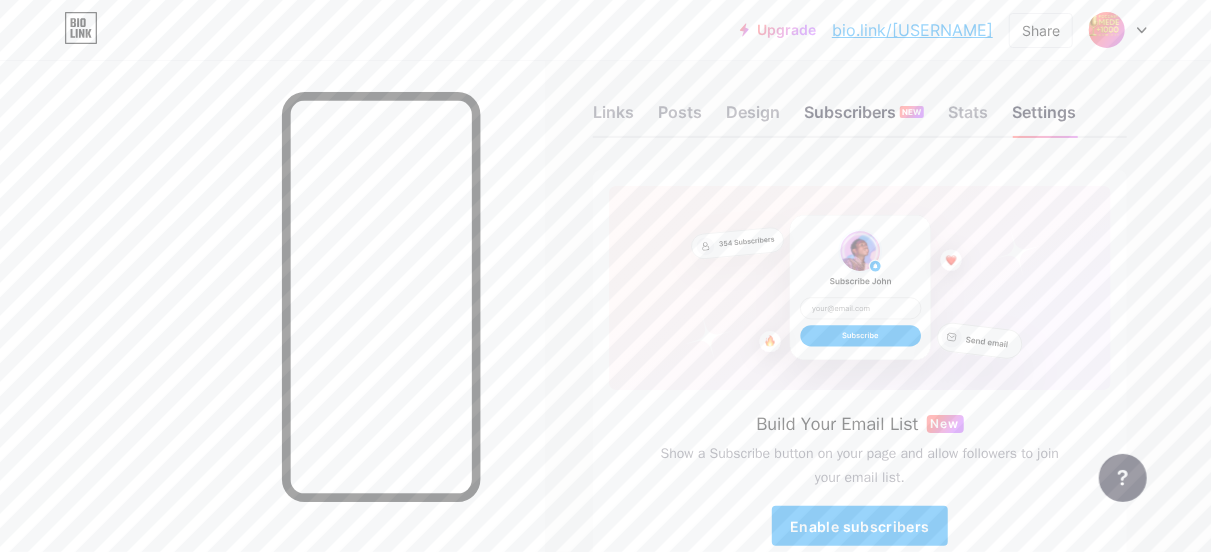 scroll, scrollTop: 0, scrollLeft: 0, axis: both 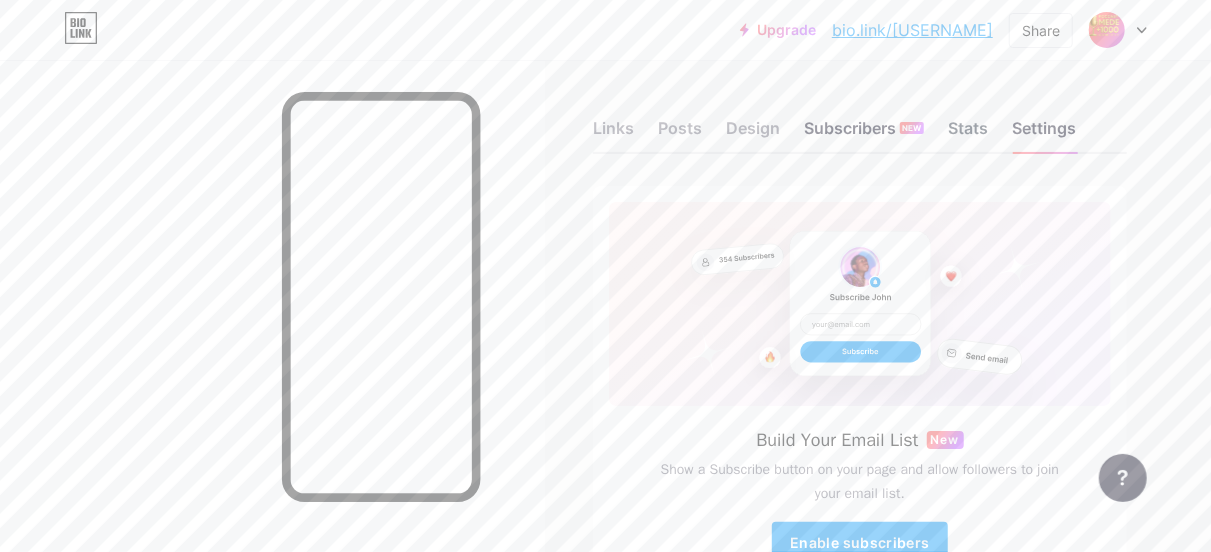 click on "Stats" at bounding box center (968, 134) 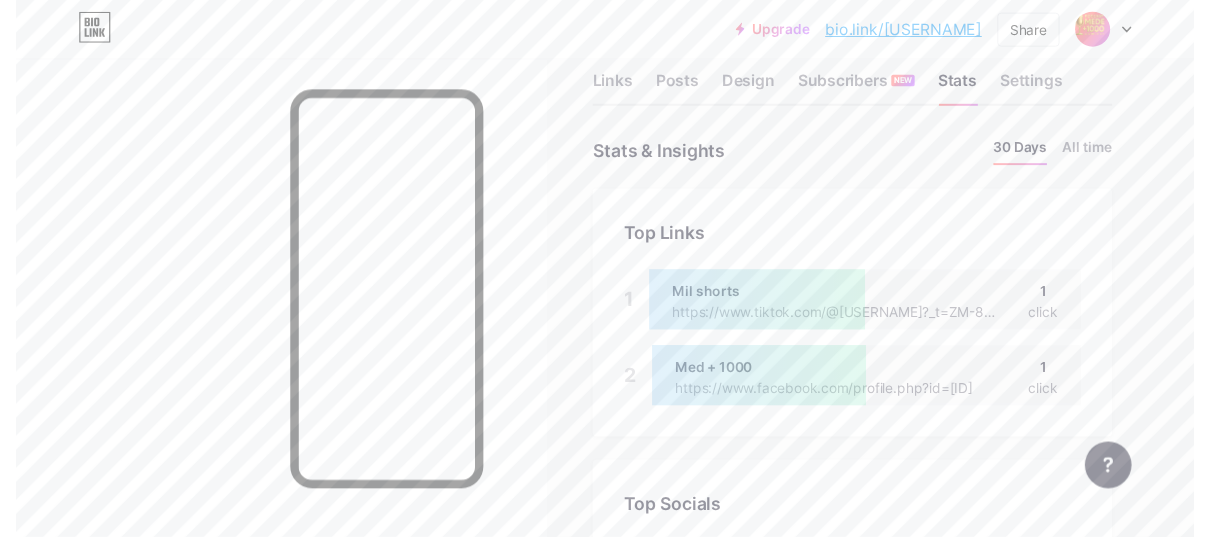 scroll, scrollTop: 65, scrollLeft: 0, axis: vertical 